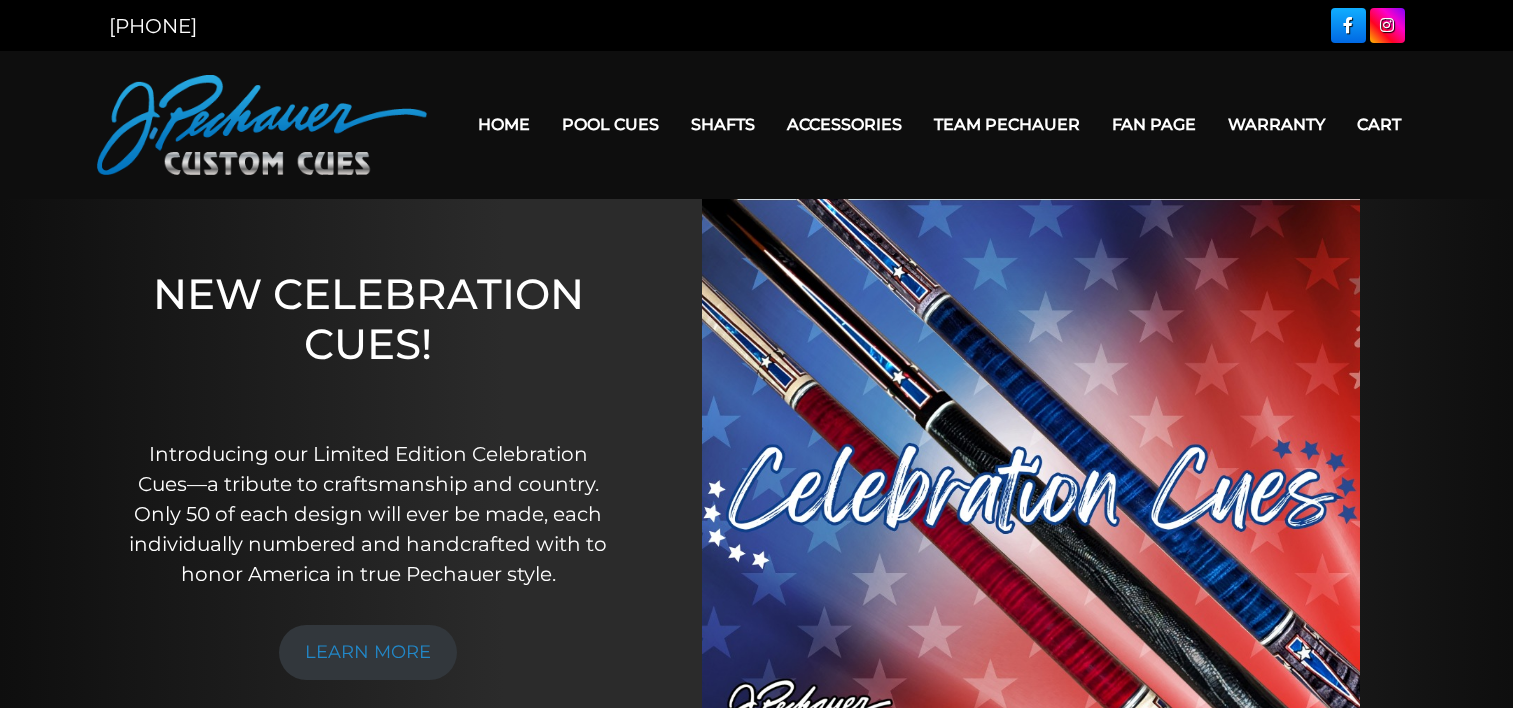 scroll, scrollTop: 0, scrollLeft: 0, axis: both 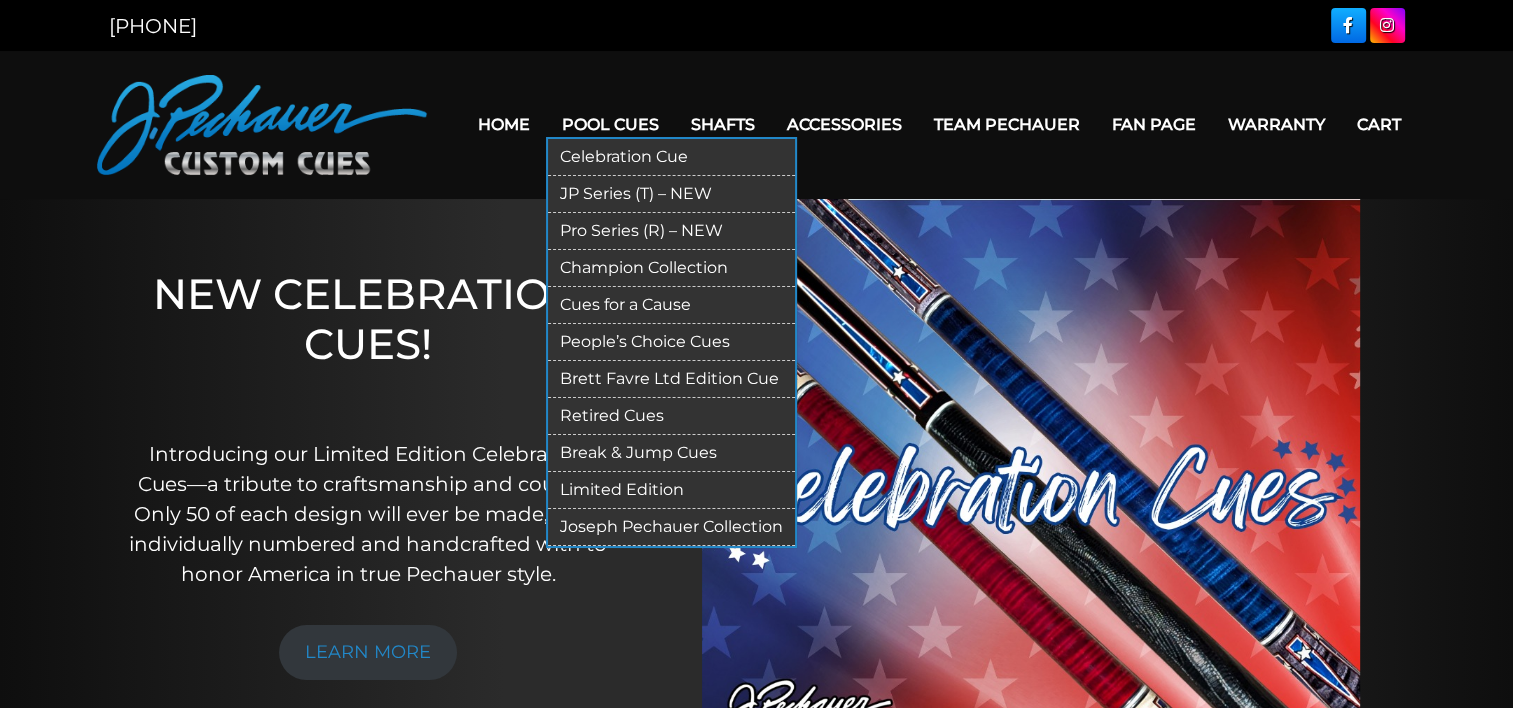 click on "Break & Jump Cues" at bounding box center [671, 453] 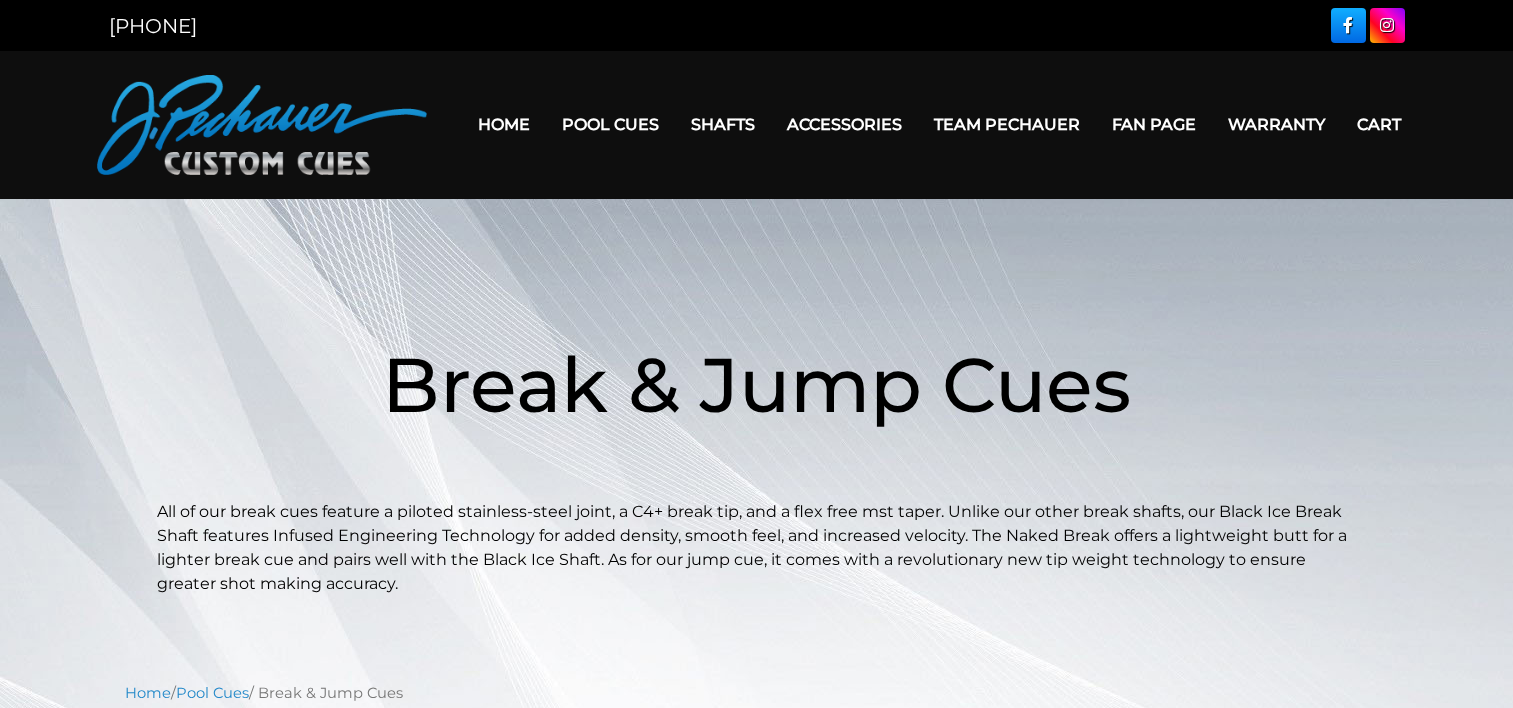 scroll, scrollTop: 0, scrollLeft: 0, axis: both 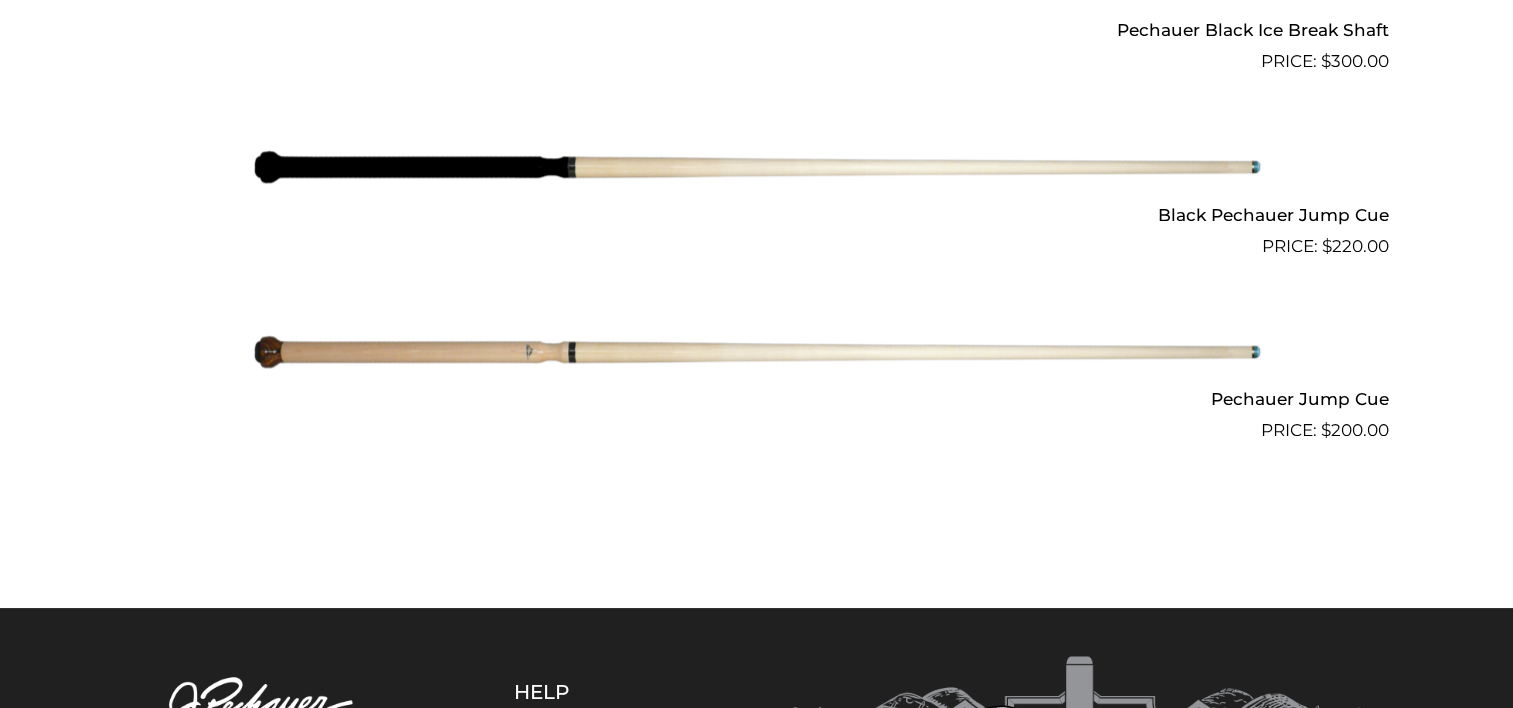 click at bounding box center [757, 352] 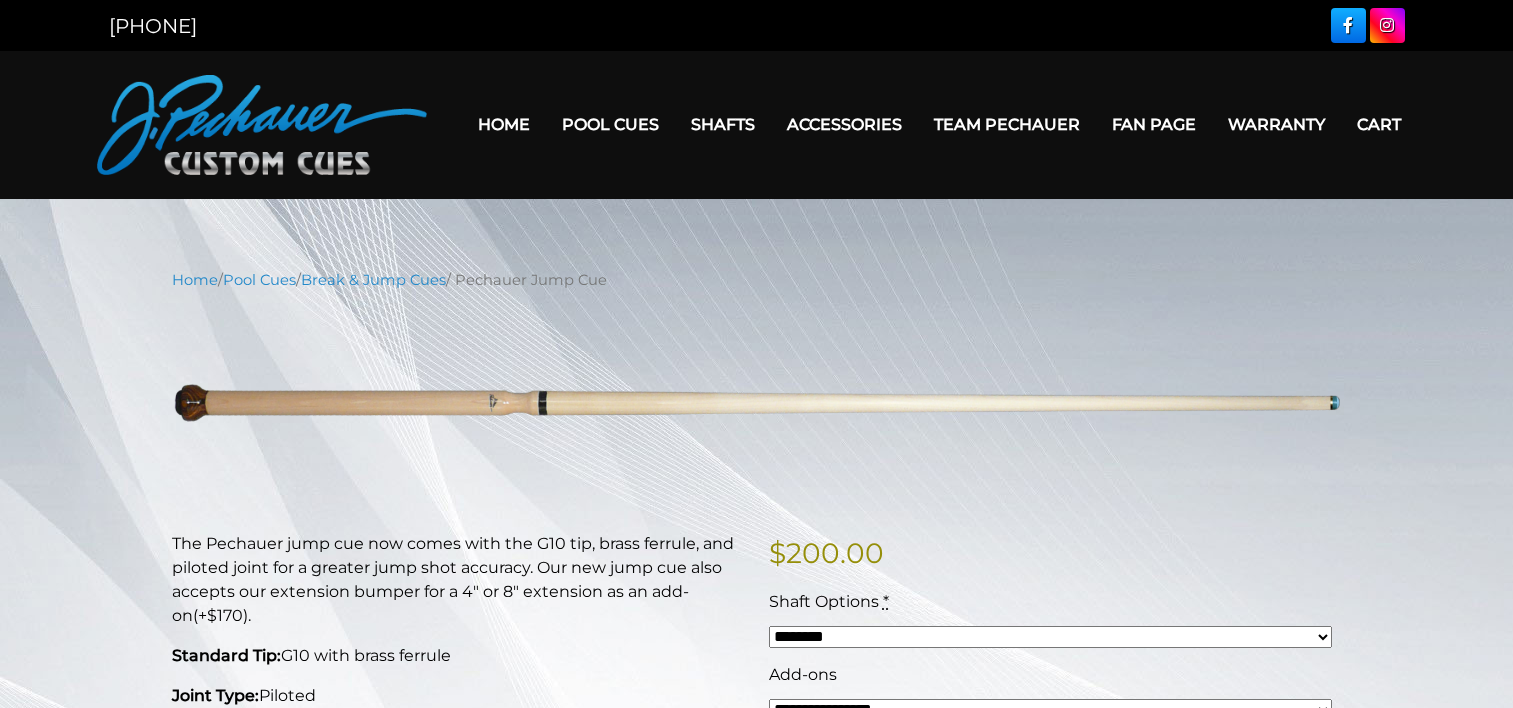 scroll, scrollTop: 0, scrollLeft: 0, axis: both 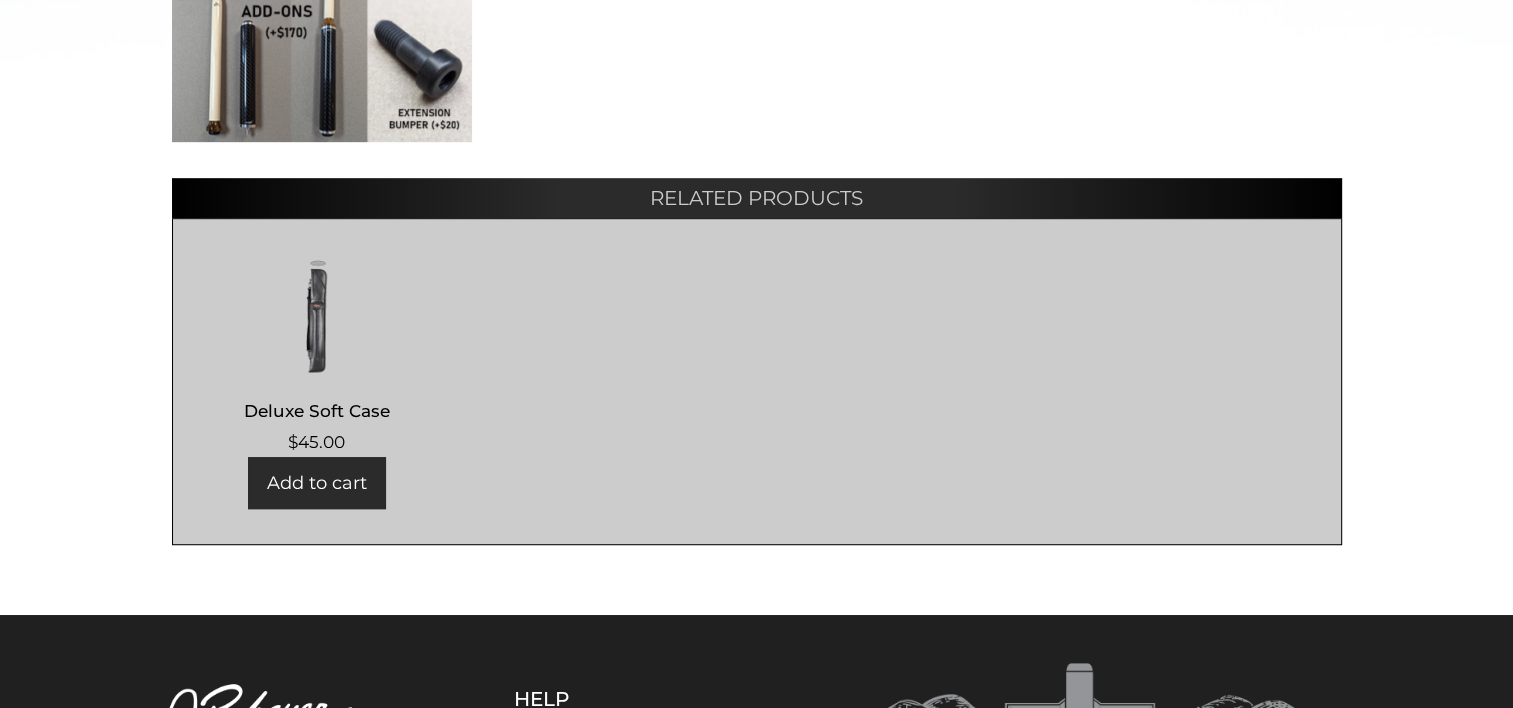 click at bounding box center [317, 314] 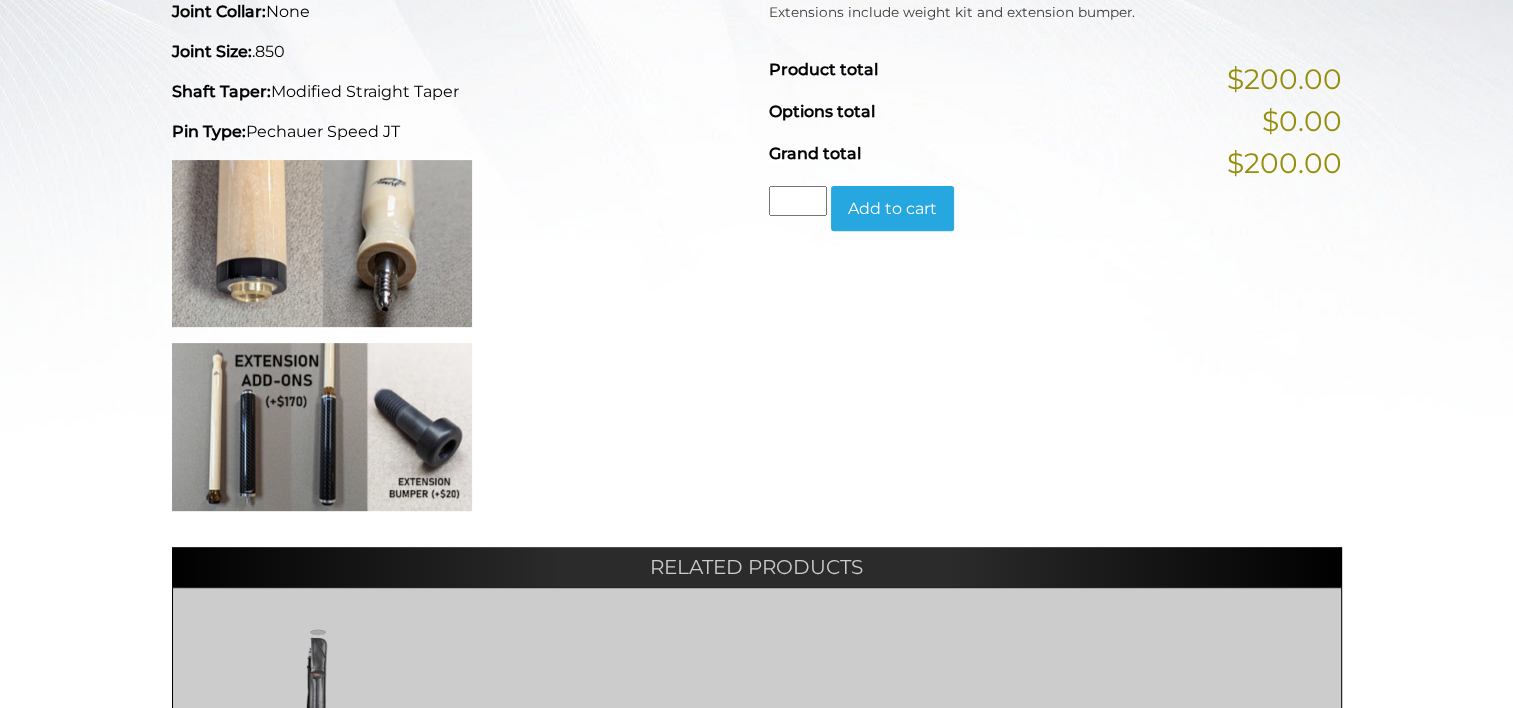 scroll, scrollTop: 811, scrollLeft: 0, axis: vertical 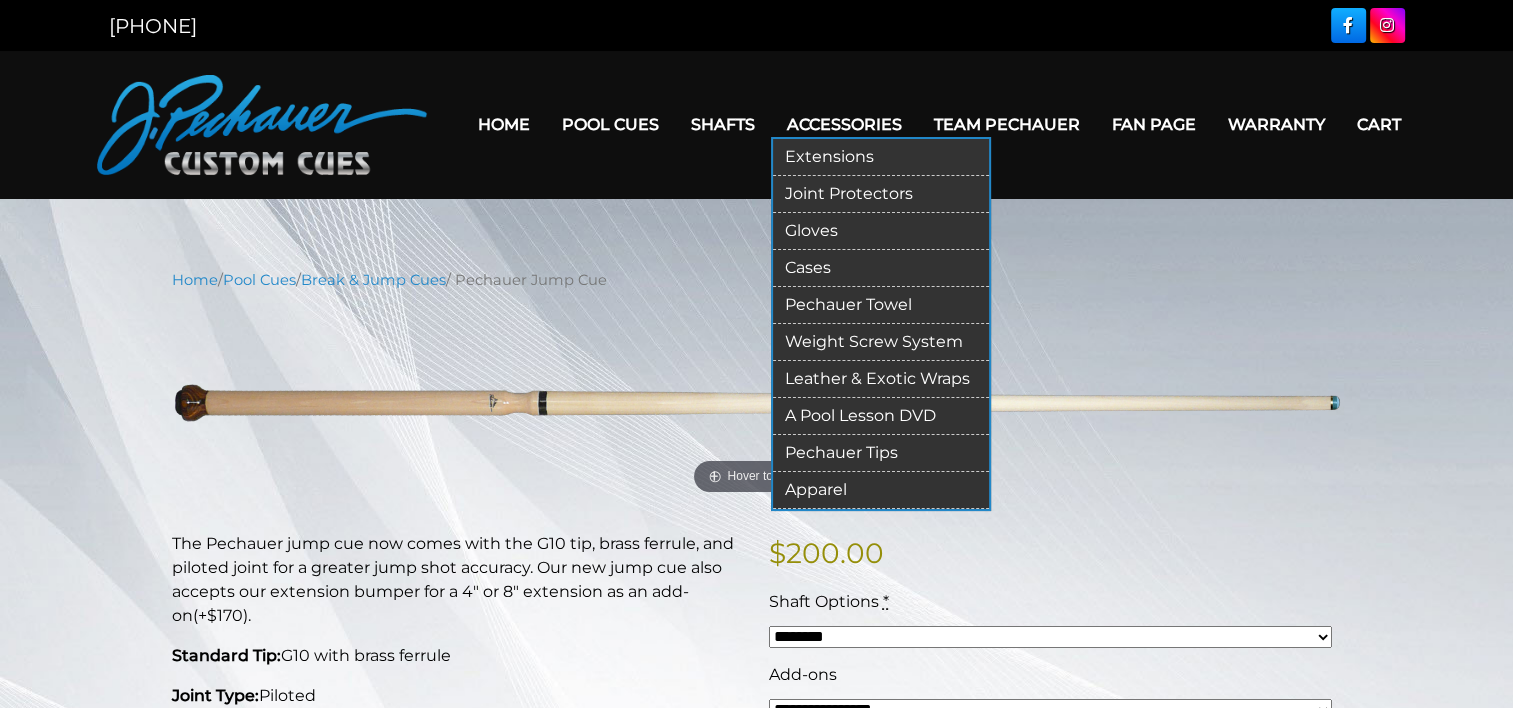 click on "Weight Screw System" at bounding box center (881, 342) 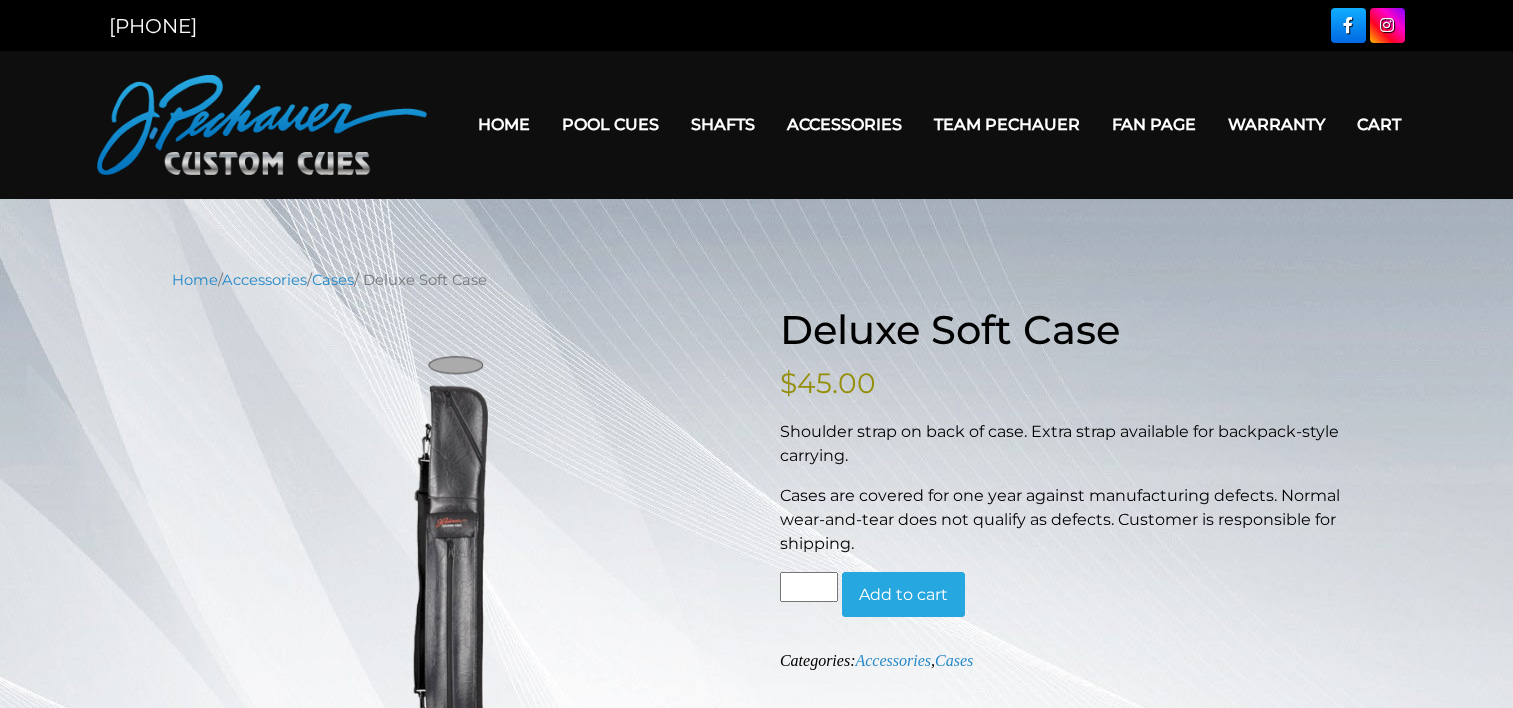 scroll, scrollTop: 0, scrollLeft: 0, axis: both 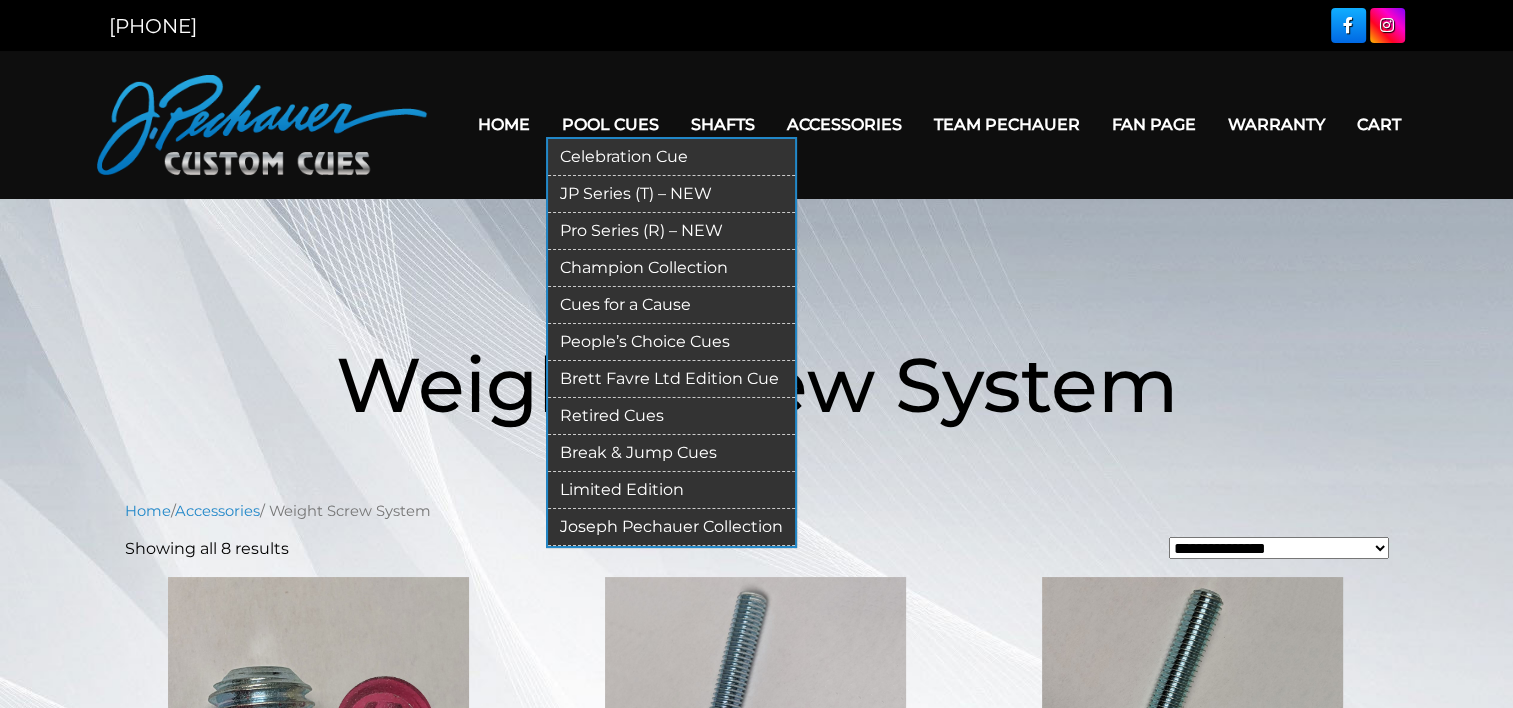 click on "Break & Jump Cues" at bounding box center [671, 453] 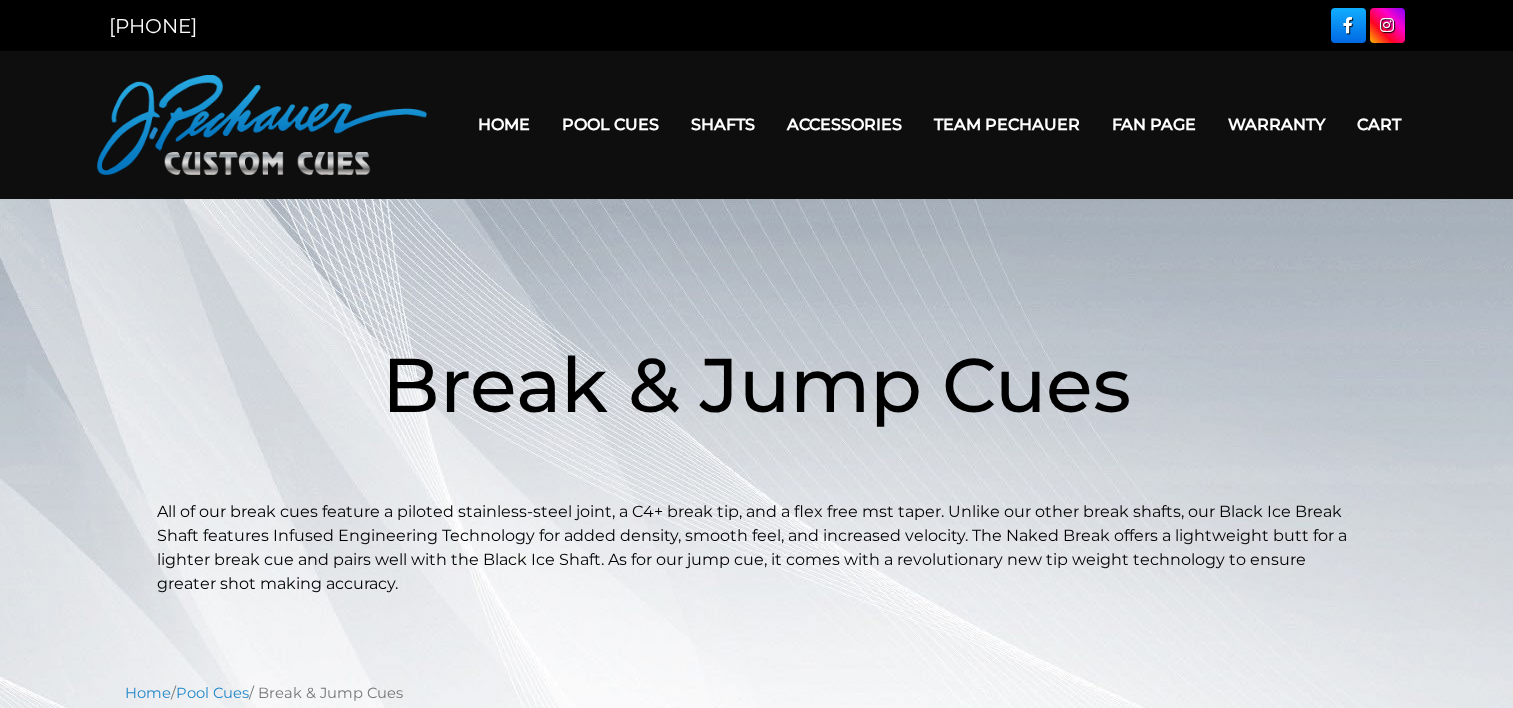 scroll, scrollTop: 0, scrollLeft: 0, axis: both 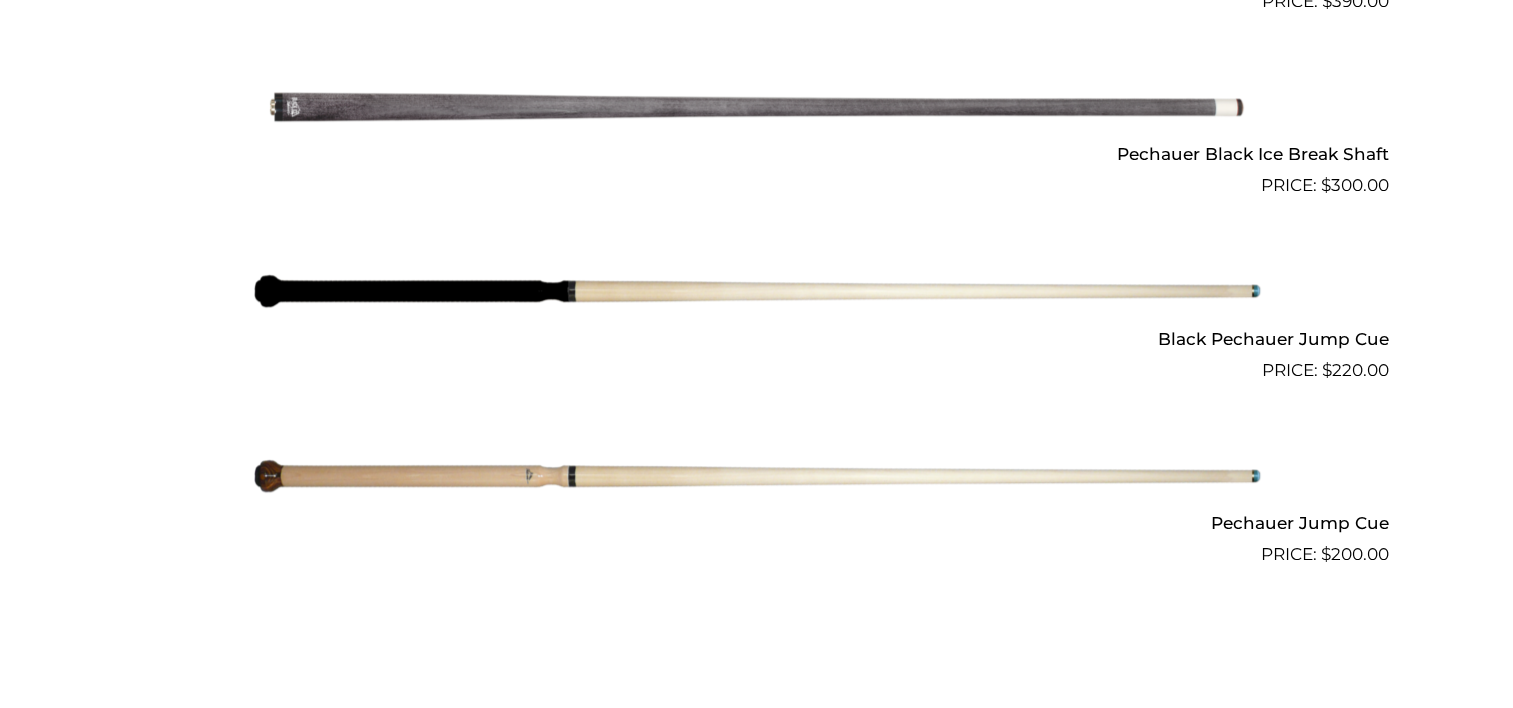 click at bounding box center [757, 291] 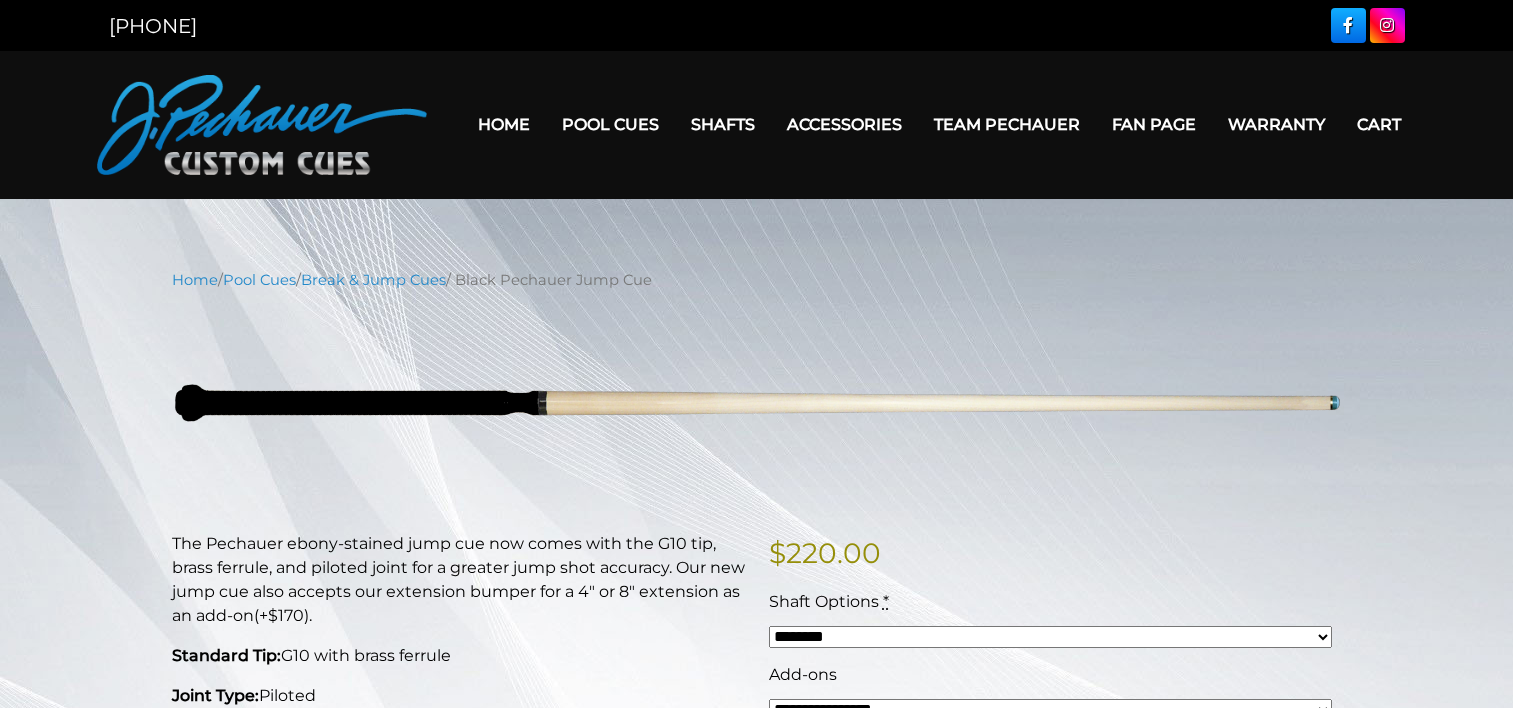 scroll, scrollTop: 0, scrollLeft: 0, axis: both 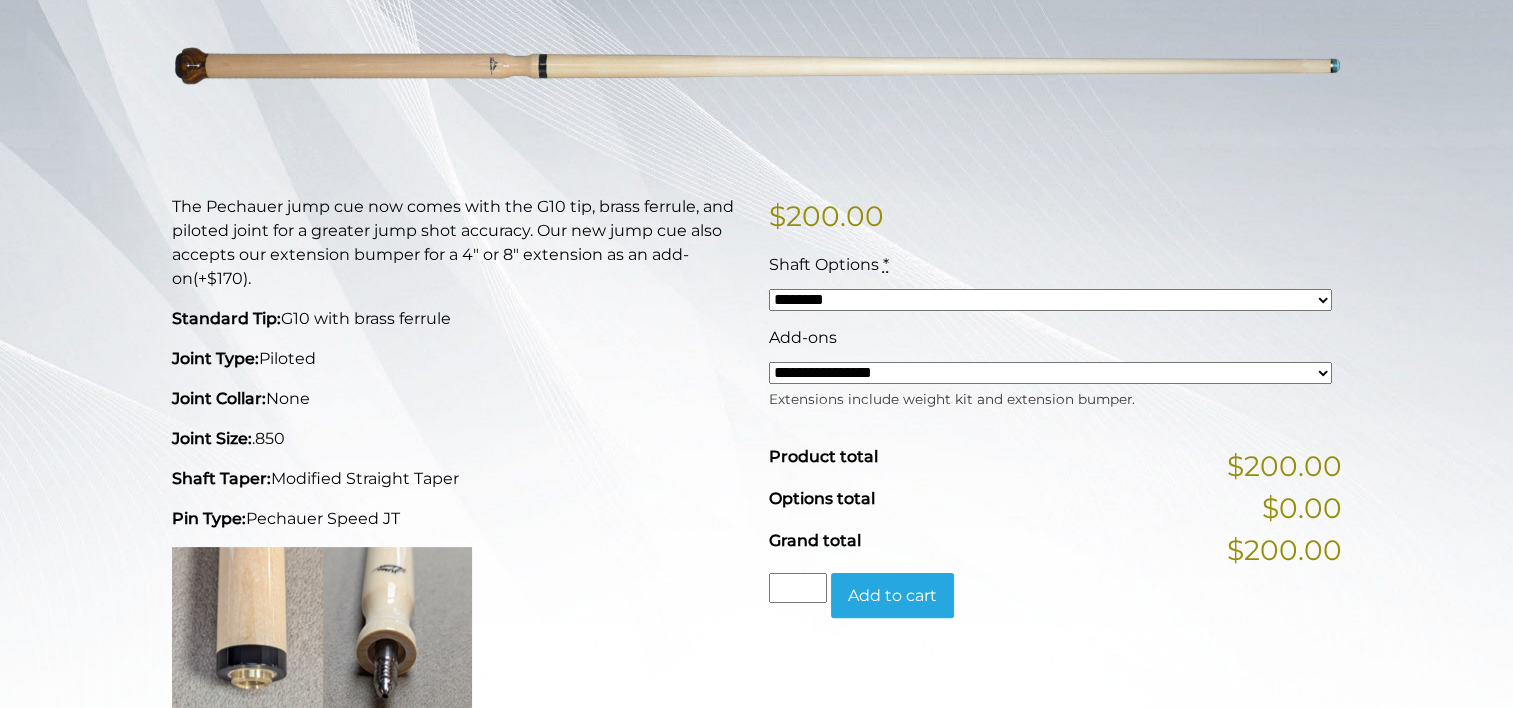 click on "******** ******** ********" at bounding box center [1050, 300] 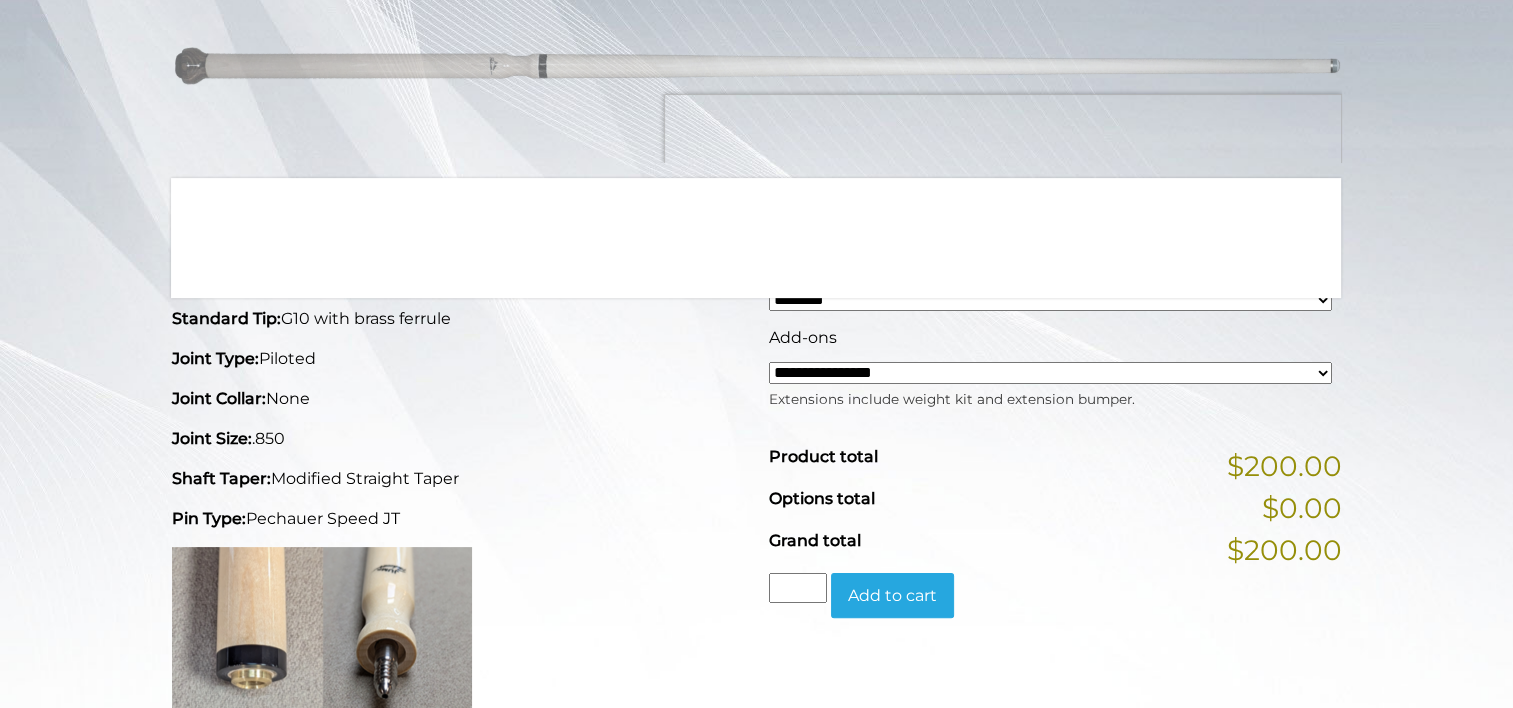 click at bounding box center [757, 66] 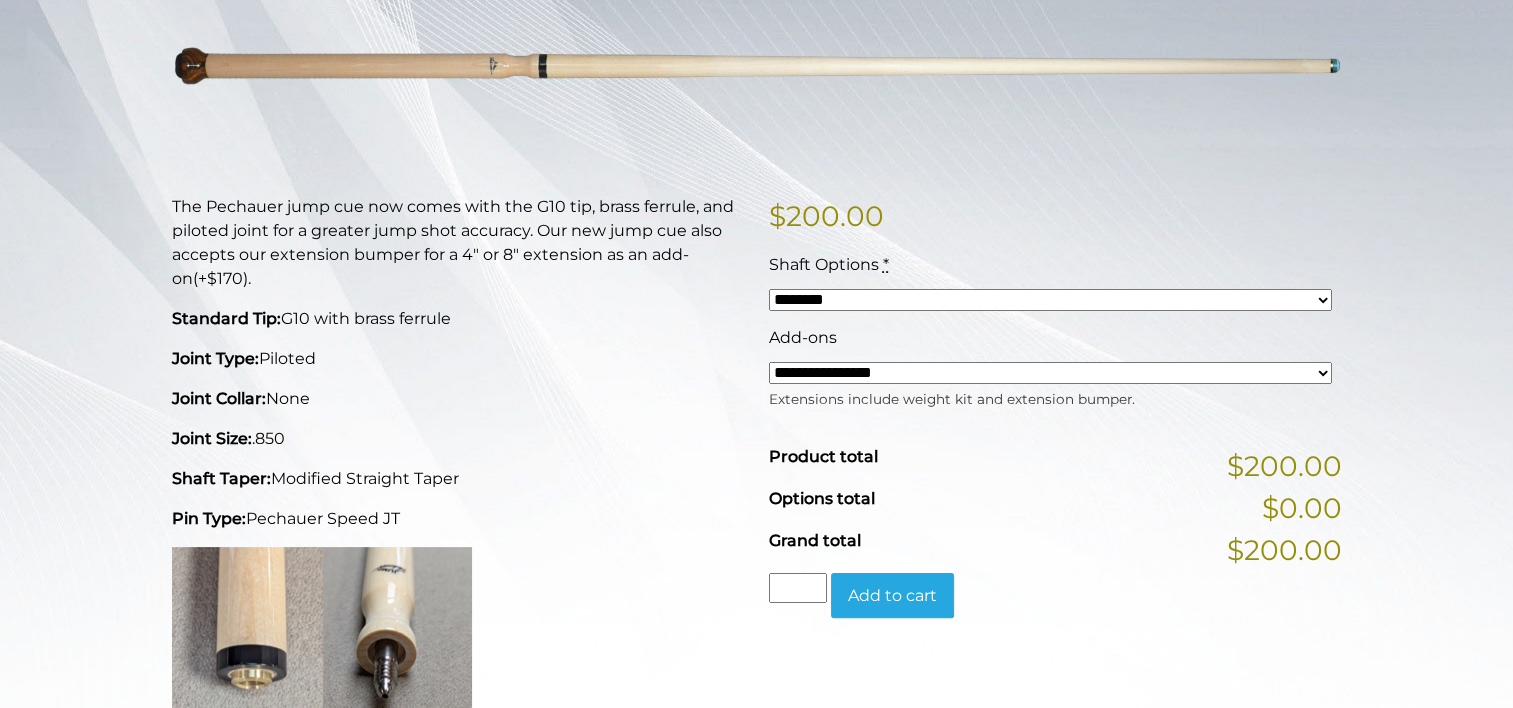 click on "**********" at bounding box center (1050, 373) 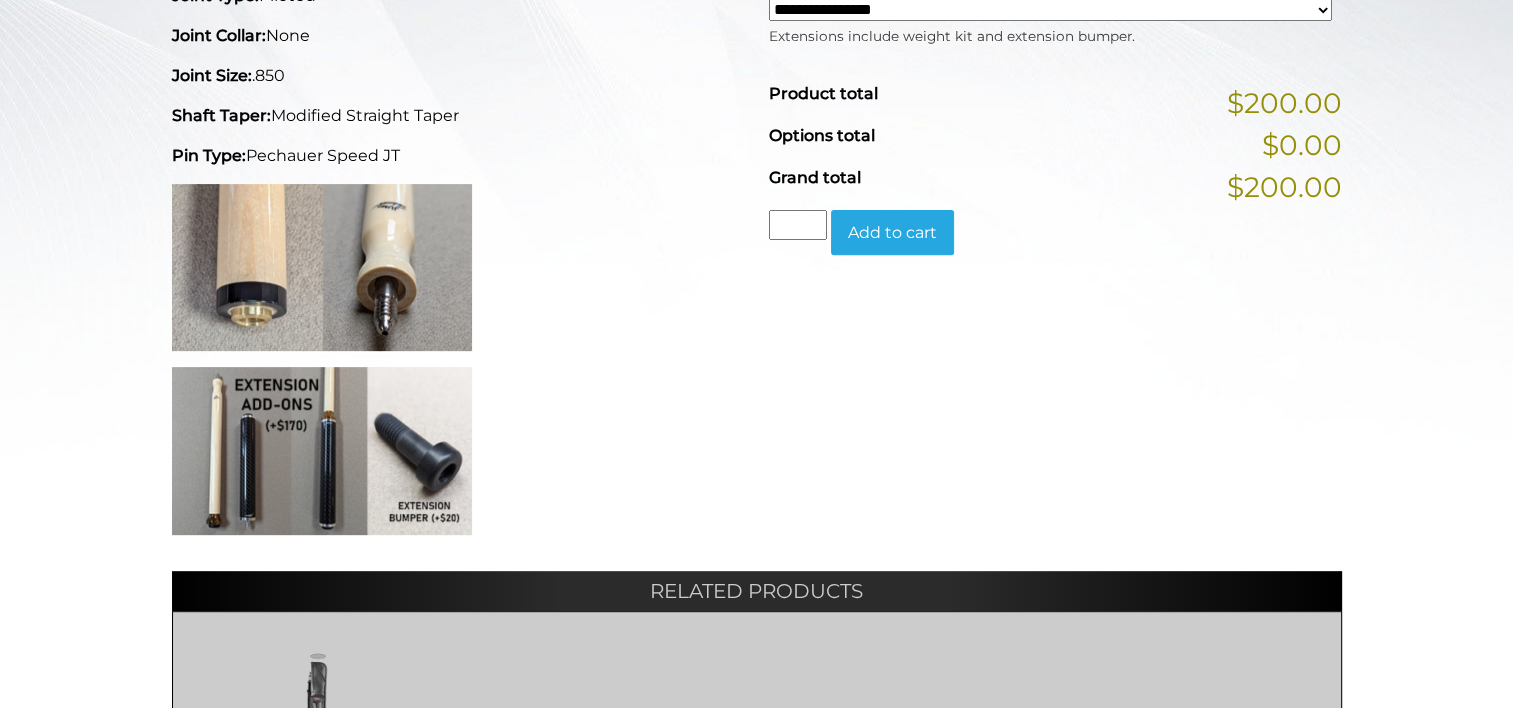scroll, scrollTop: 706, scrollLeft: 0, axis: vertical 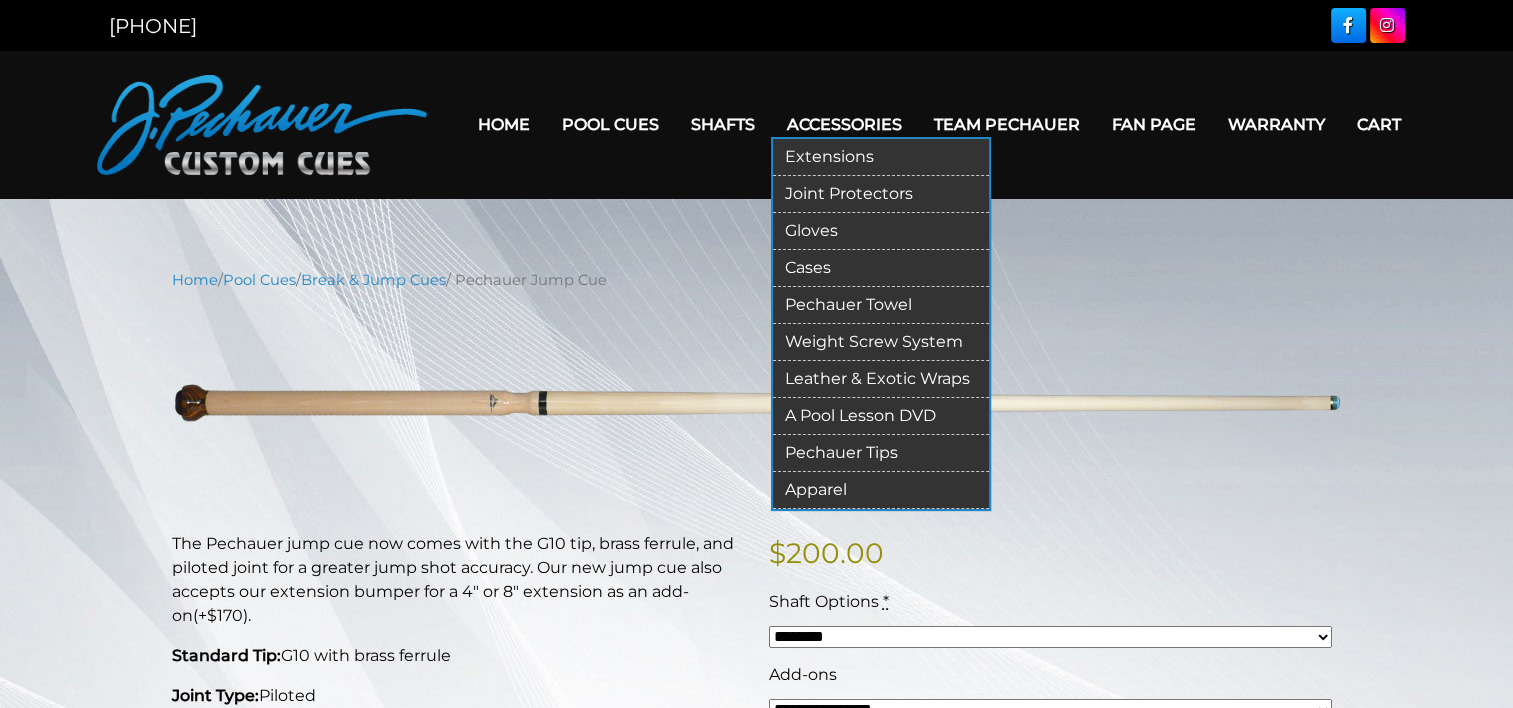 click on "Gloves" at bounding box center (881, 231) 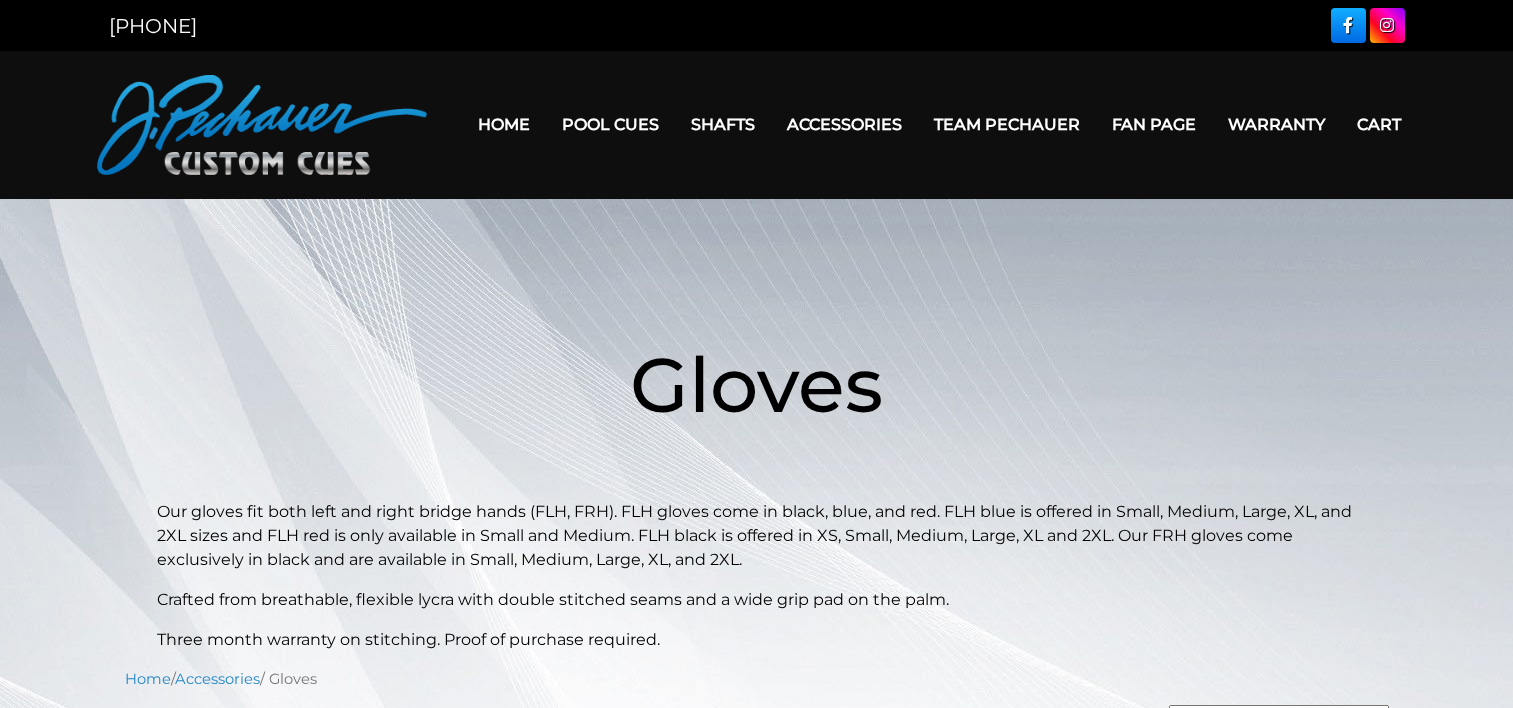 scroll, scrollTop: 0, scrollLeft: 0, axis: both 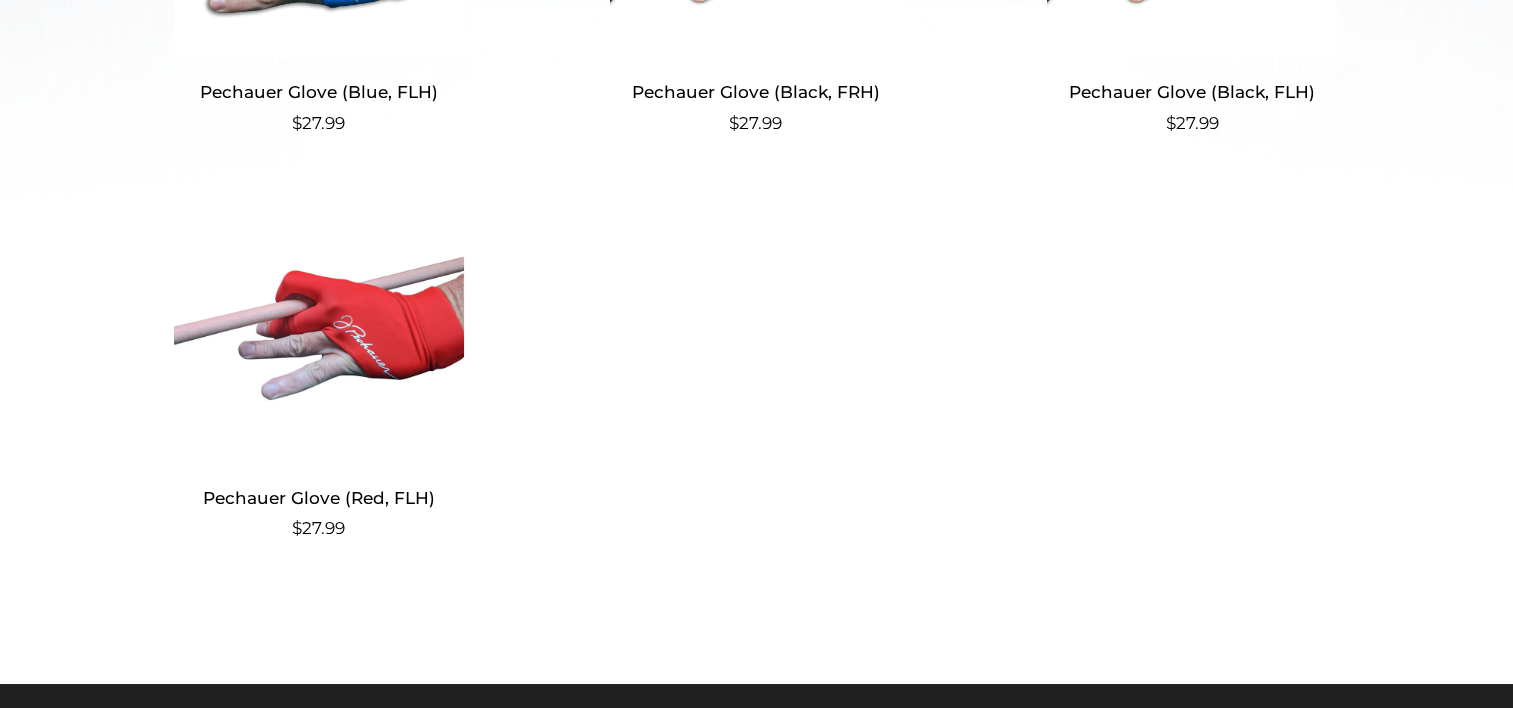 click at bounding box center [319, 328] 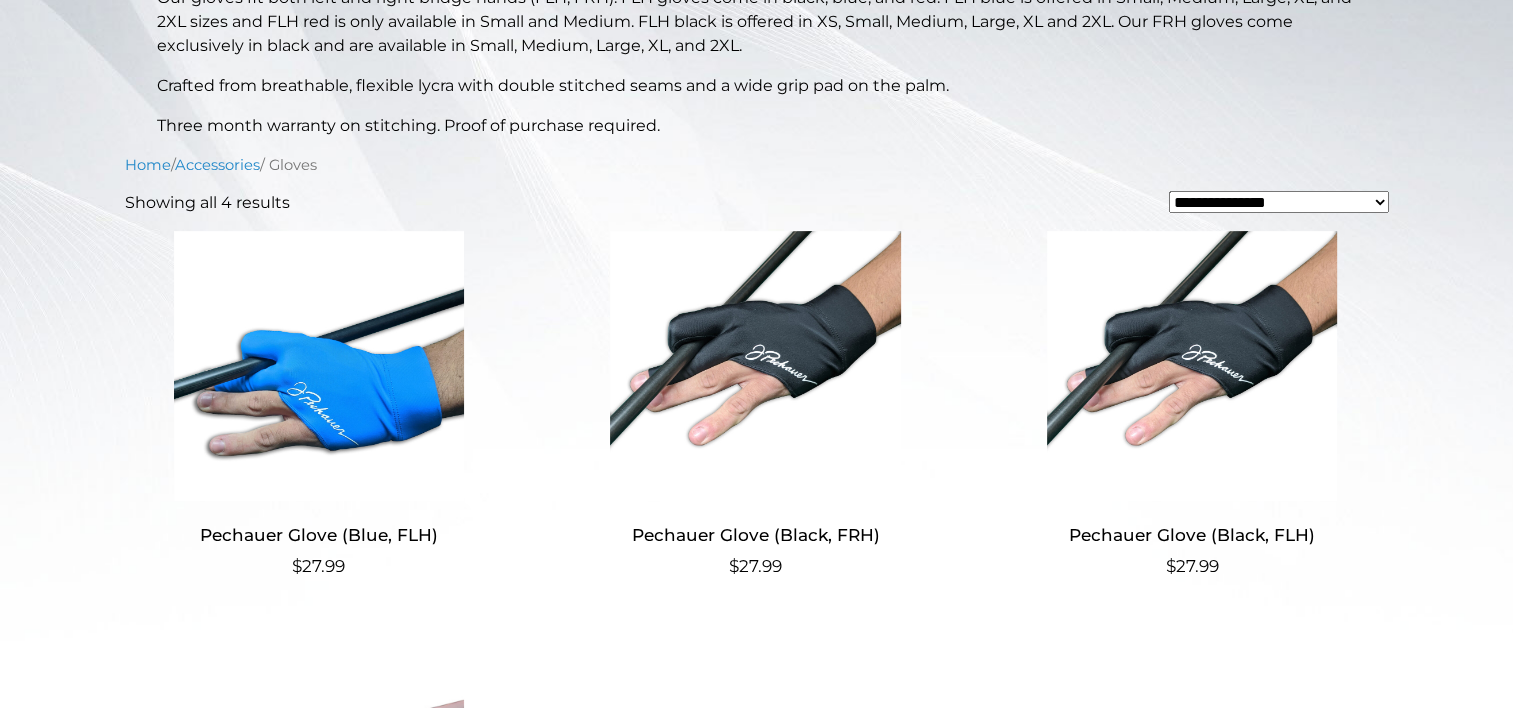 scroll, scrollTop: 479, scrollLeft: 0, axis: vertical 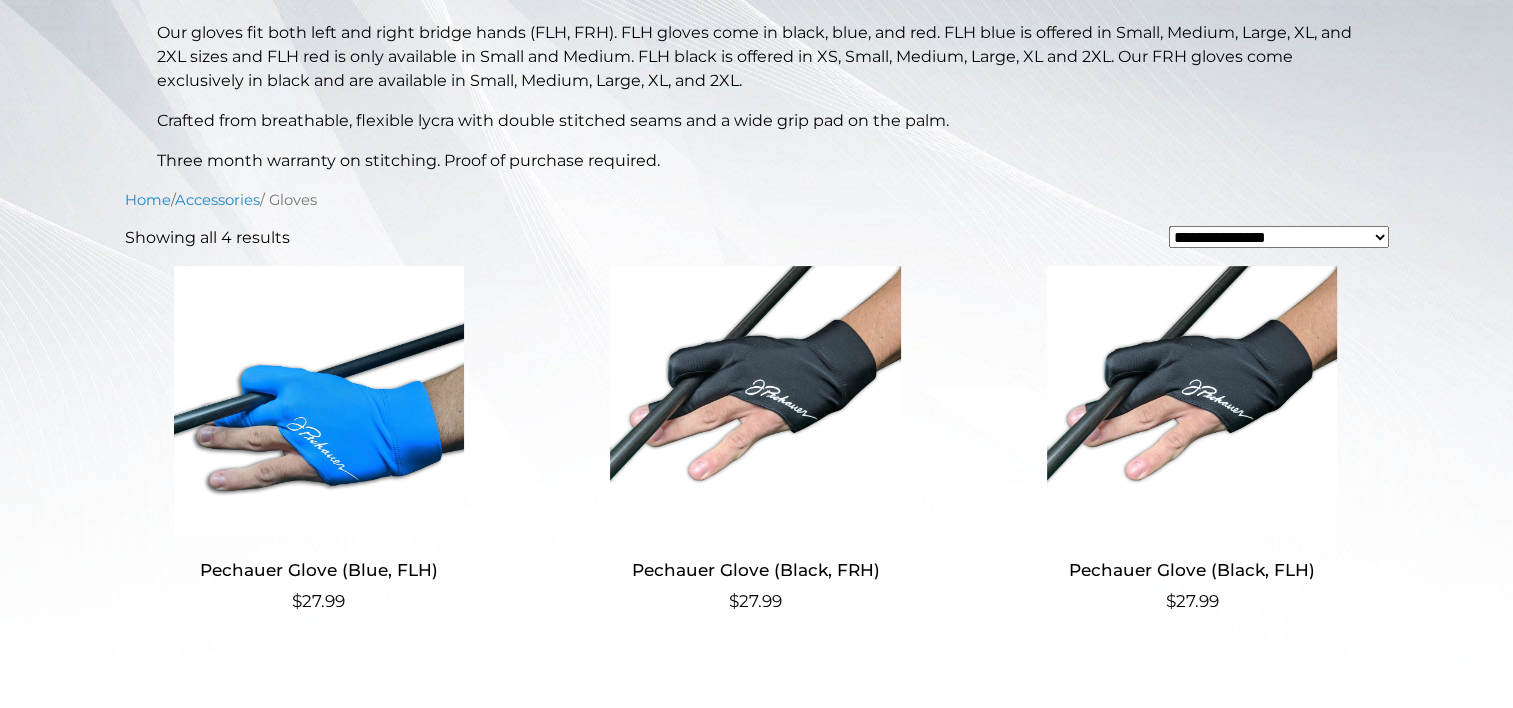 click at bounding box center [319, 401] 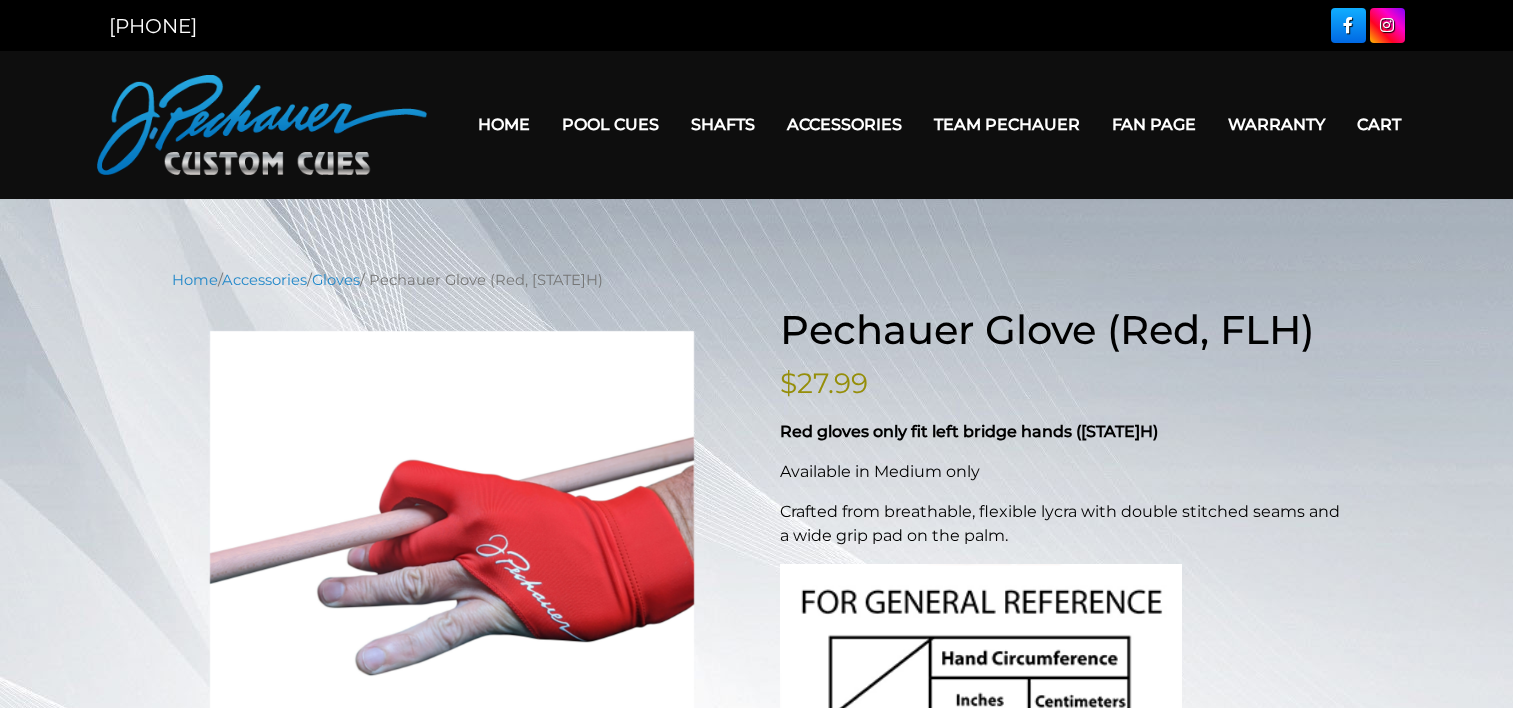 scroll, scrollTop: 0, scrollLeft: 0, axis: both 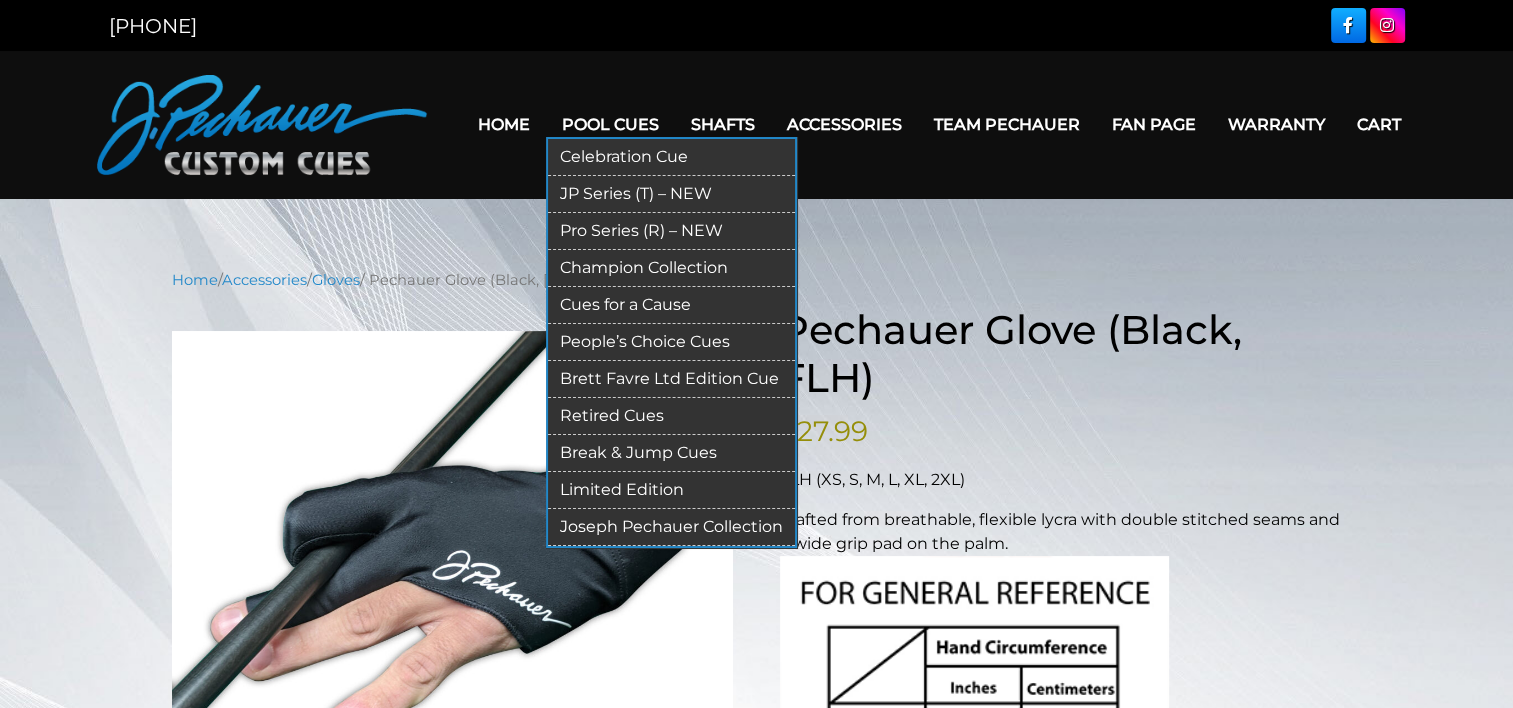 click on "Cues for a Cause" at bounding box center (671, 305) 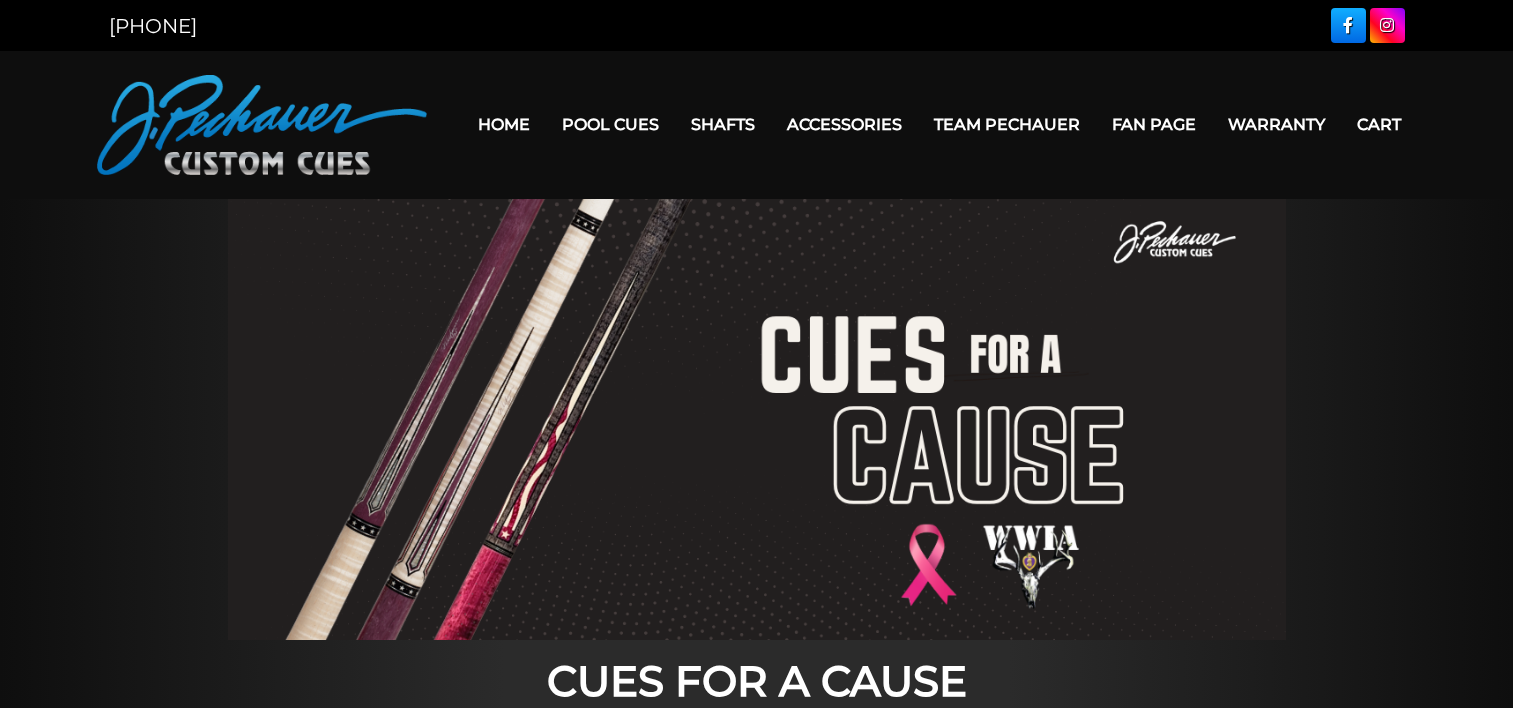 scroll, scrollTop: 0, scrollLeft: 0, axis: both 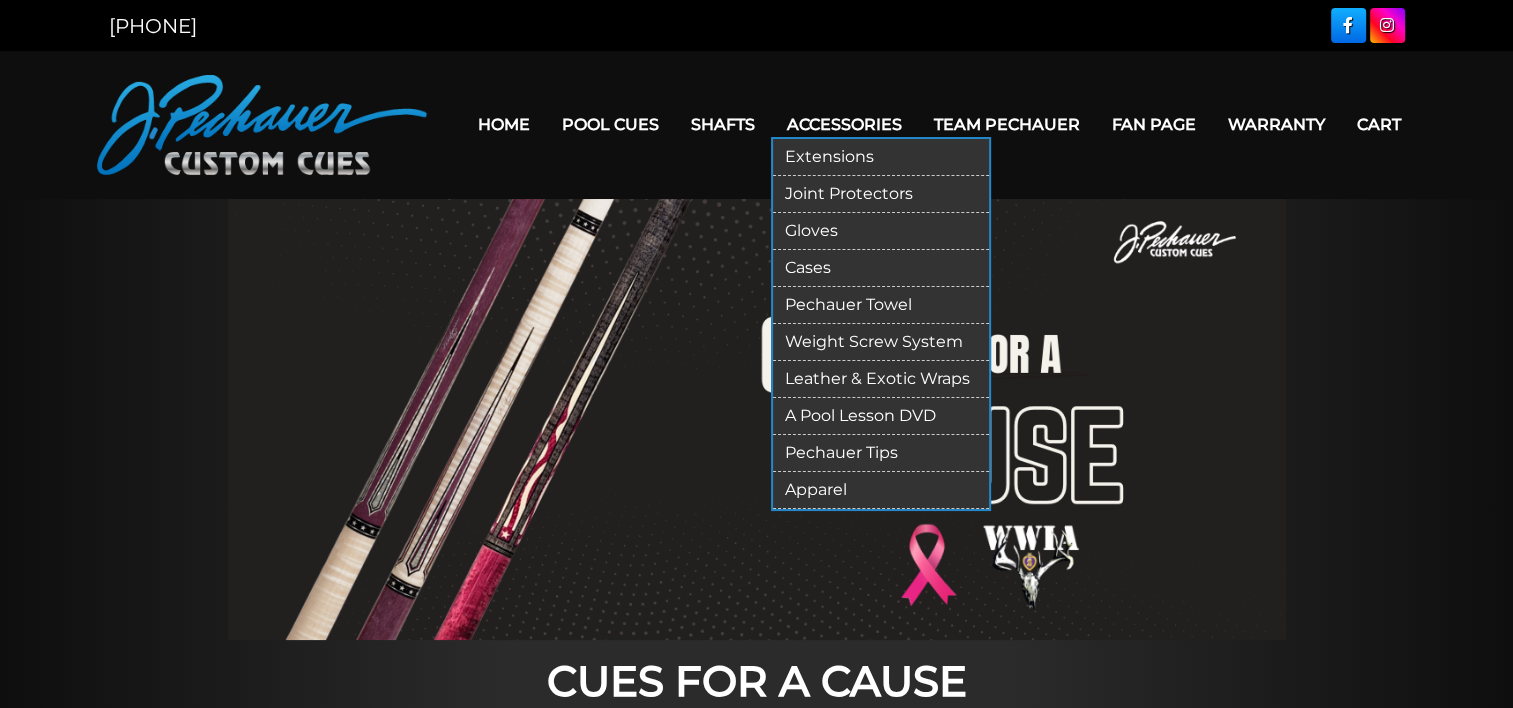 click on "Cases" at bounding box center [881, 268] 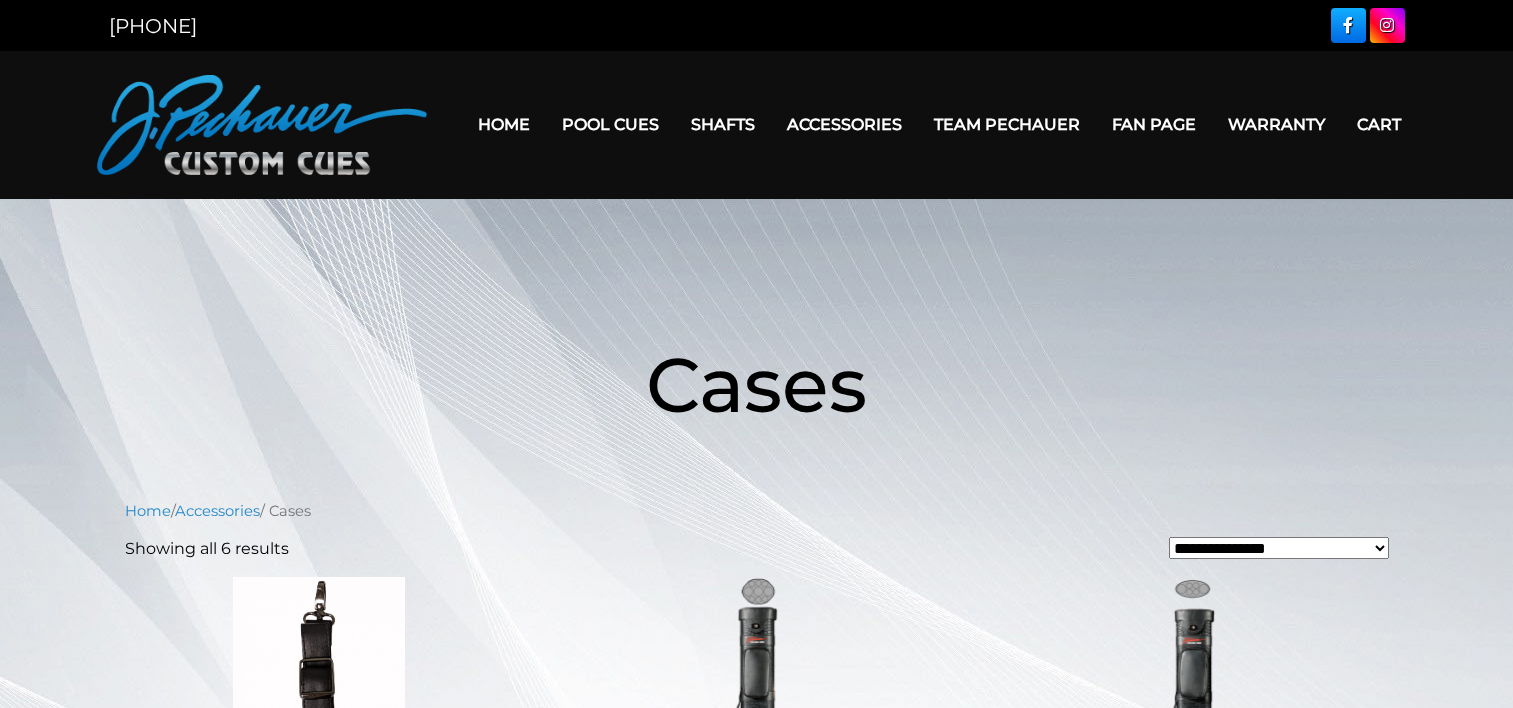 scroll, scrollTop: 0, scrollLeft: 0, axis: both 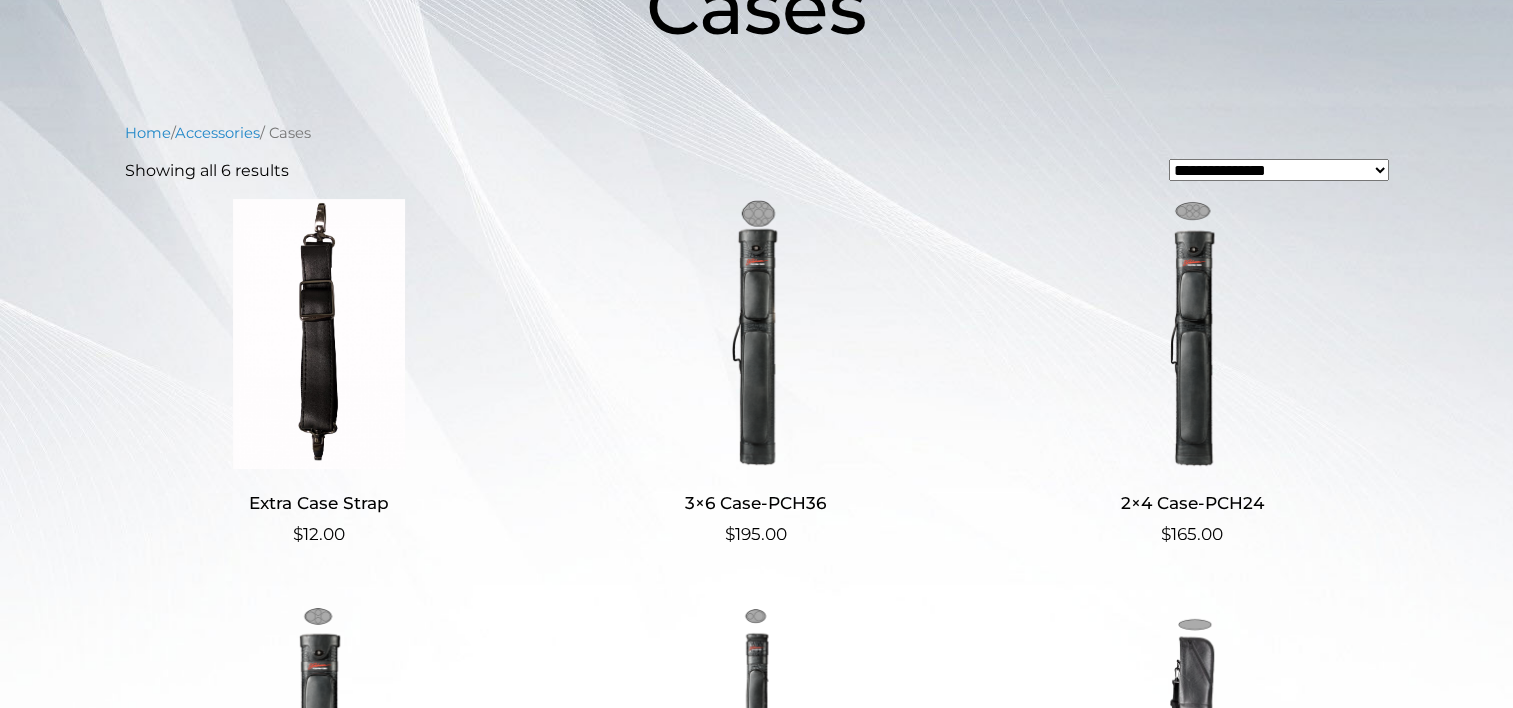 click at bounding box center (1192, 334) 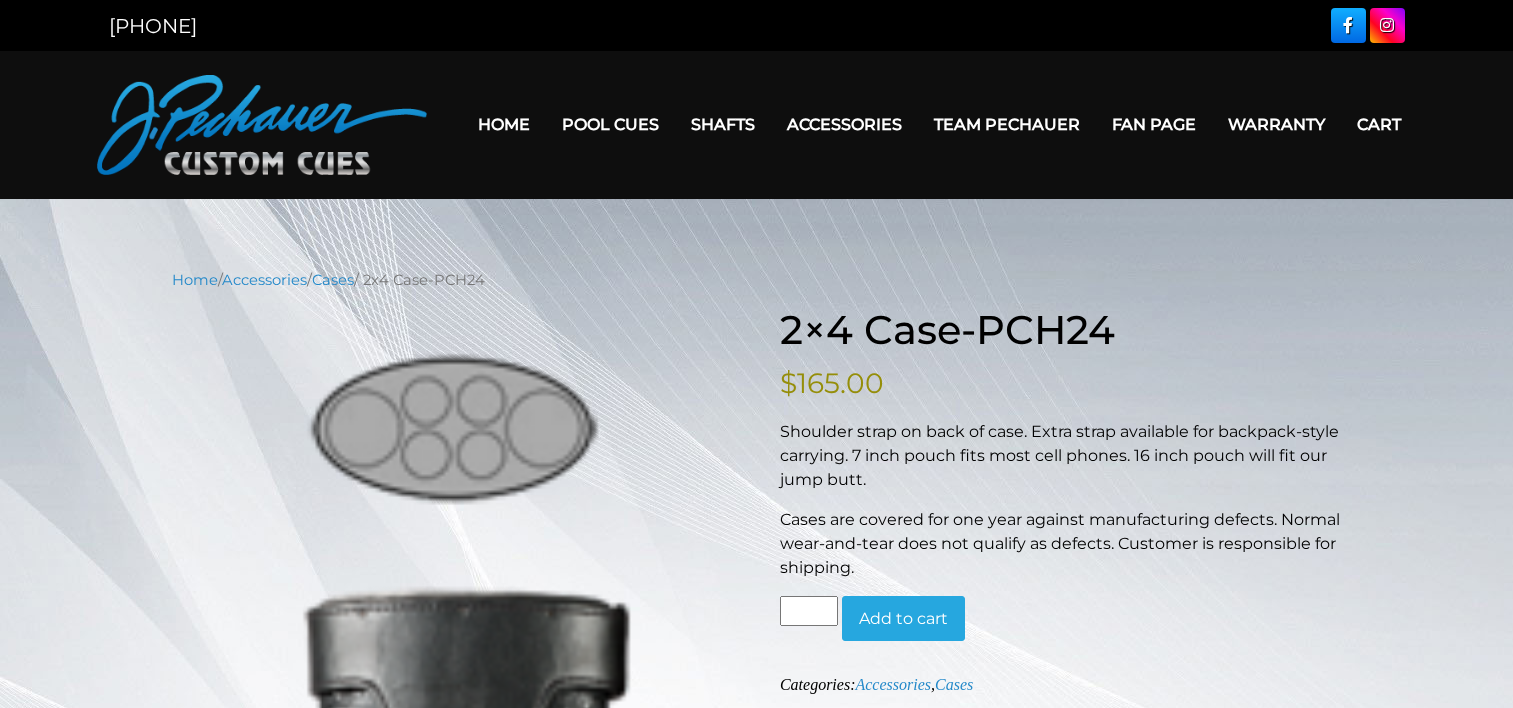 scroll, scrollTop: 0, scrollLeft: 0, axis: both 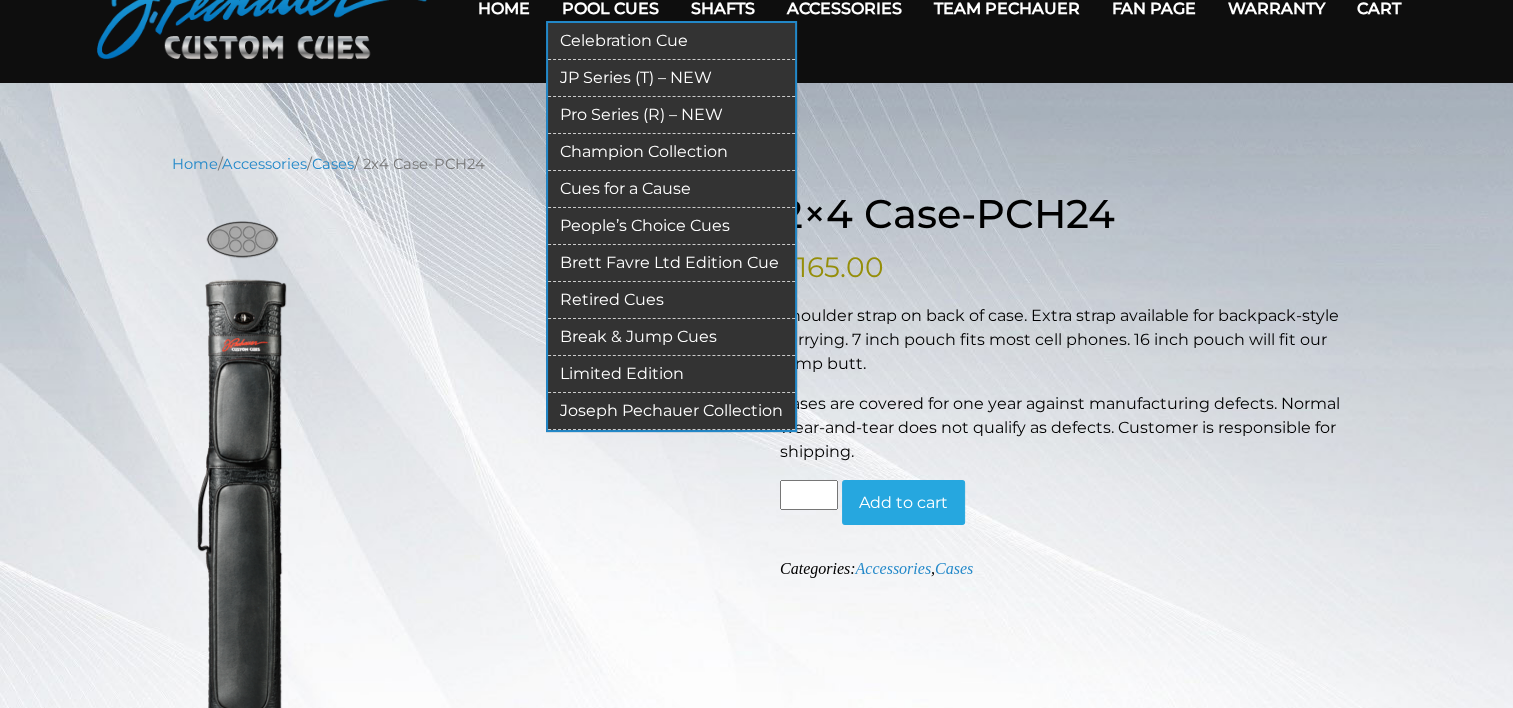 click on "Break & Jump Cues" at bounding box center [671, 337] 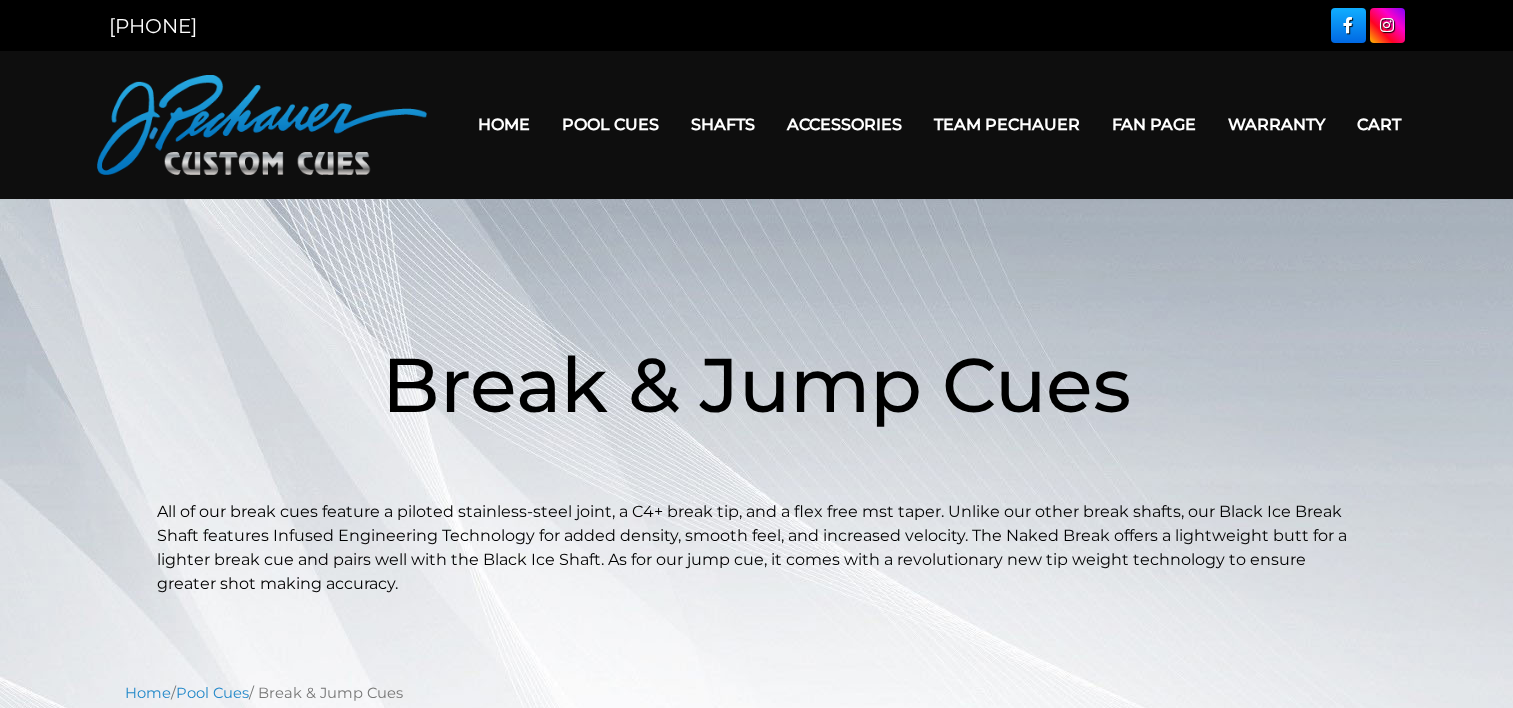 scroll, scrollTop: 0, scrollLeft: 0, axis: both 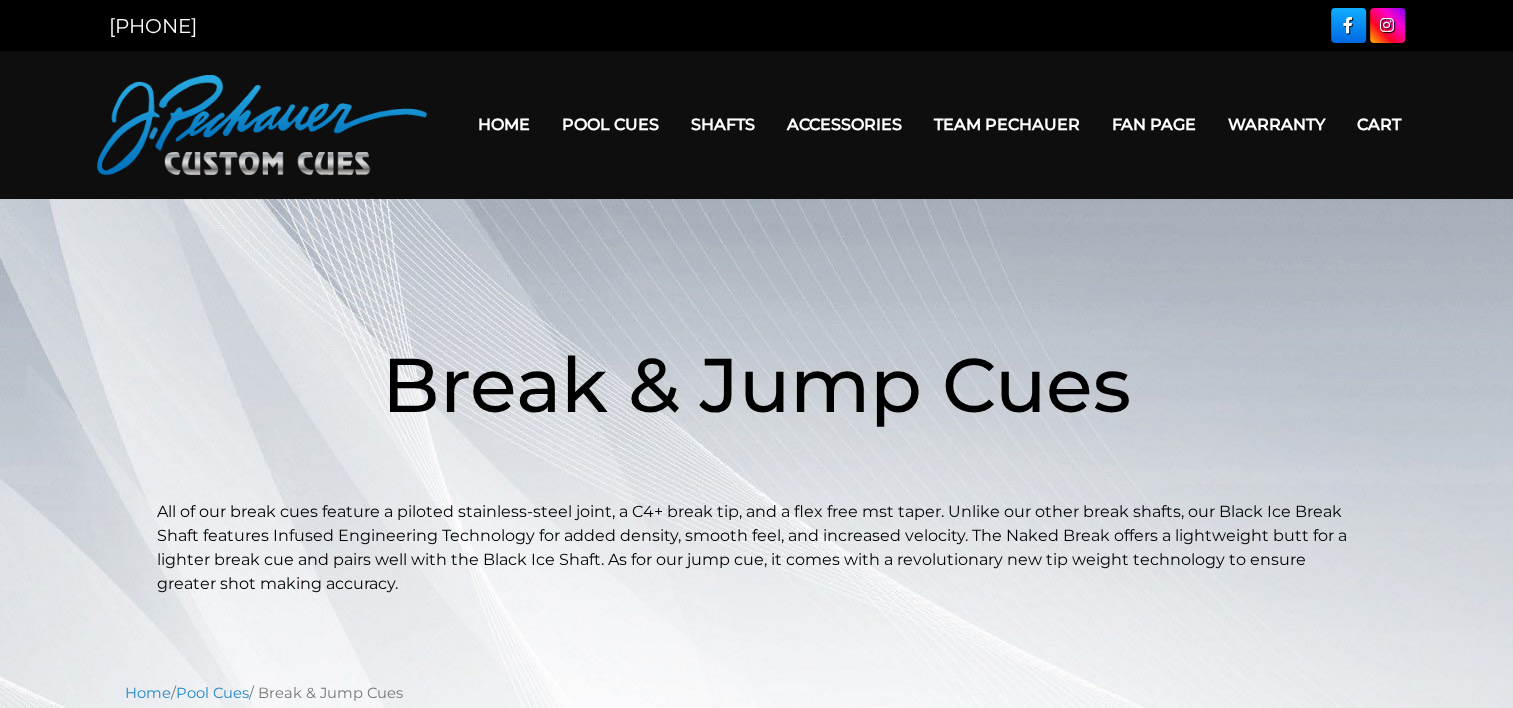 drag, startPoint x: 1512, startPoint y: 116, endPoint x: 1527, endPoint y: 149, distance: 36.249138 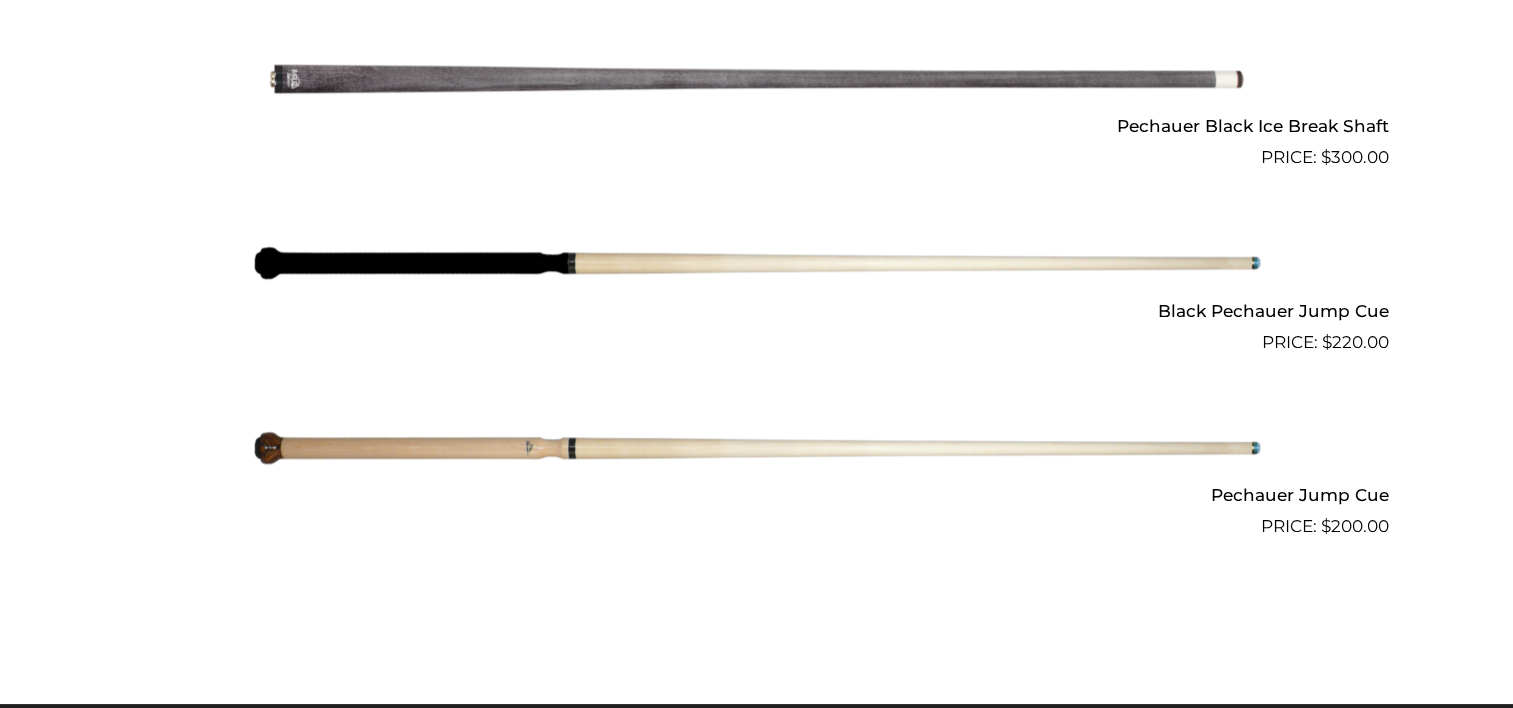 scroll, scrollTop: 1755, scrollLeft: 0, axis: vertical 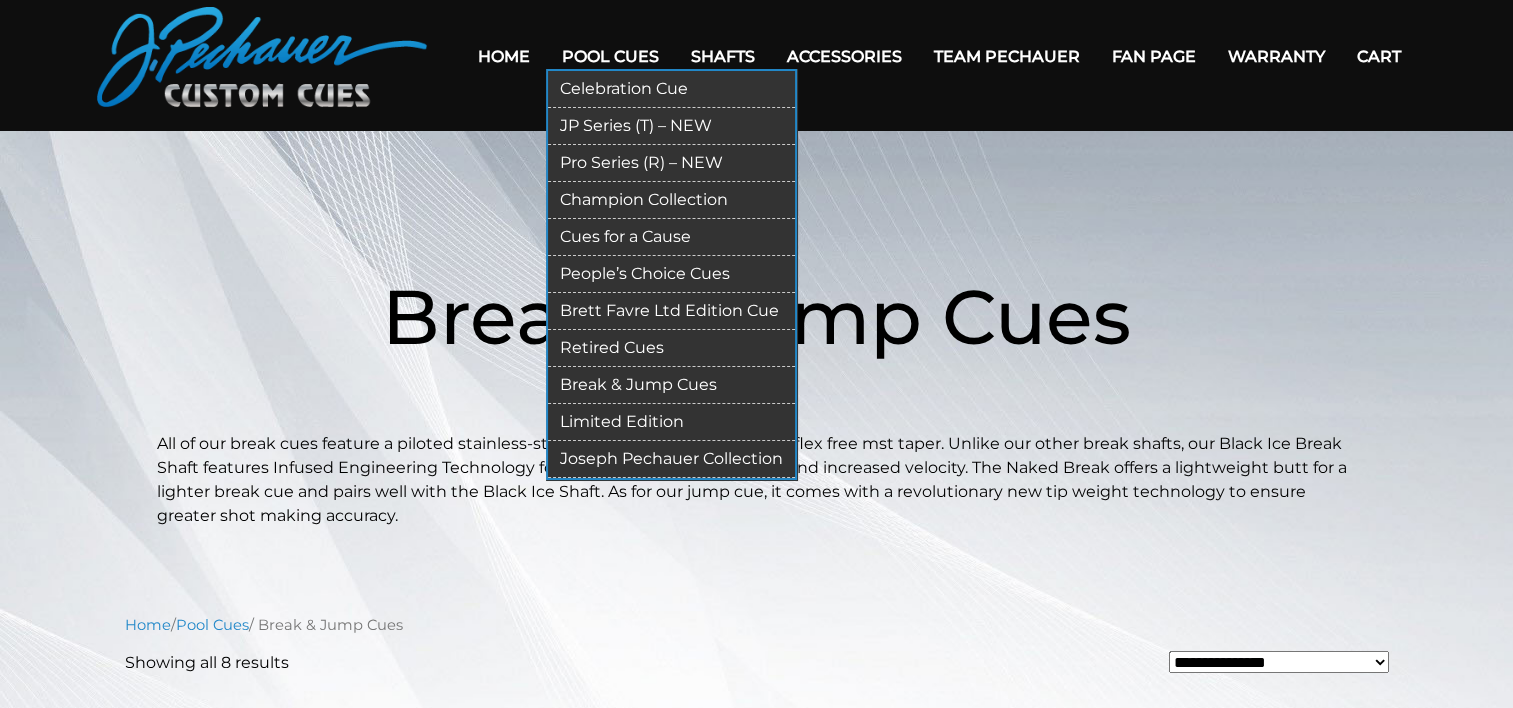 click on "Joseph Pechauer Collection" at bounding box center (671, 459) 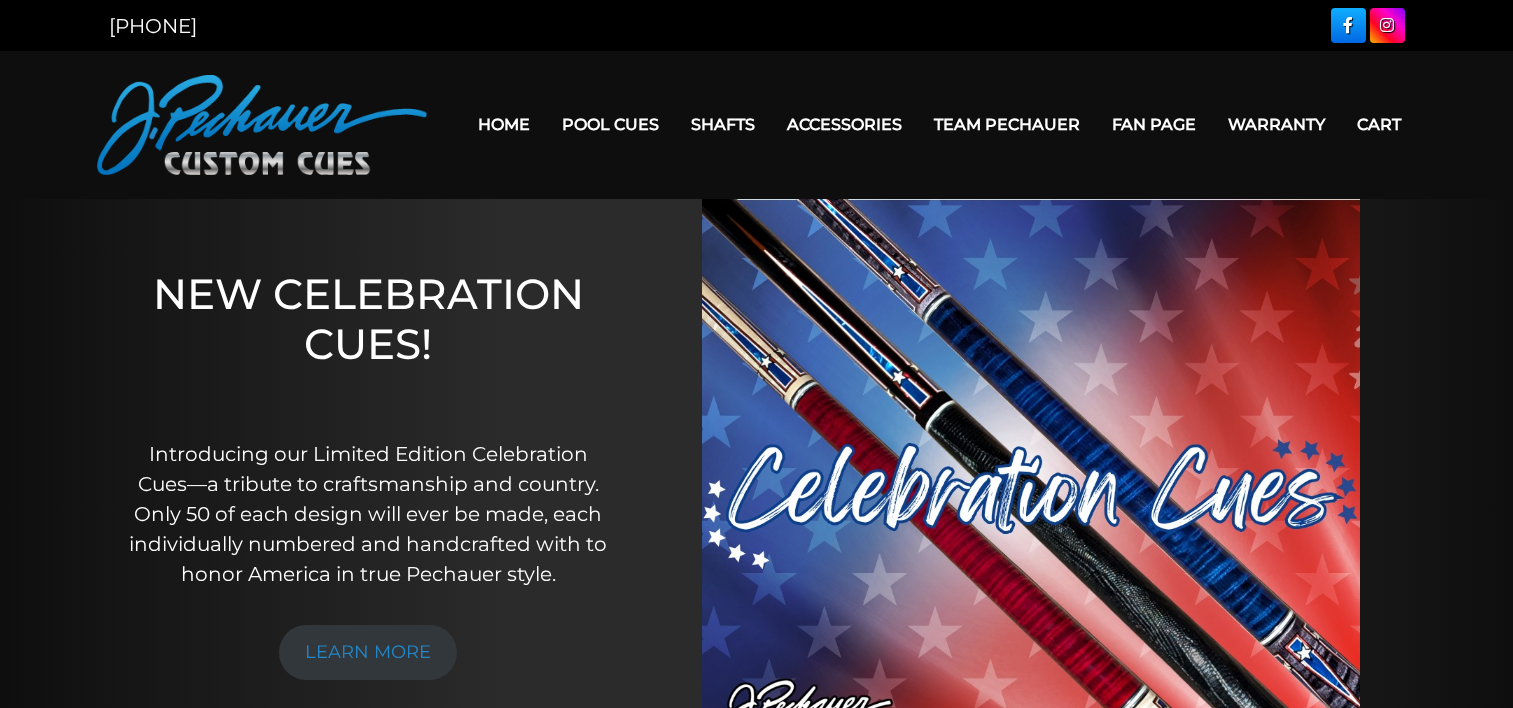 scroll, scrollTop: 0, scrollLeft: 0, axis: both 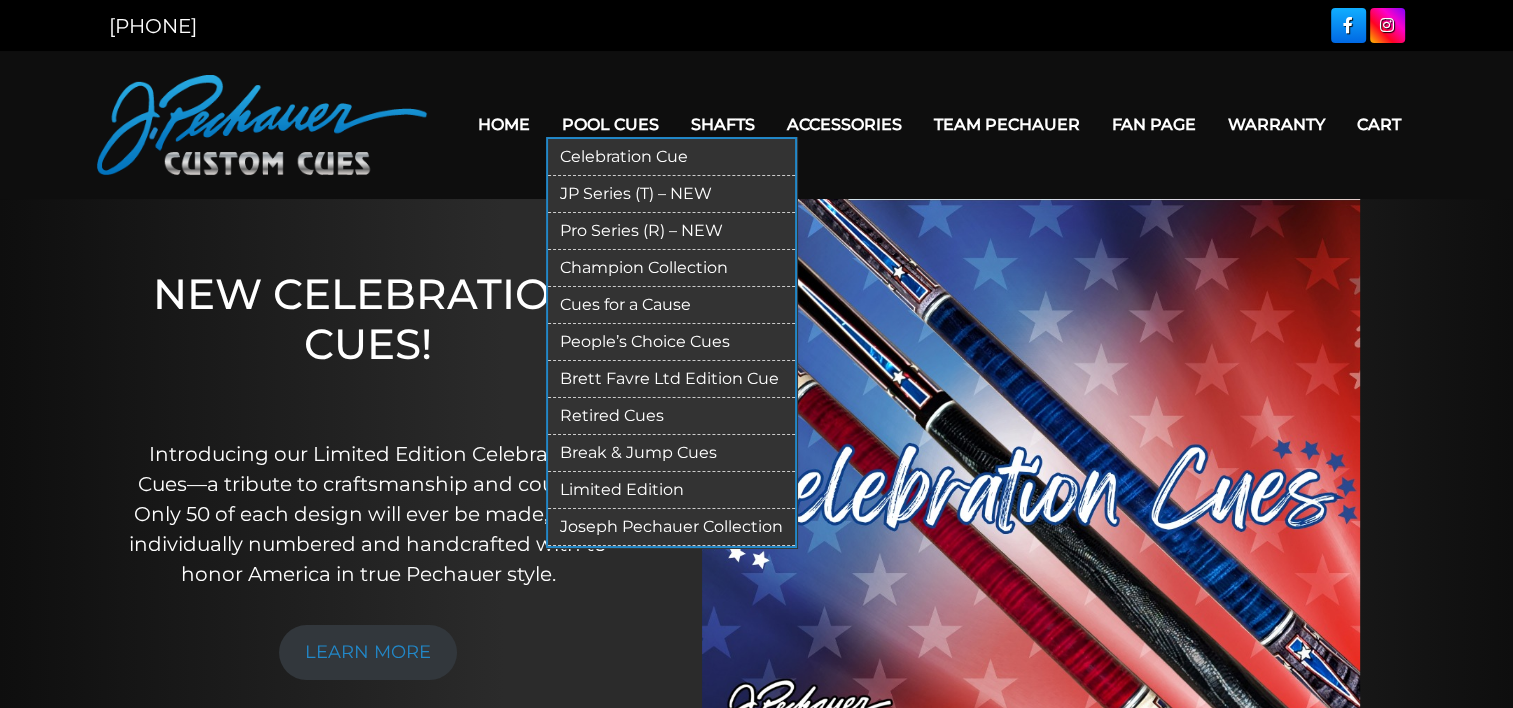 click on "JP Series (T) – NEW" at bounding box center (671, 194) 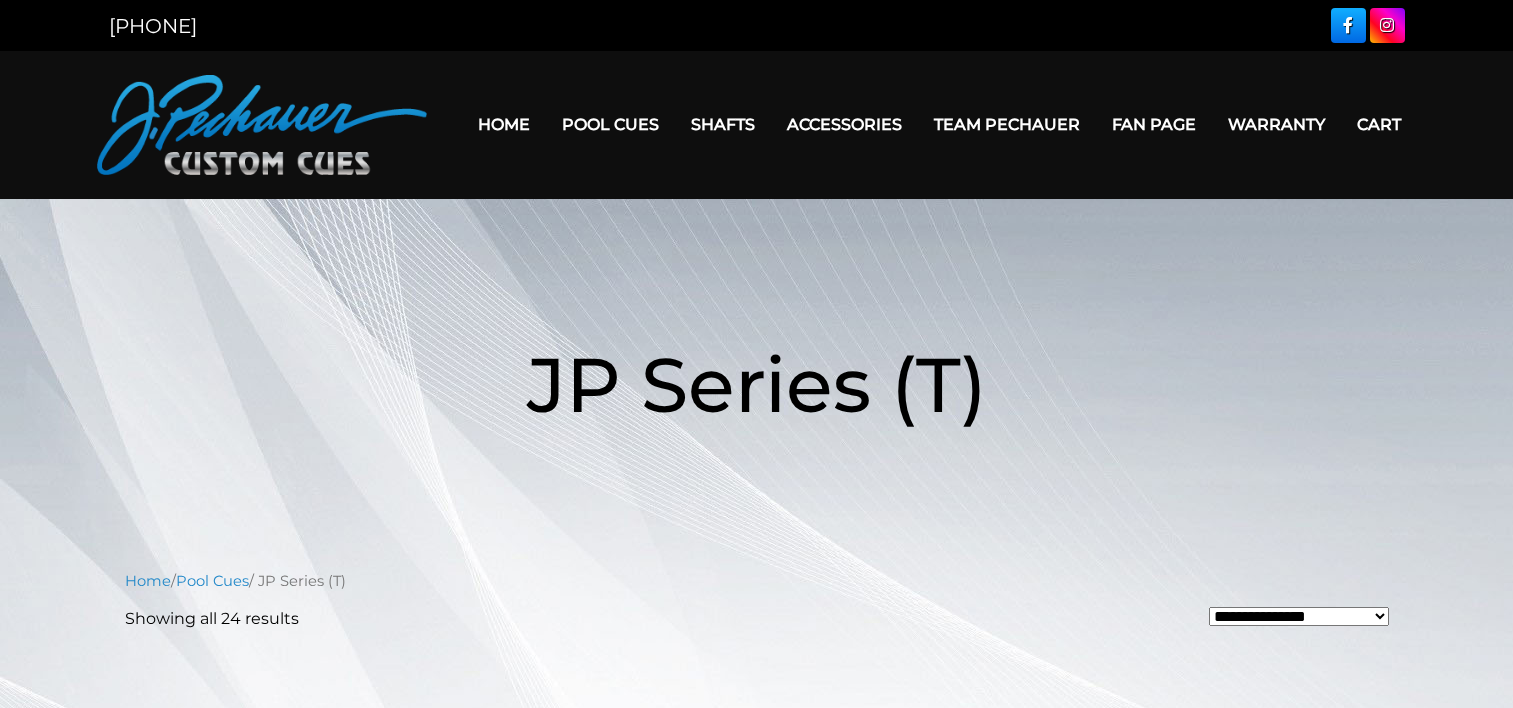 scroll, scrollTop: 0, scrollLeft: 0, axis: both 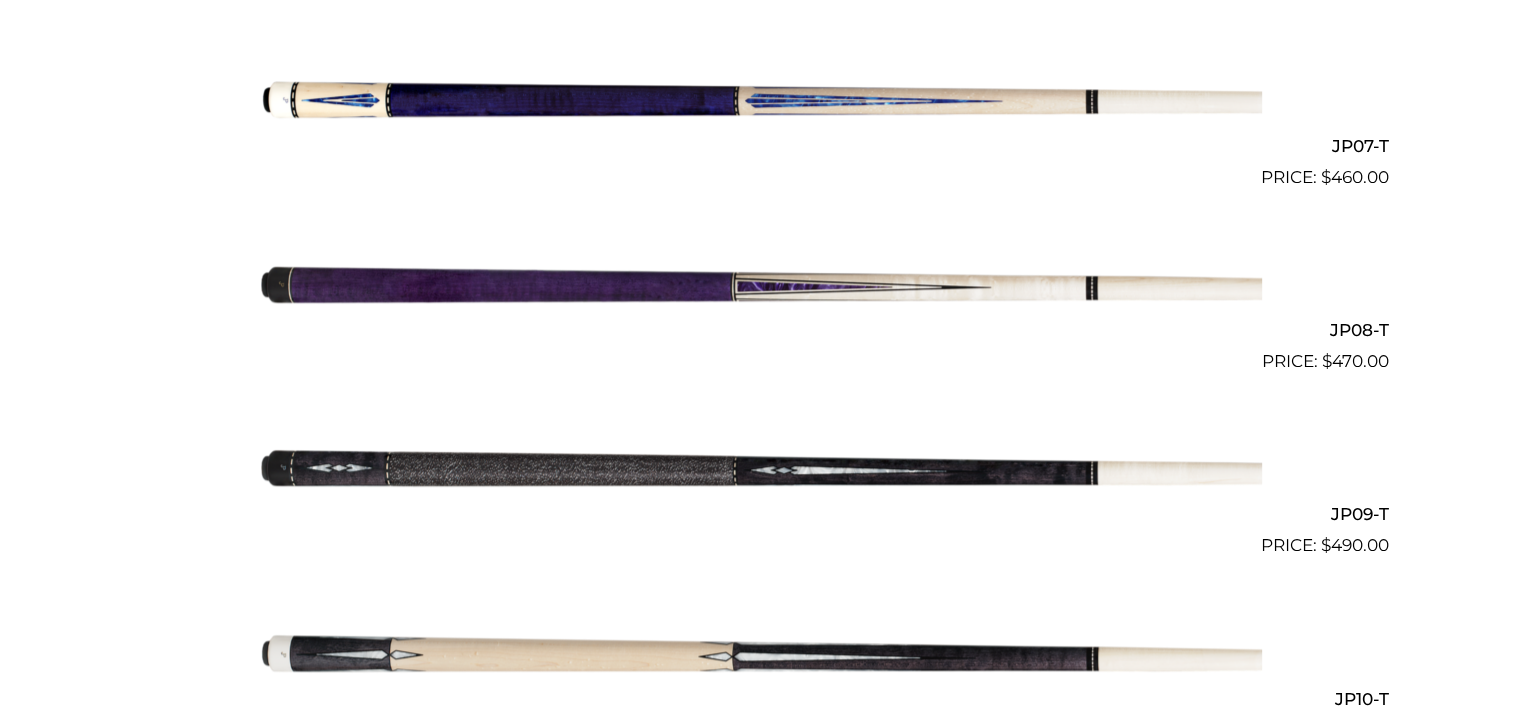 click at bounding box center [757, 283] 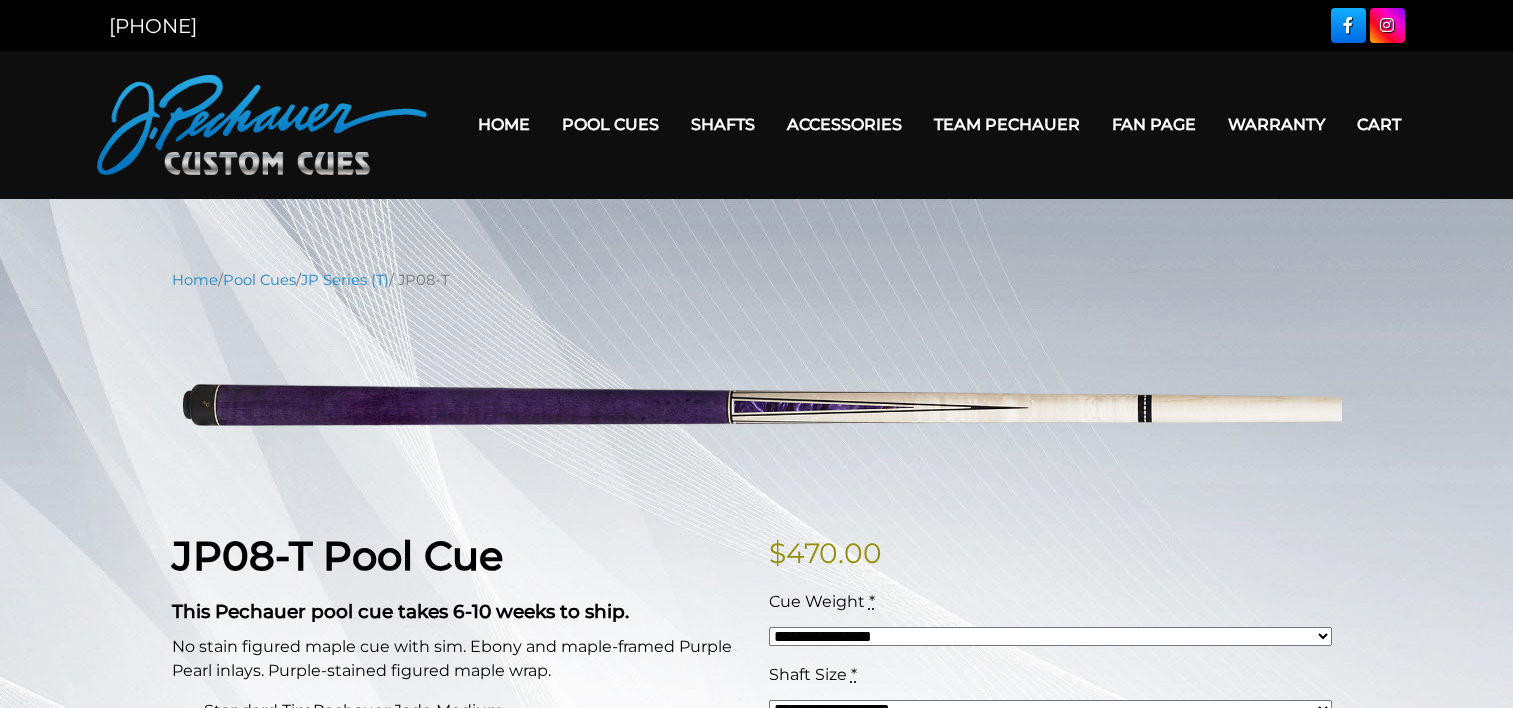 scroll, scrollTop: 0, scrollLeft: 0, axis: both 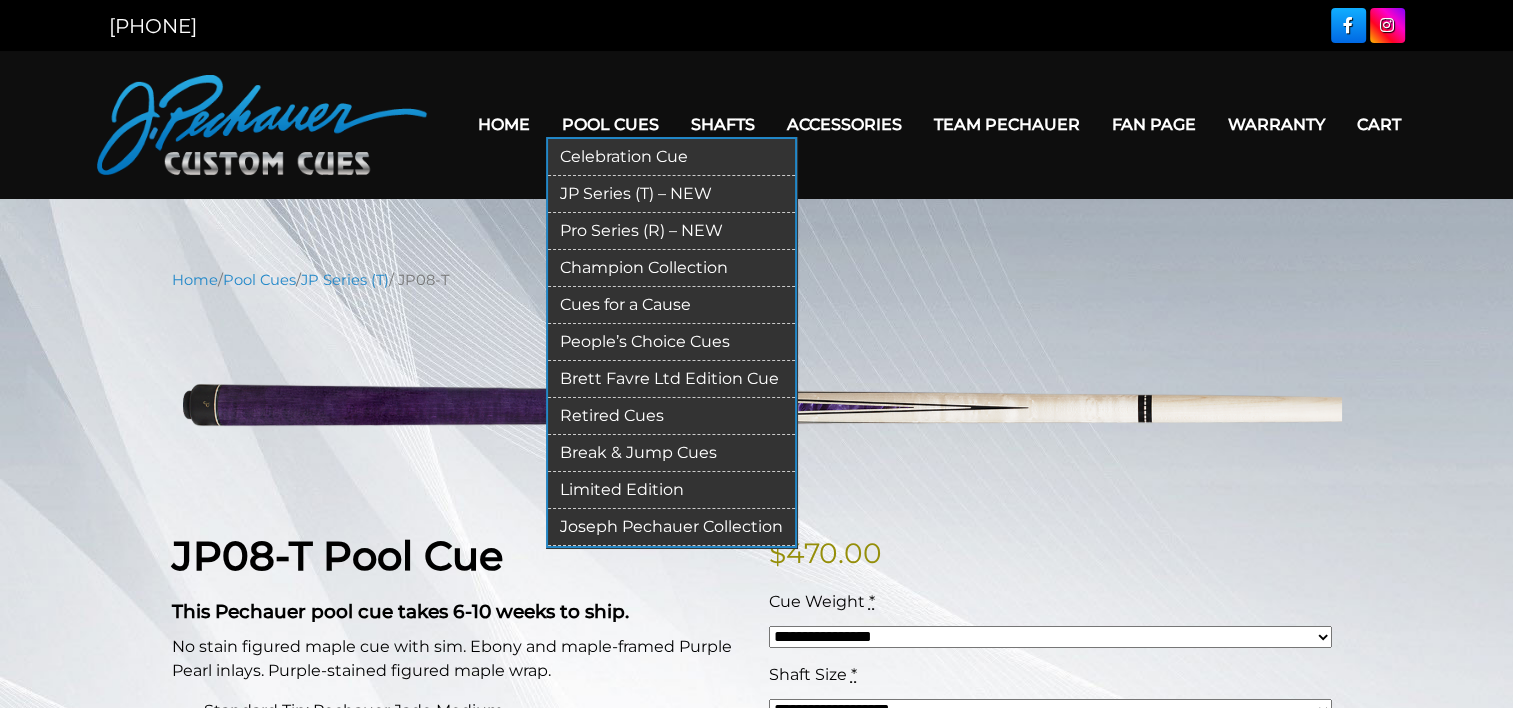click on "Joseph Pechauer Collection" at bounding box center [671, 527] 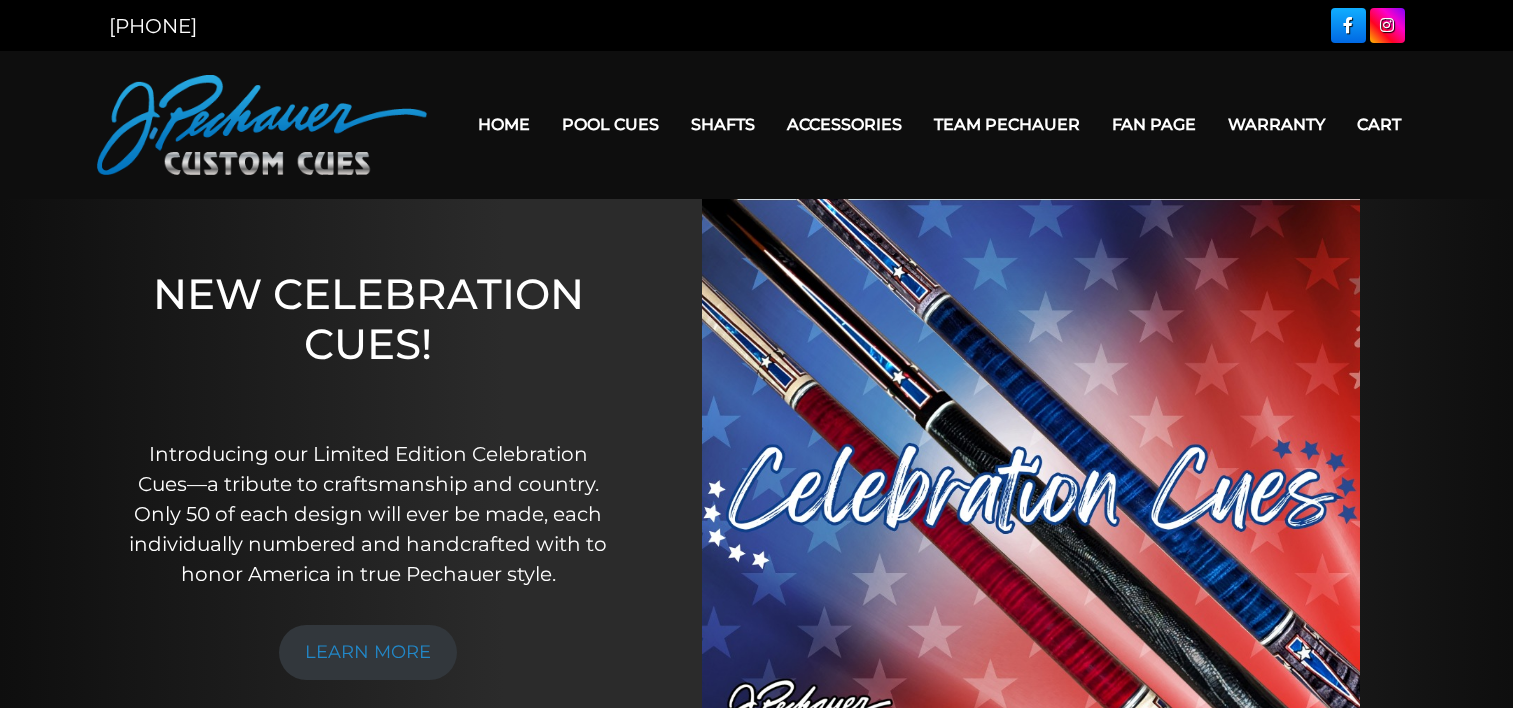 scroll, scrollTop: 0, scrollLeft: 0, axis: both 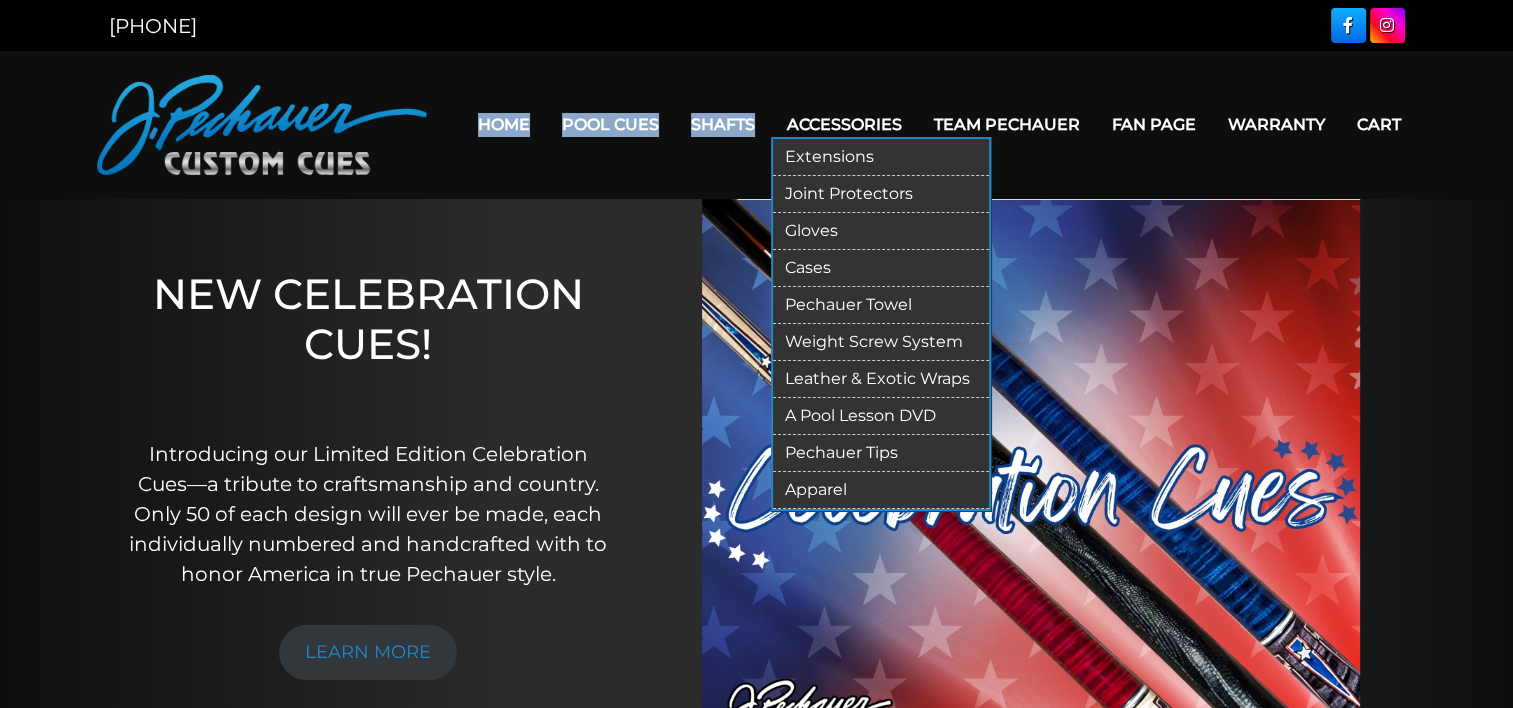 drag, startPoint x: 543, startPoint y: 87, endPoint x: 820, endPoint y: 141, distance: 282.21445 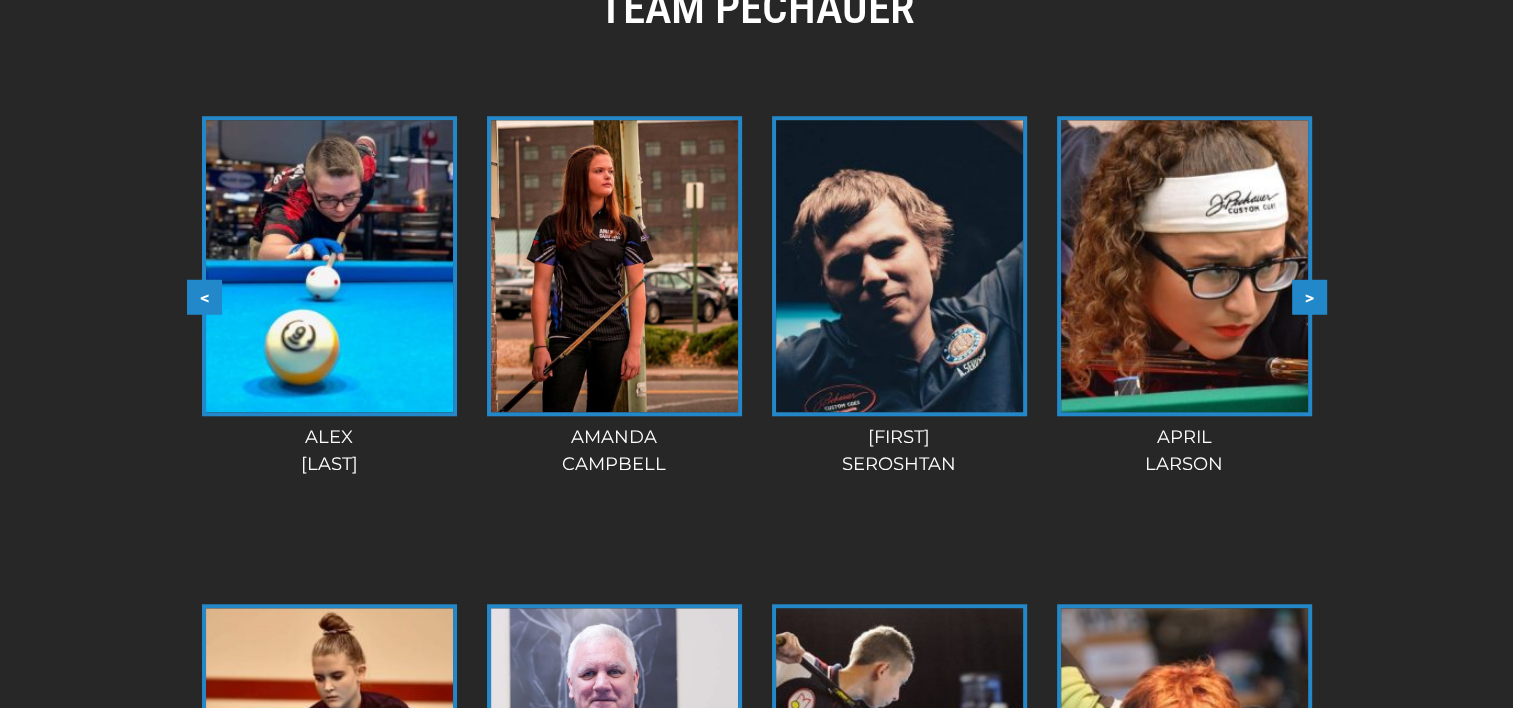 scroll, scrollTop: 1788, scrollLeft: 0, axis: vertical 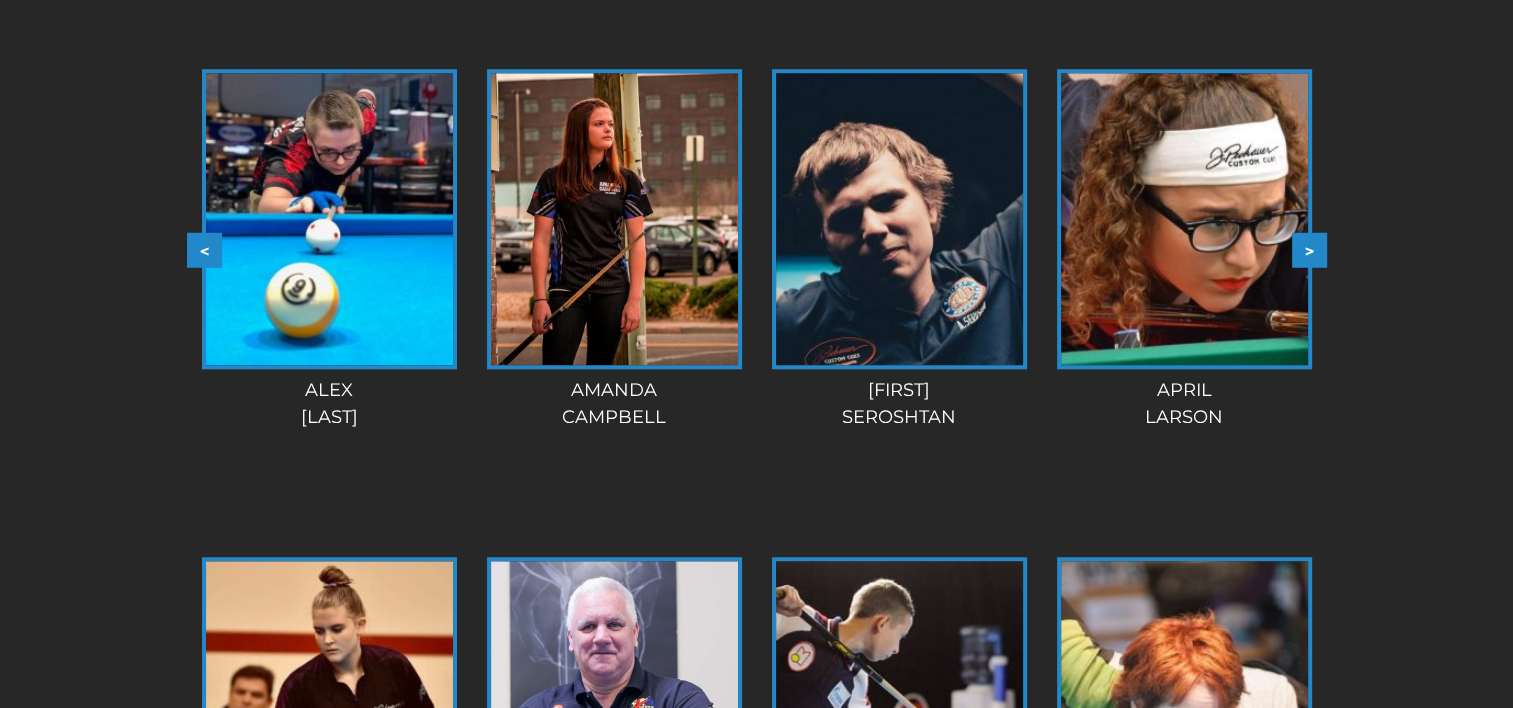 click on ">" at bounding box center [1309, 249] 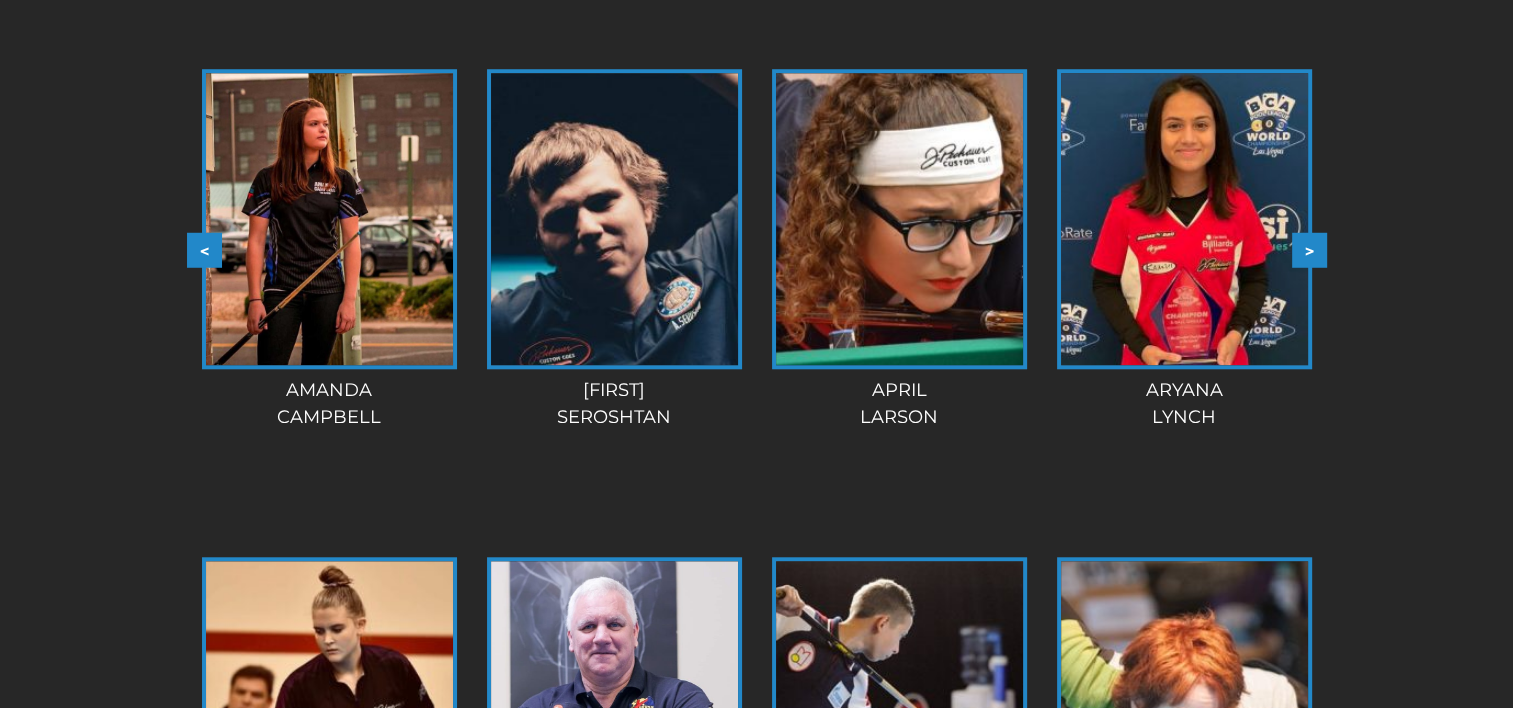click on ">" at bounding box center [1309, 249] 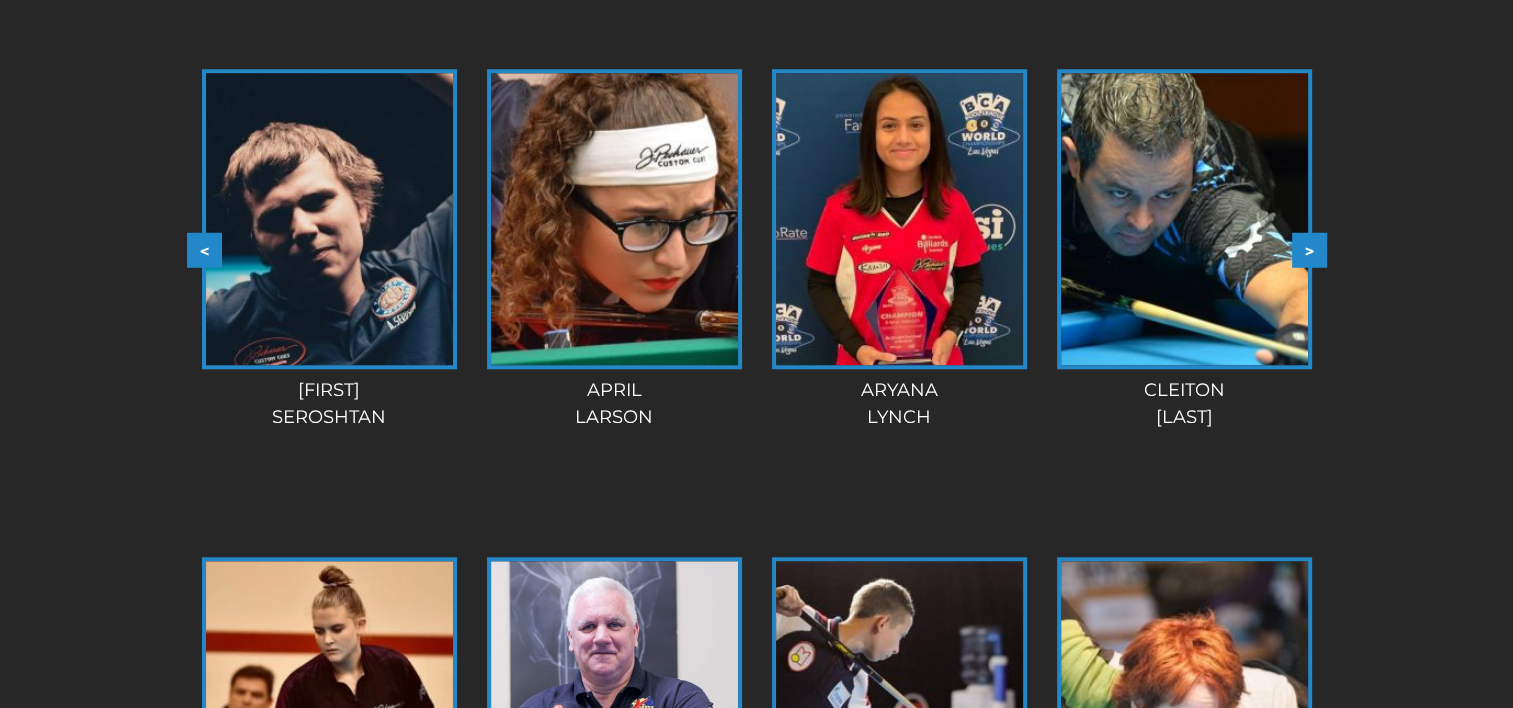 click on ">" at bounding box center (1309, 249) 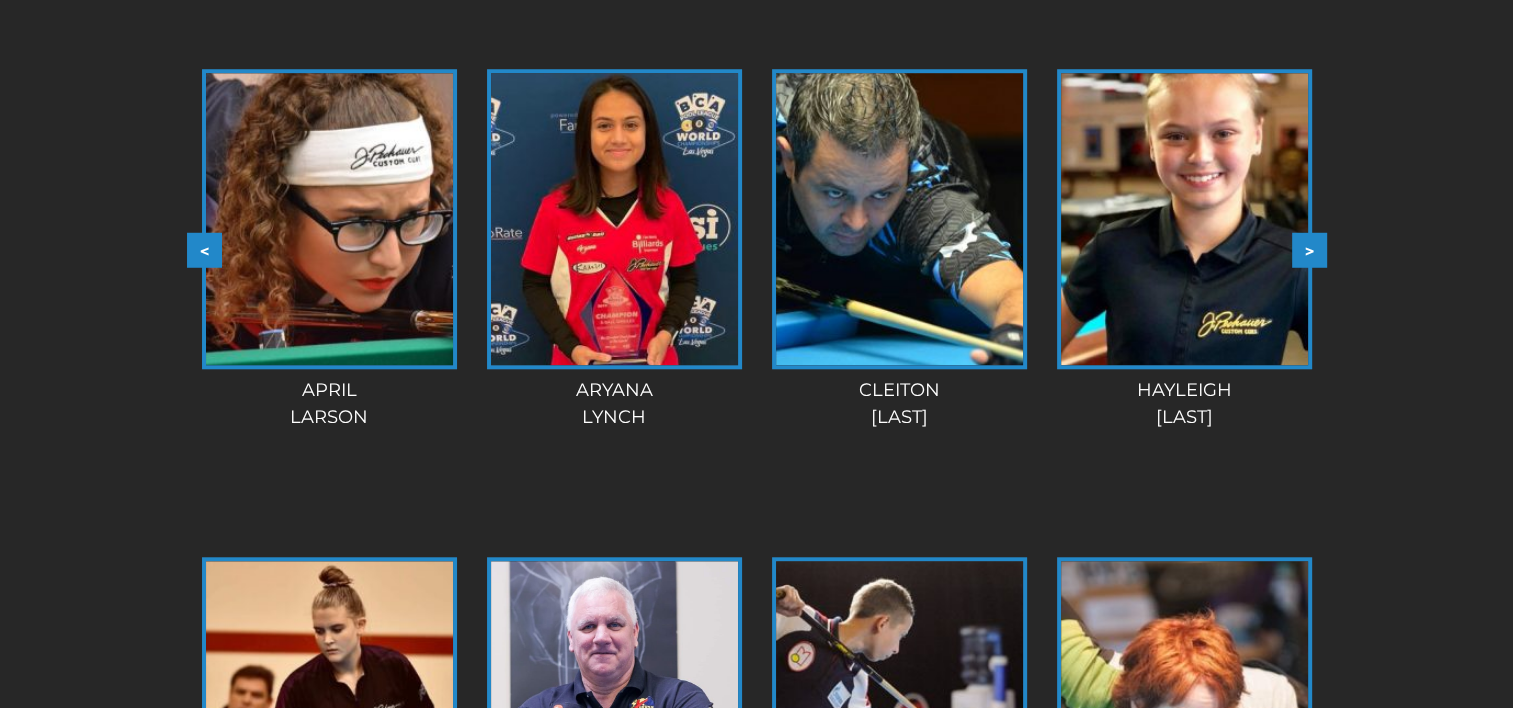 click on ">" at bounding box center (1309, 249) 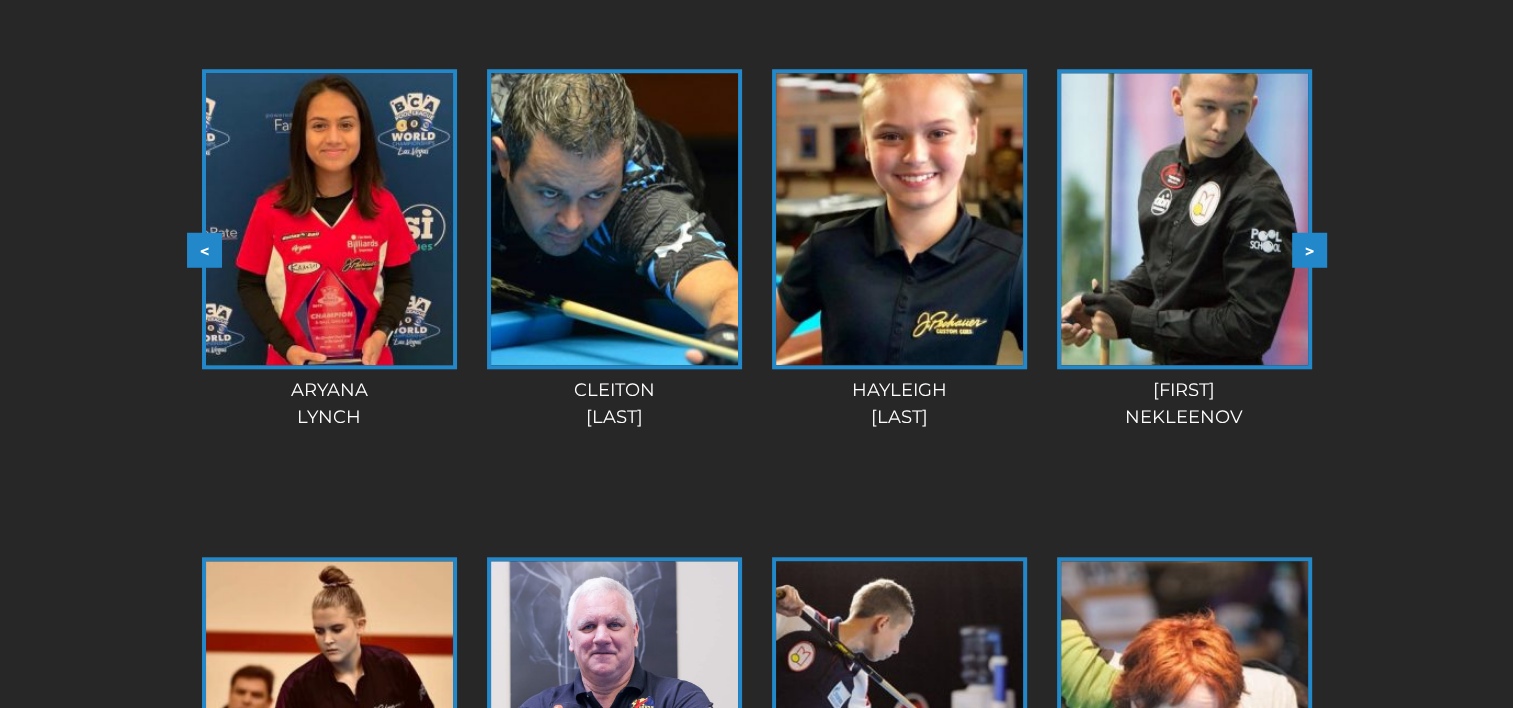 click on ">" at bounding box center (1309, 249) 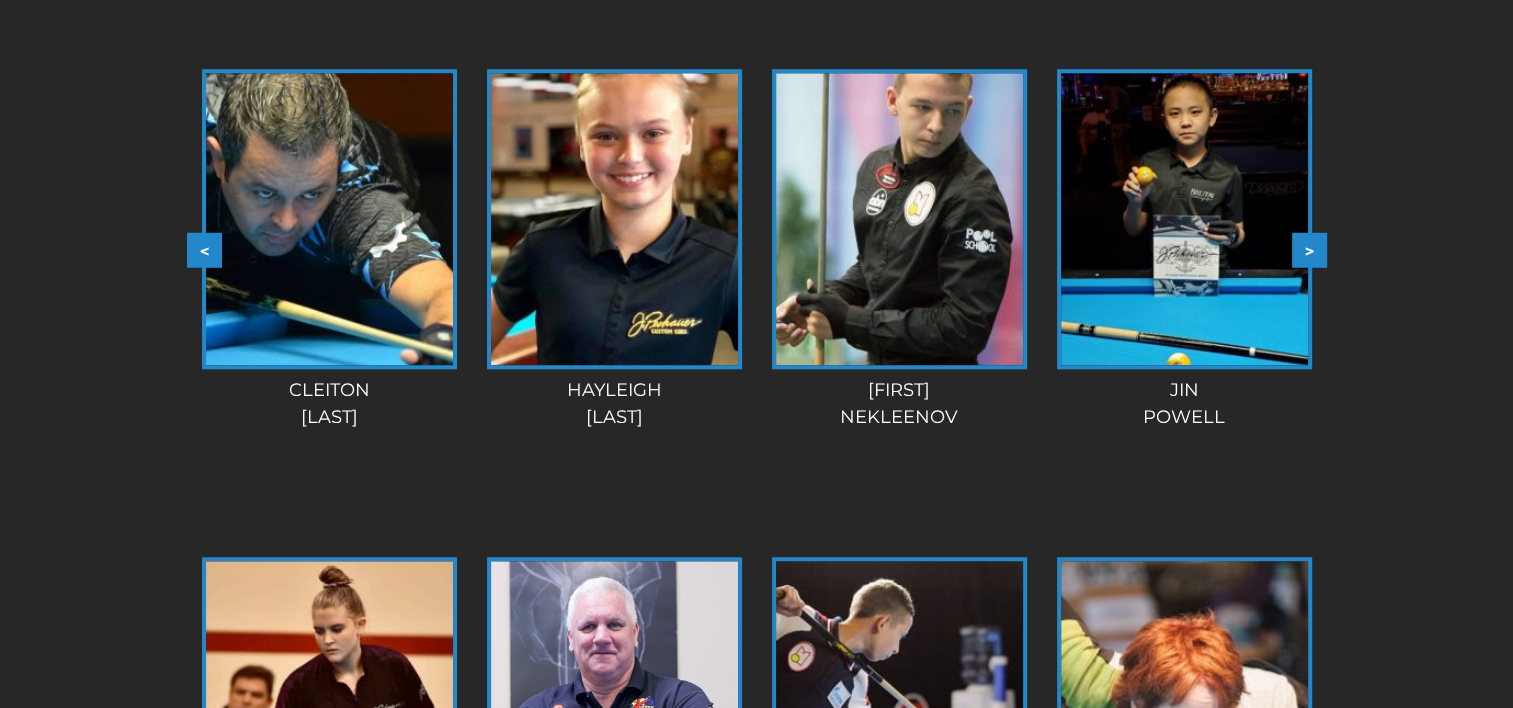 click on ">" at bounding box center (1309, 249) 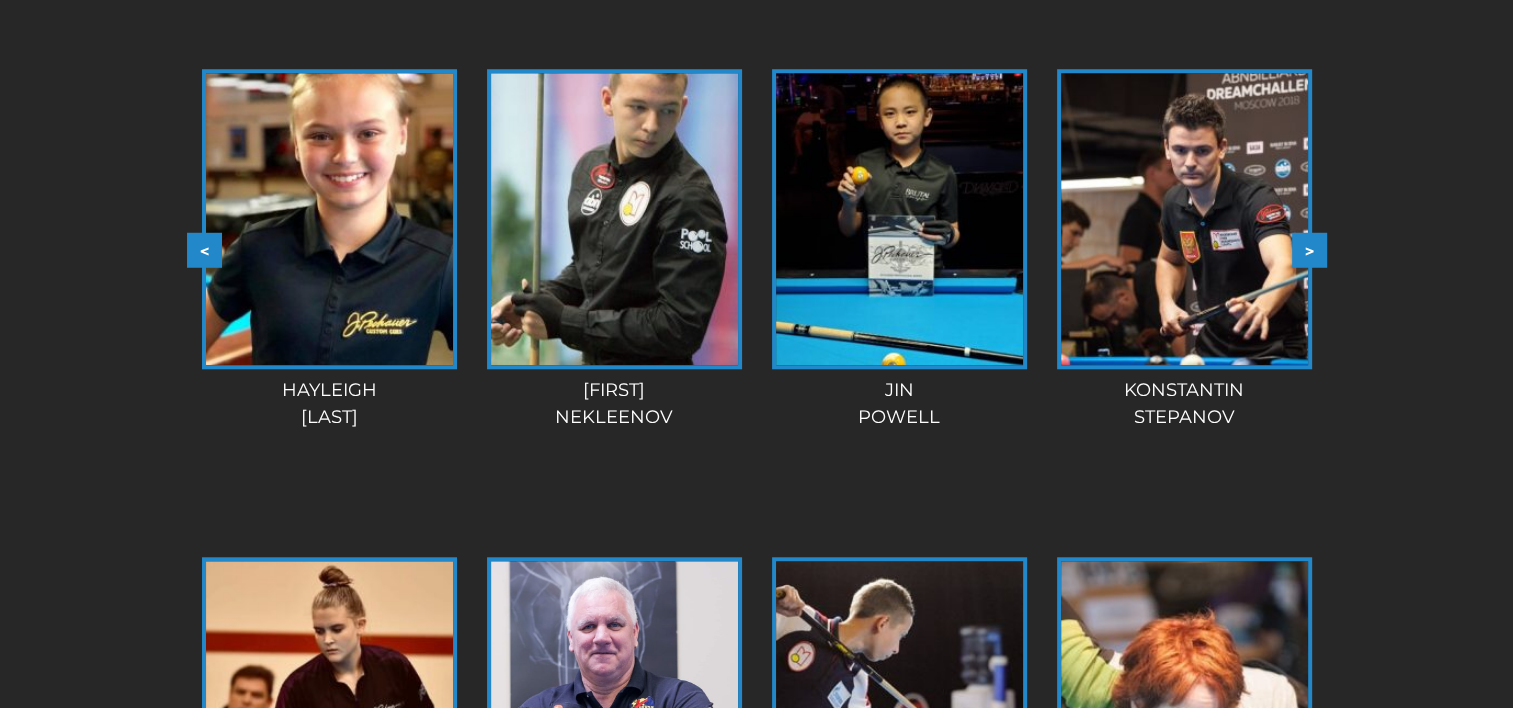 click on ">" at bounding box center [1309, 249] 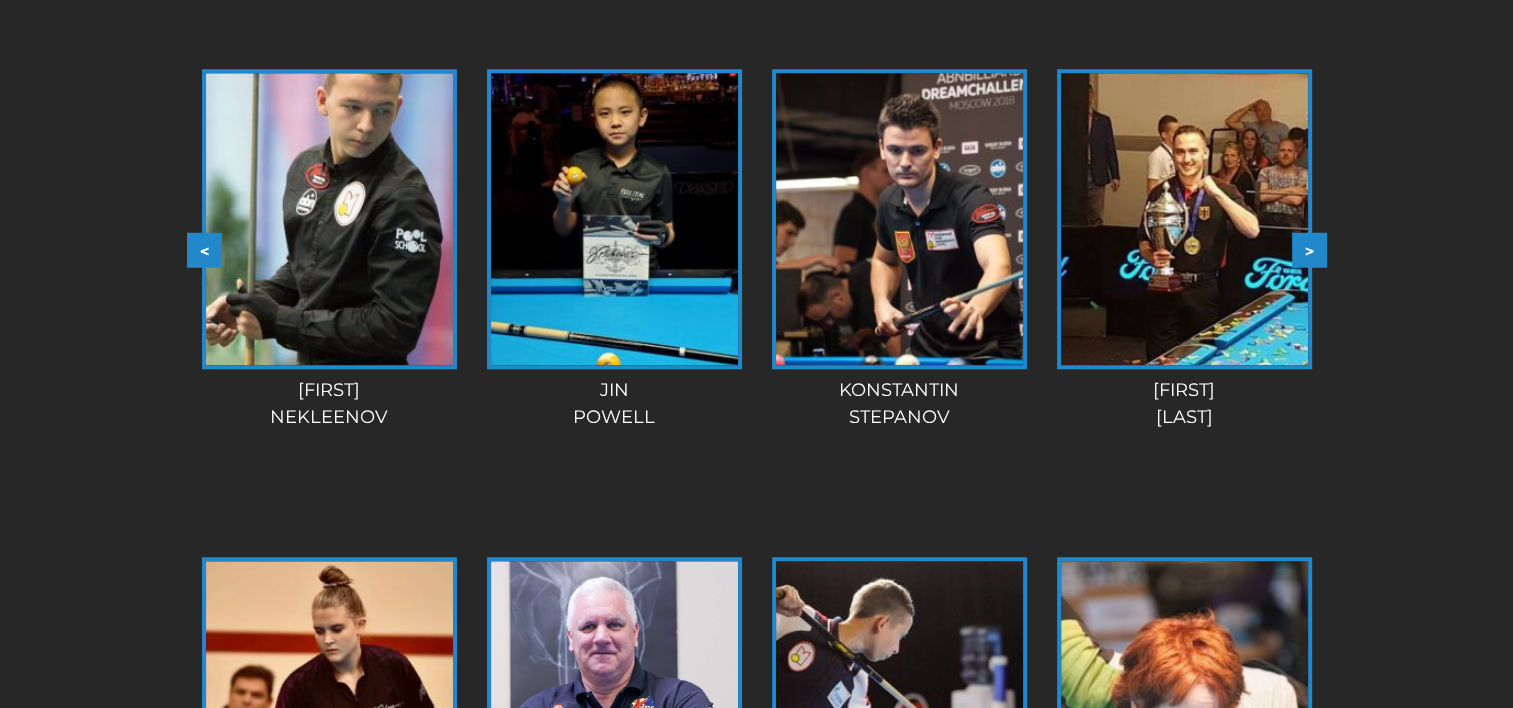 click on ">" at bounding box center [1309, 249] 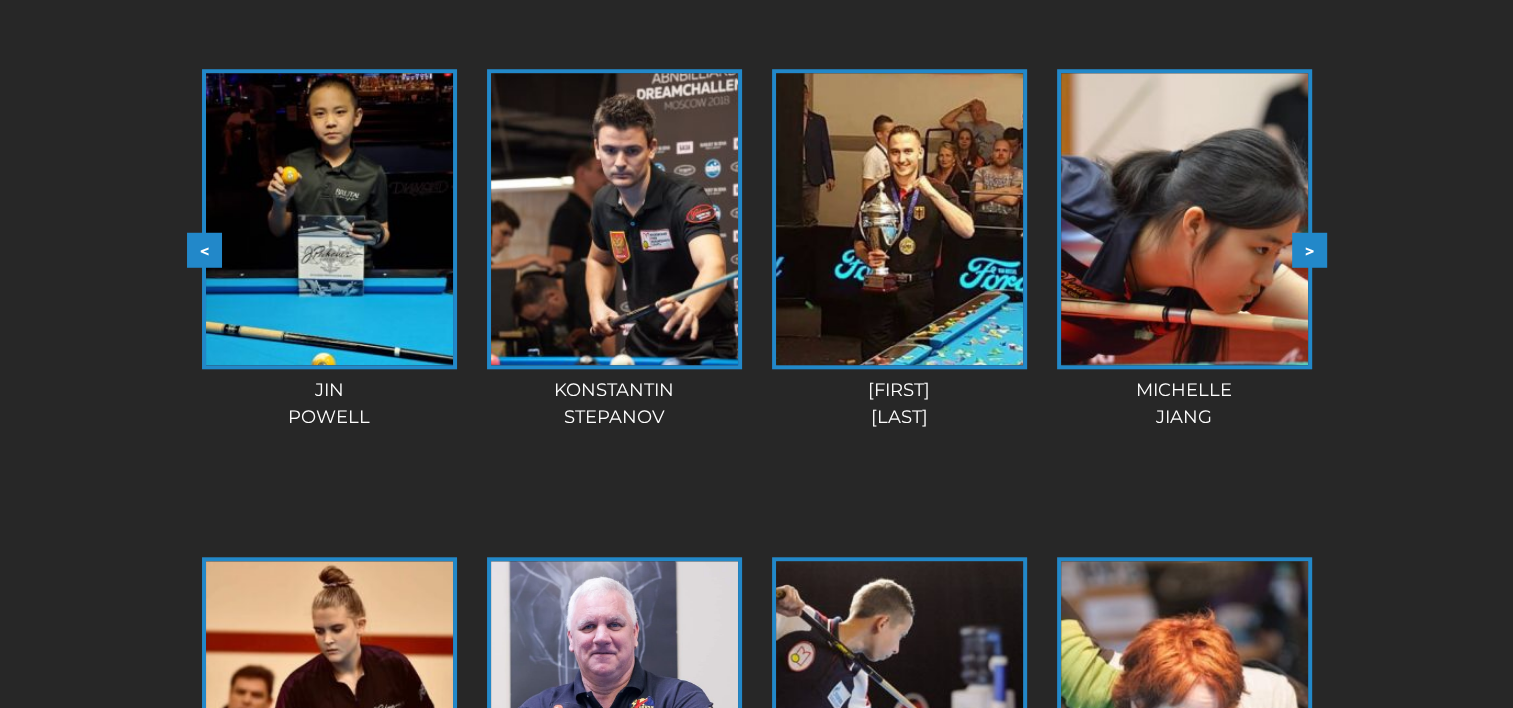 click on ">" at bounding box center (1309, 249) 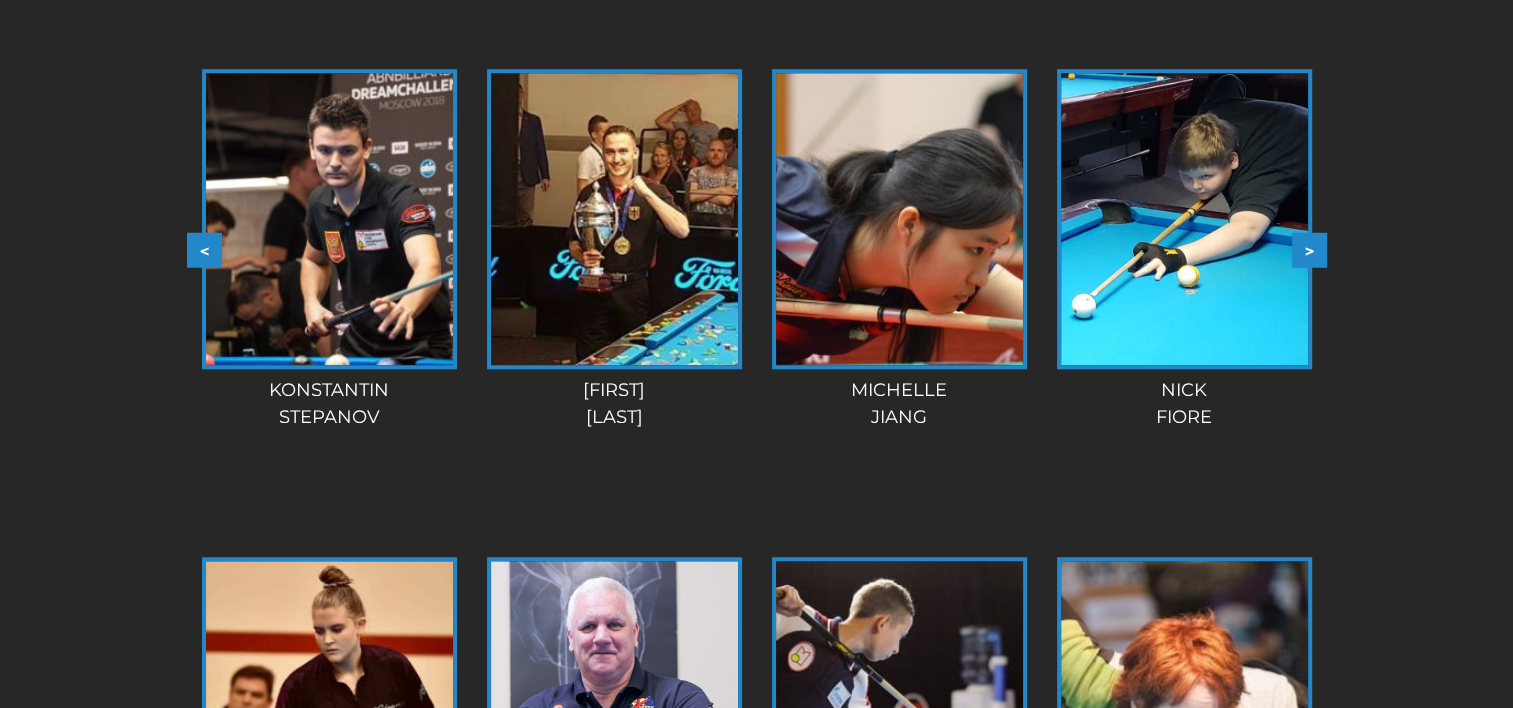 click on ">" at bounding box center [1309, 249] 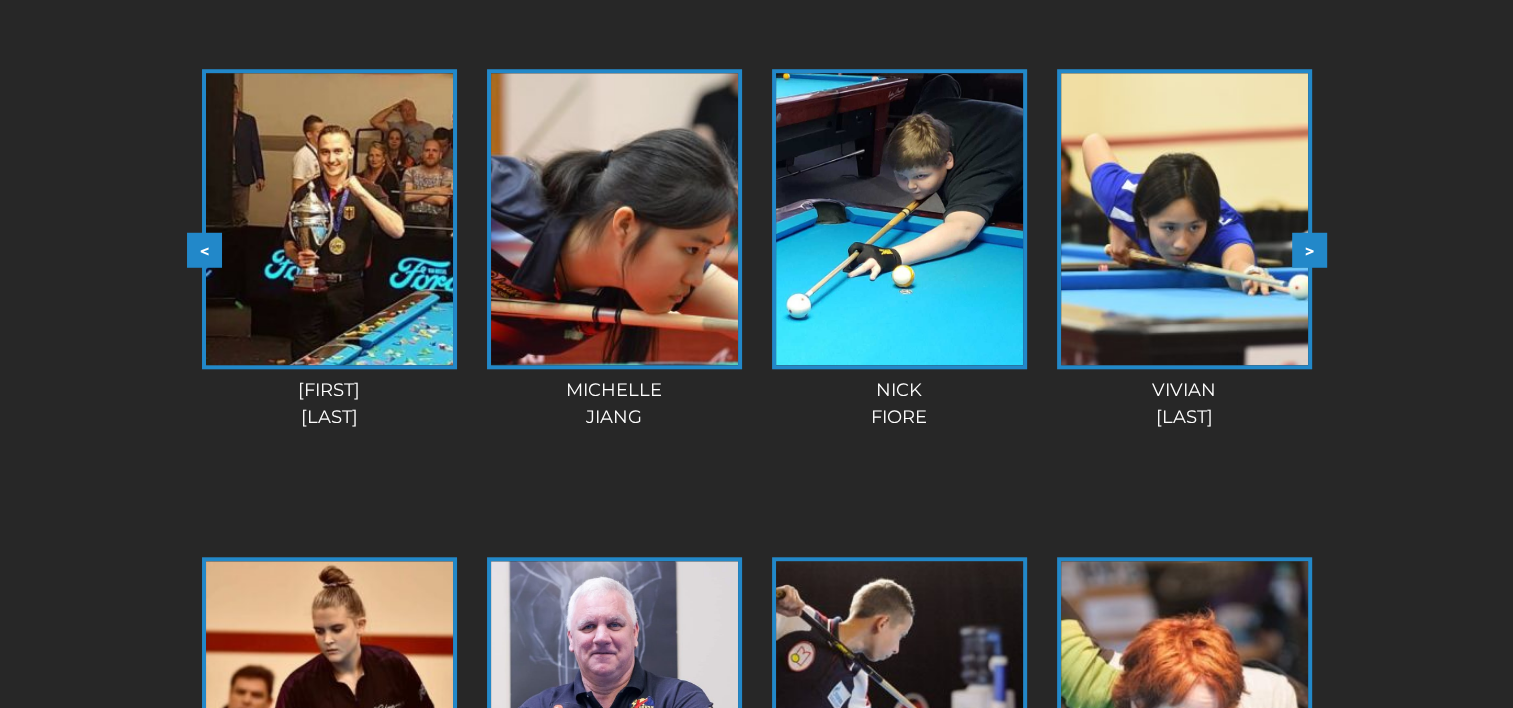click on ">" at bounding box center (1309, 249) 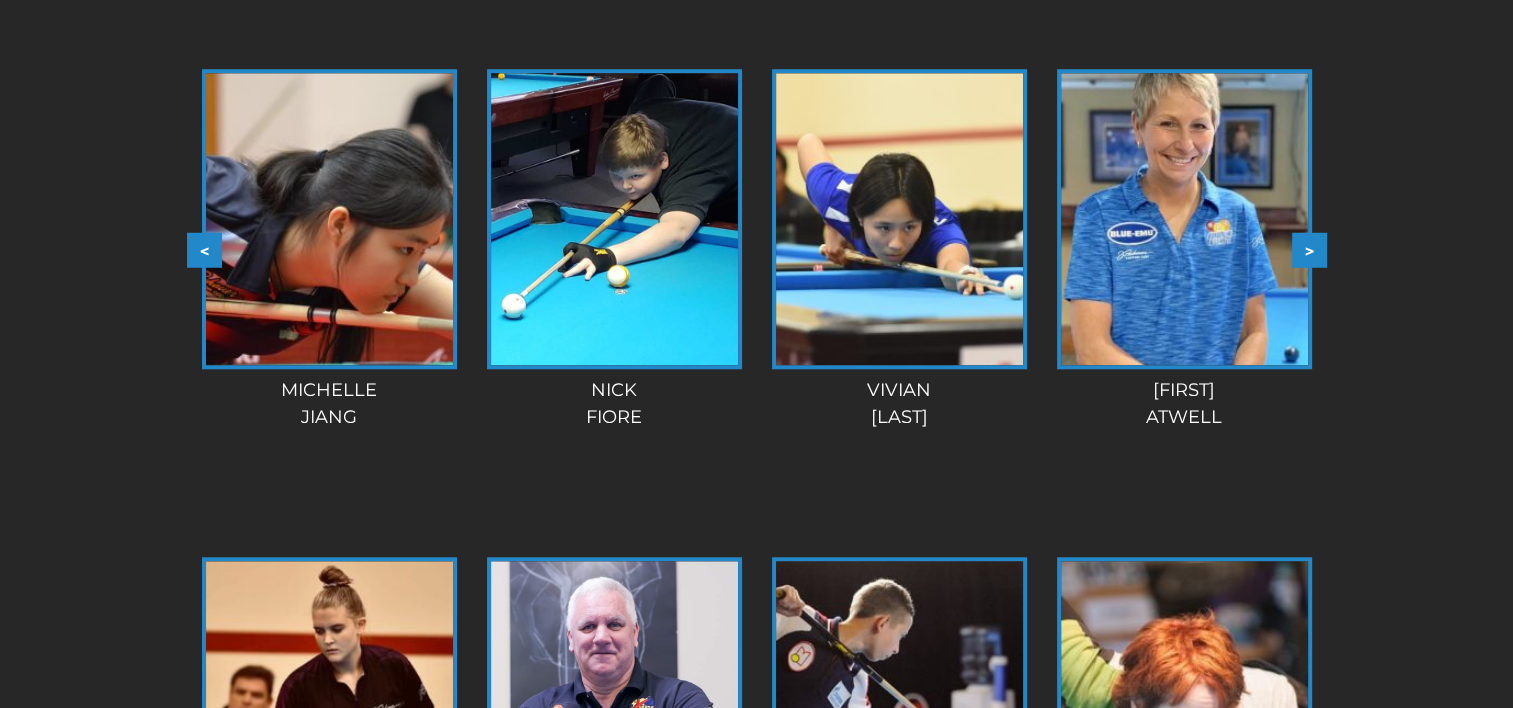 click on ">" at bounding box center (1309, 249) 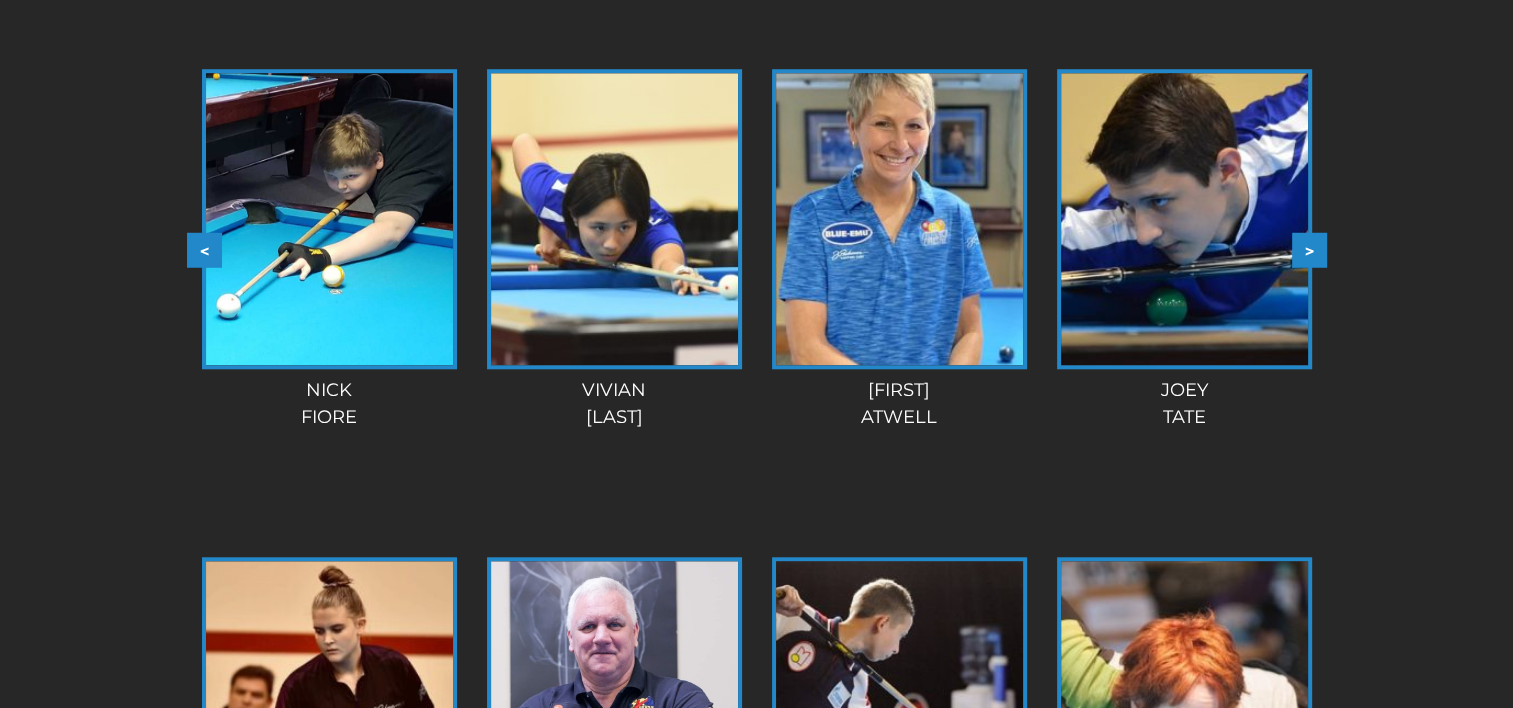 click on ">" at bounding box center [1309, 249] 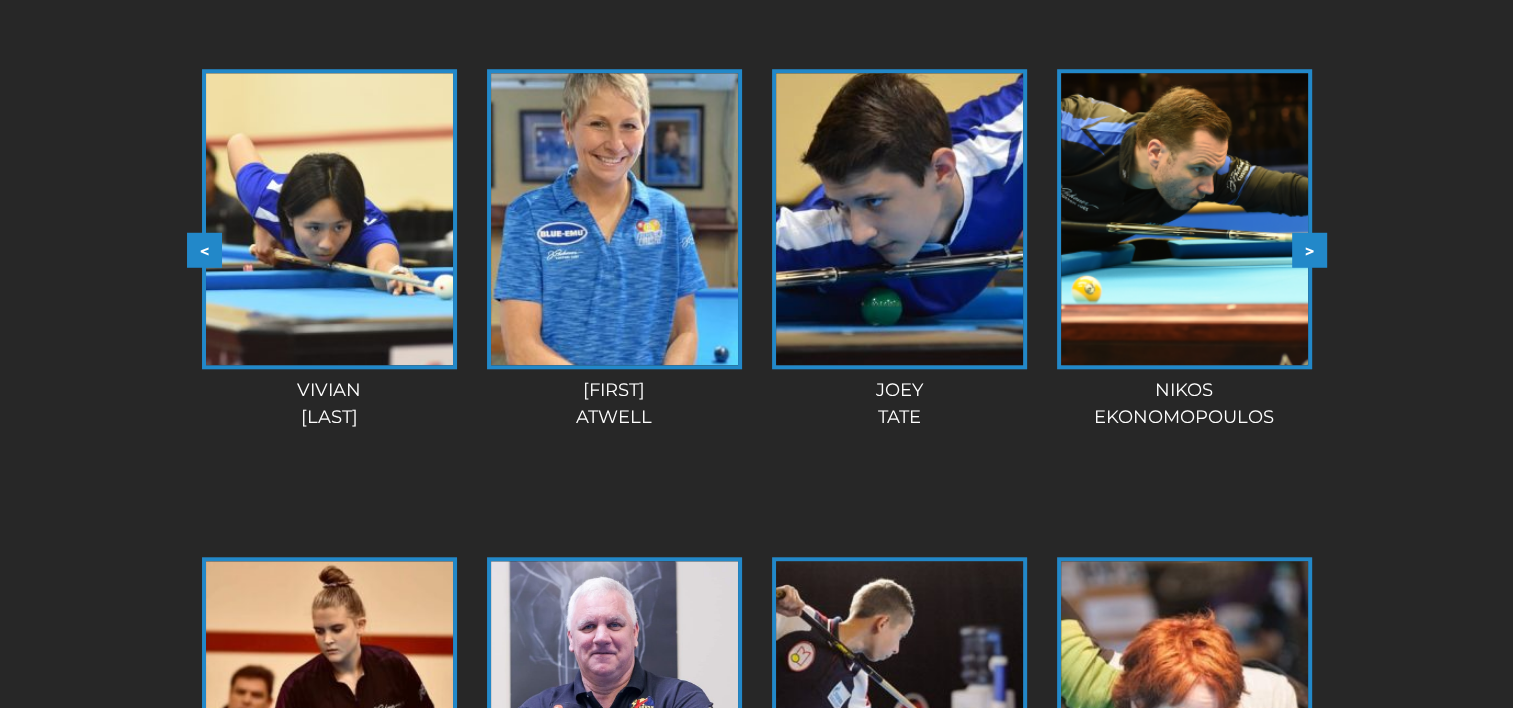 click on ">" at bounding box center (1309, 249) 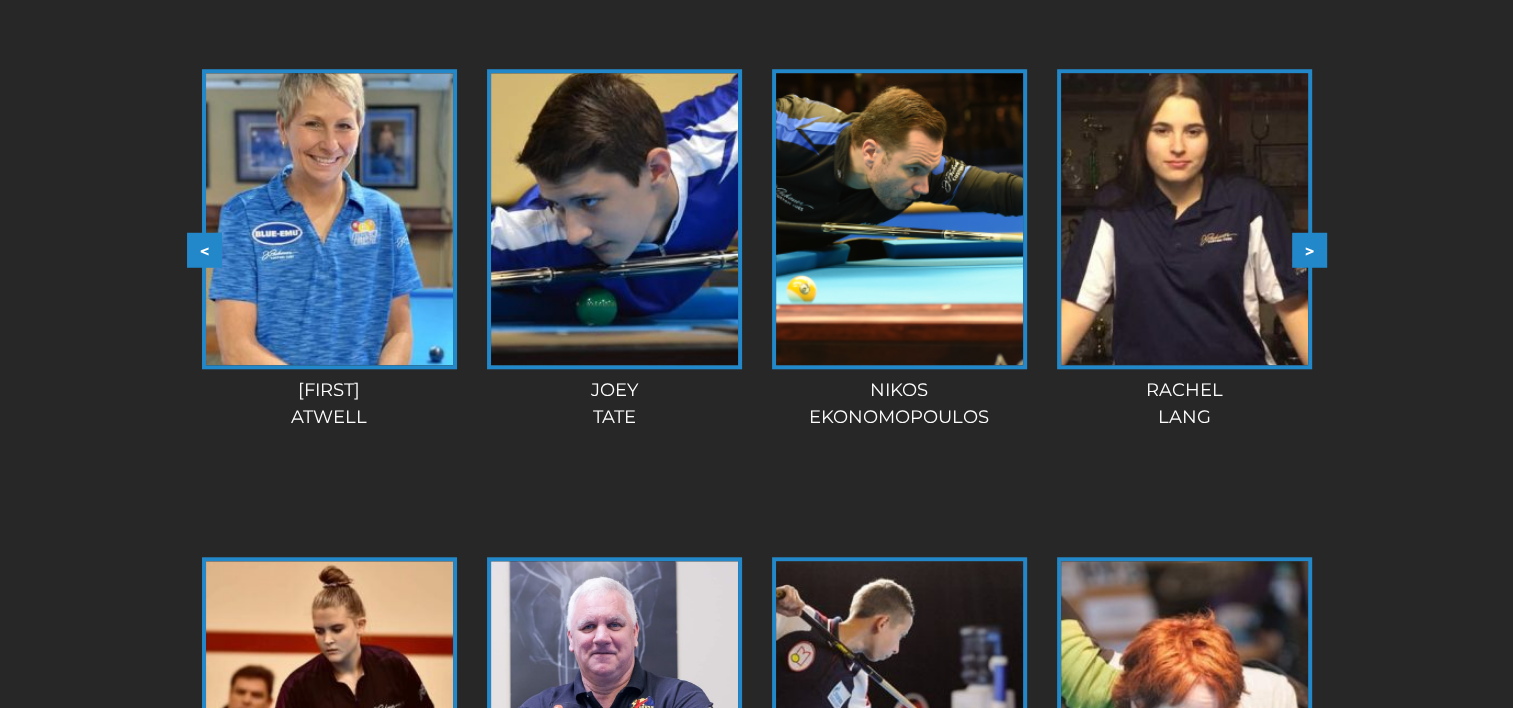 click on ">" at bounding box center [1309, 249] 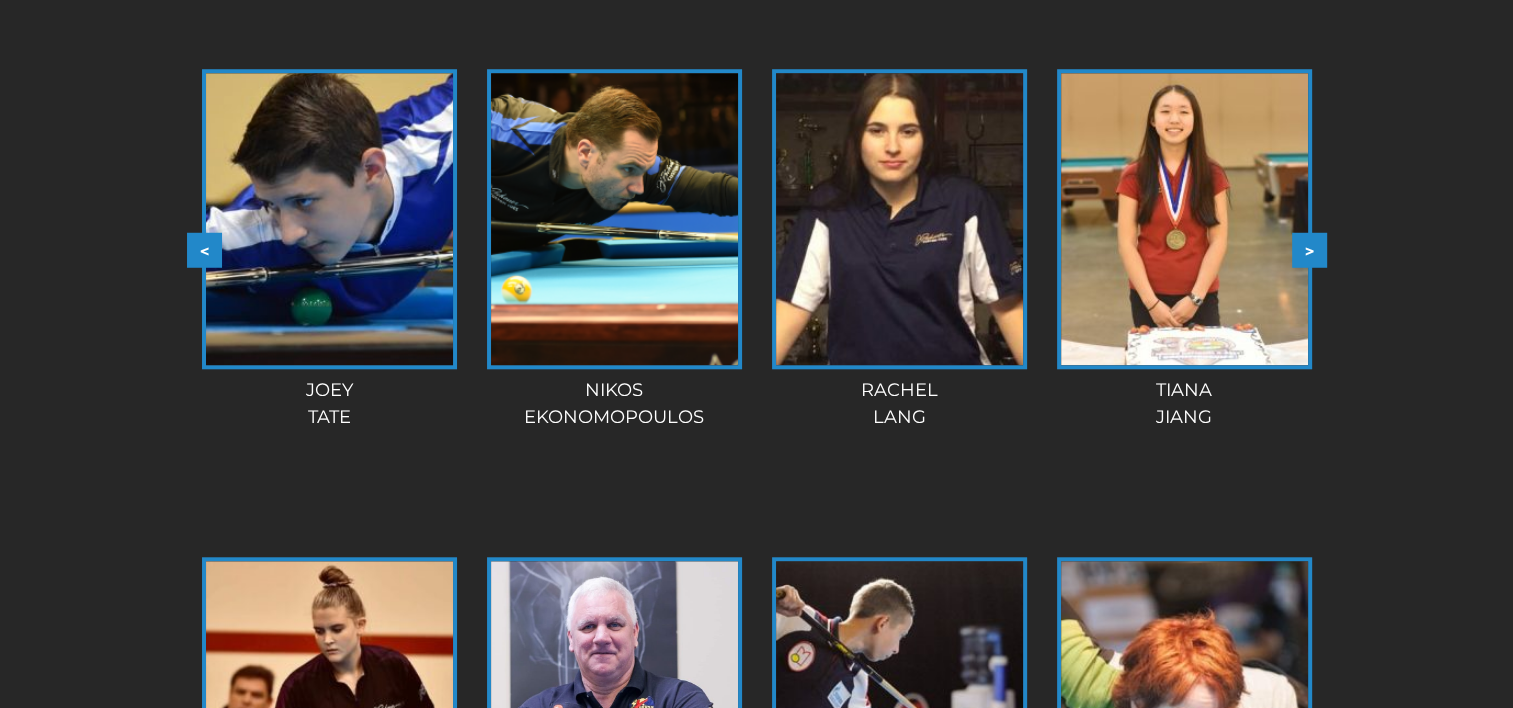 click on ">" at bounding box center [1309, 249] 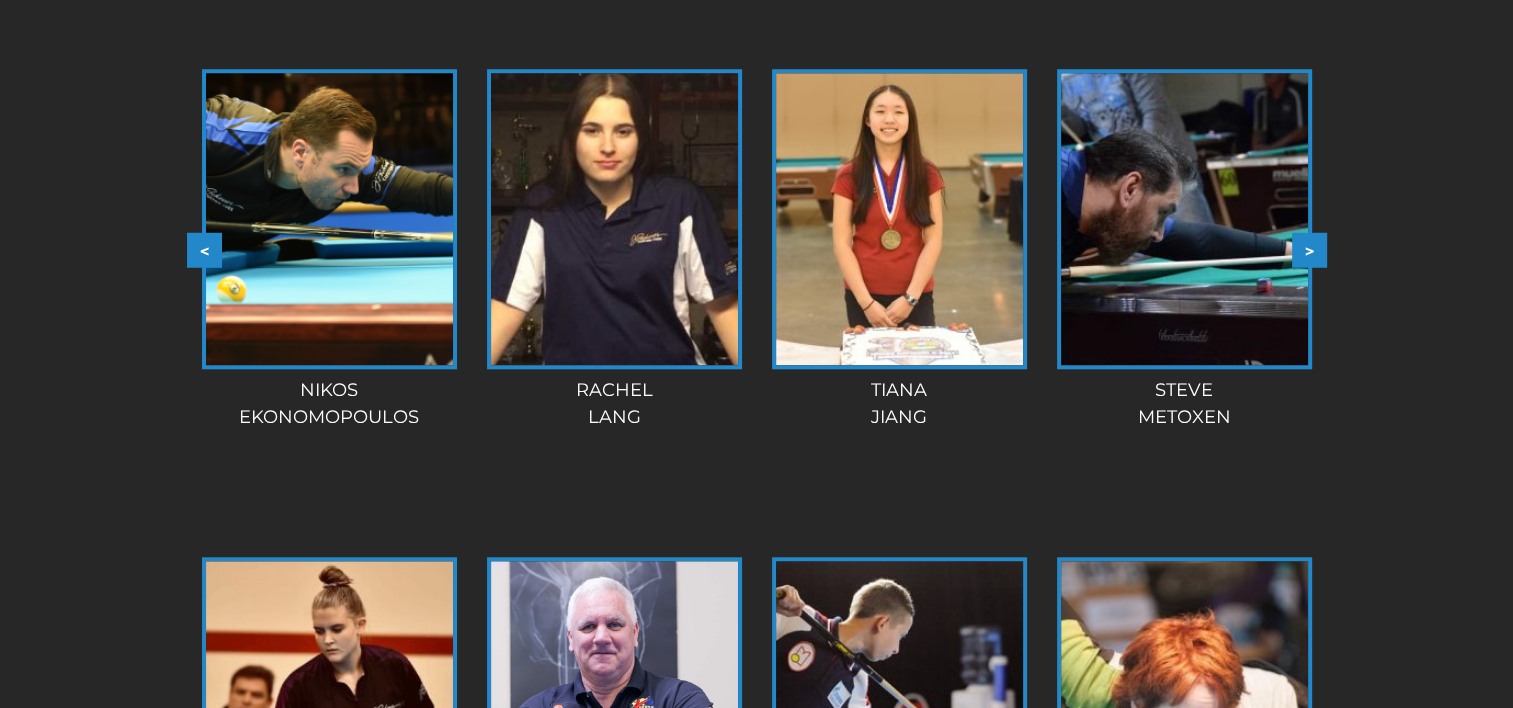 click on ">" at bounding box center (1309, 249) 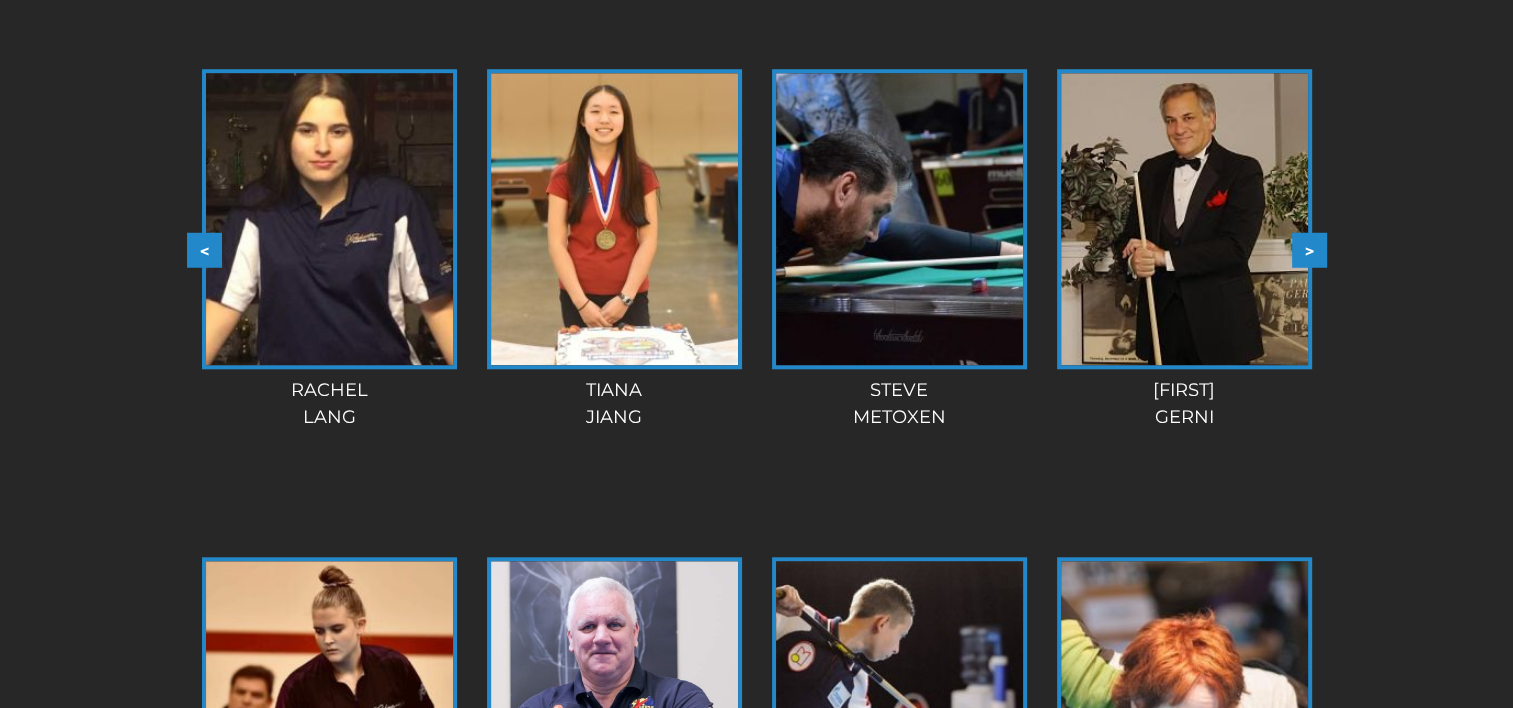 click on ">" at bounding box center (1309, 249) 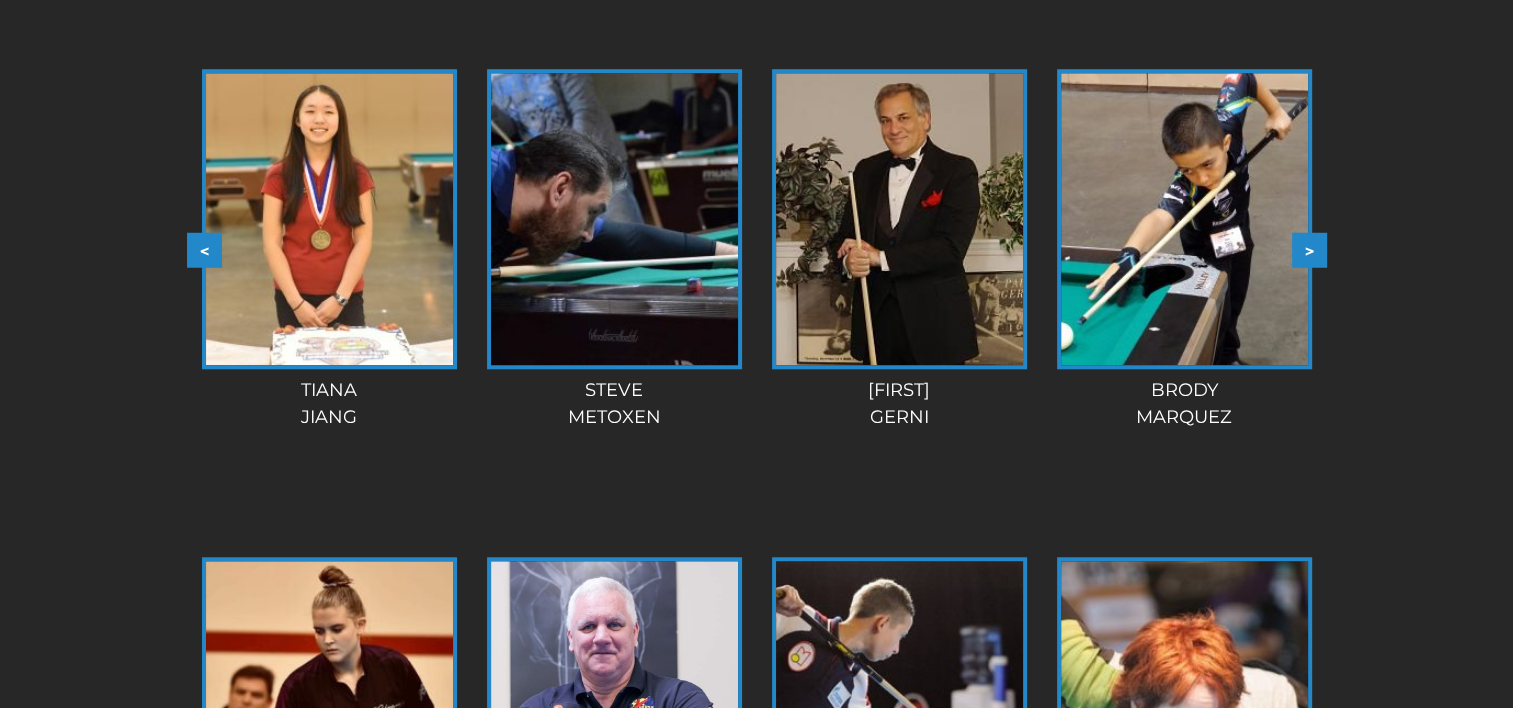 click on ">" at bounding box center [1309, 249] 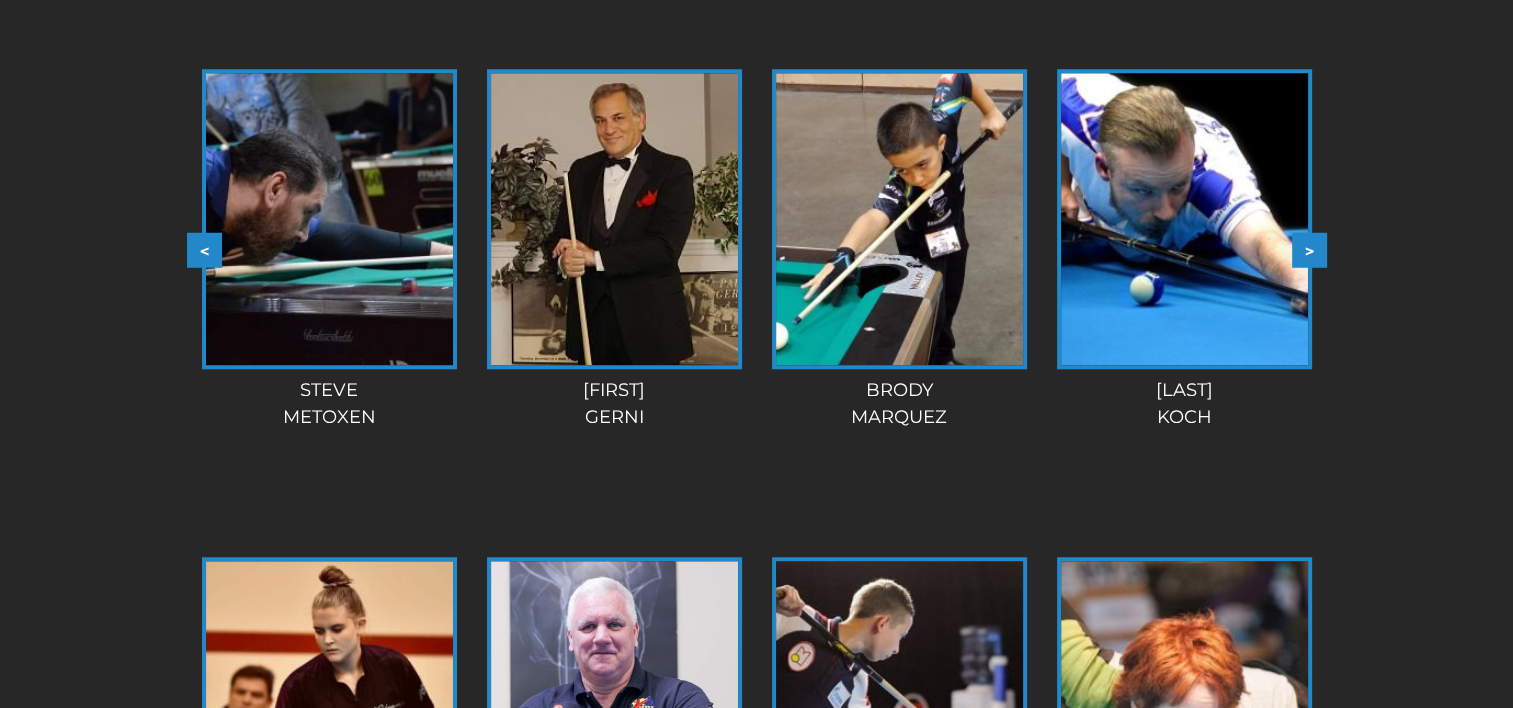 click on ">" at bounding box center [1309, 249] 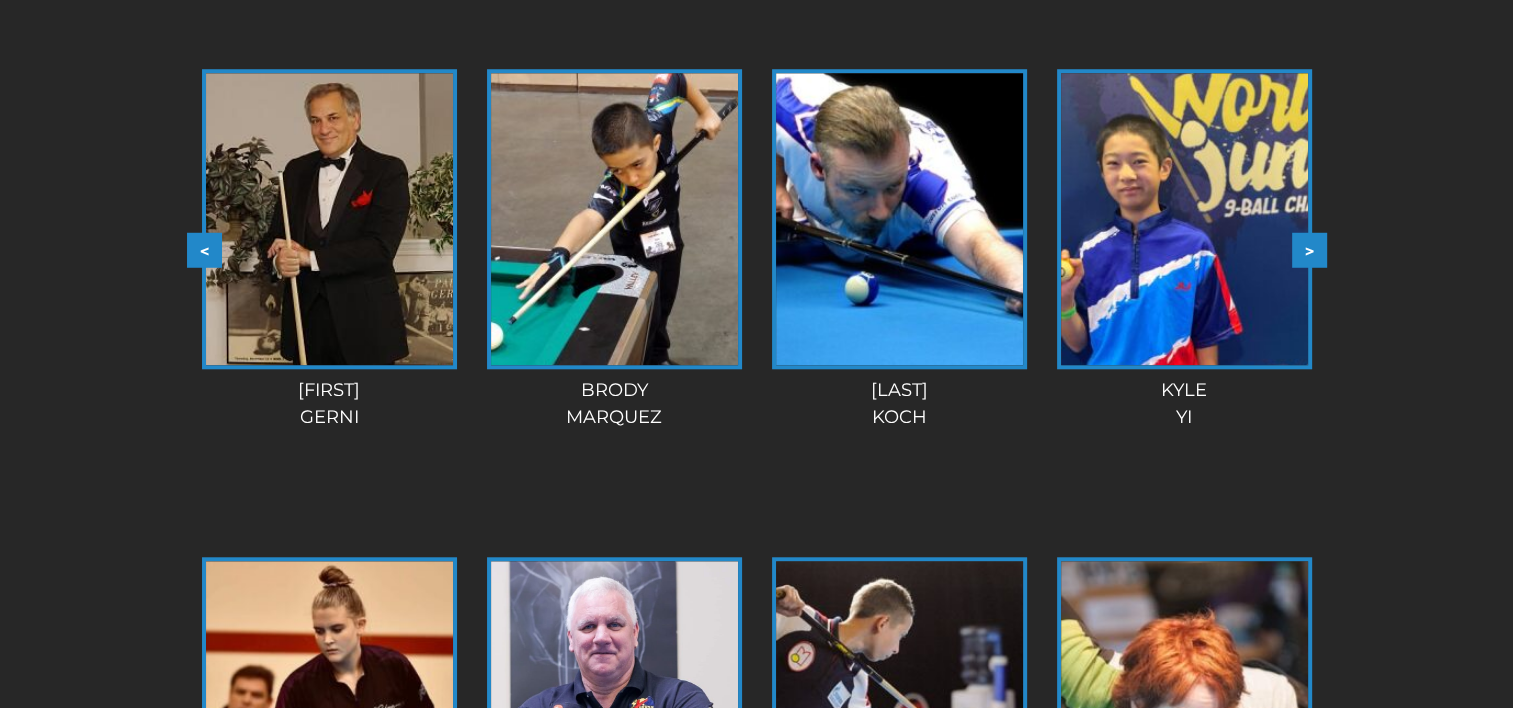 click on ">" at bounding box center [1309, 249] 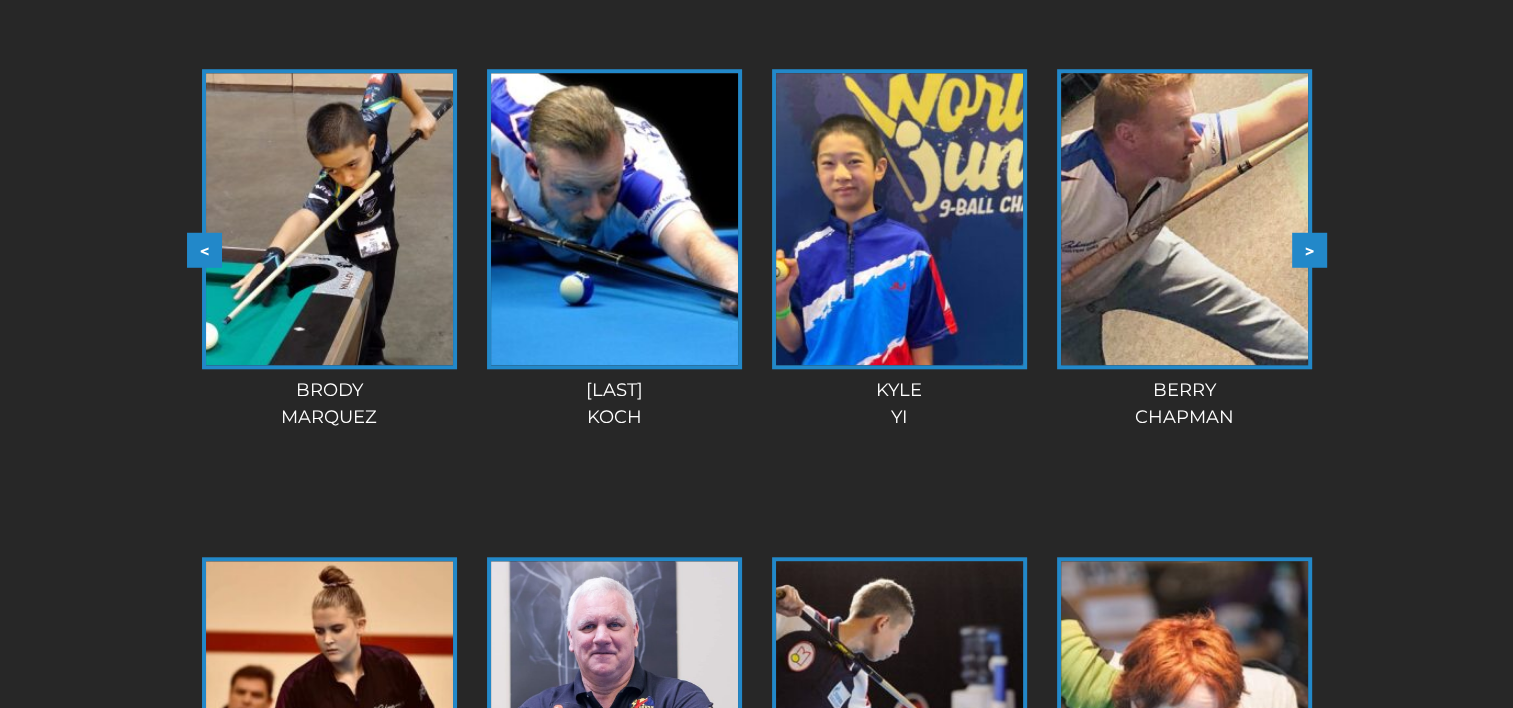 click on ">" at bounding box center [1309, 249] 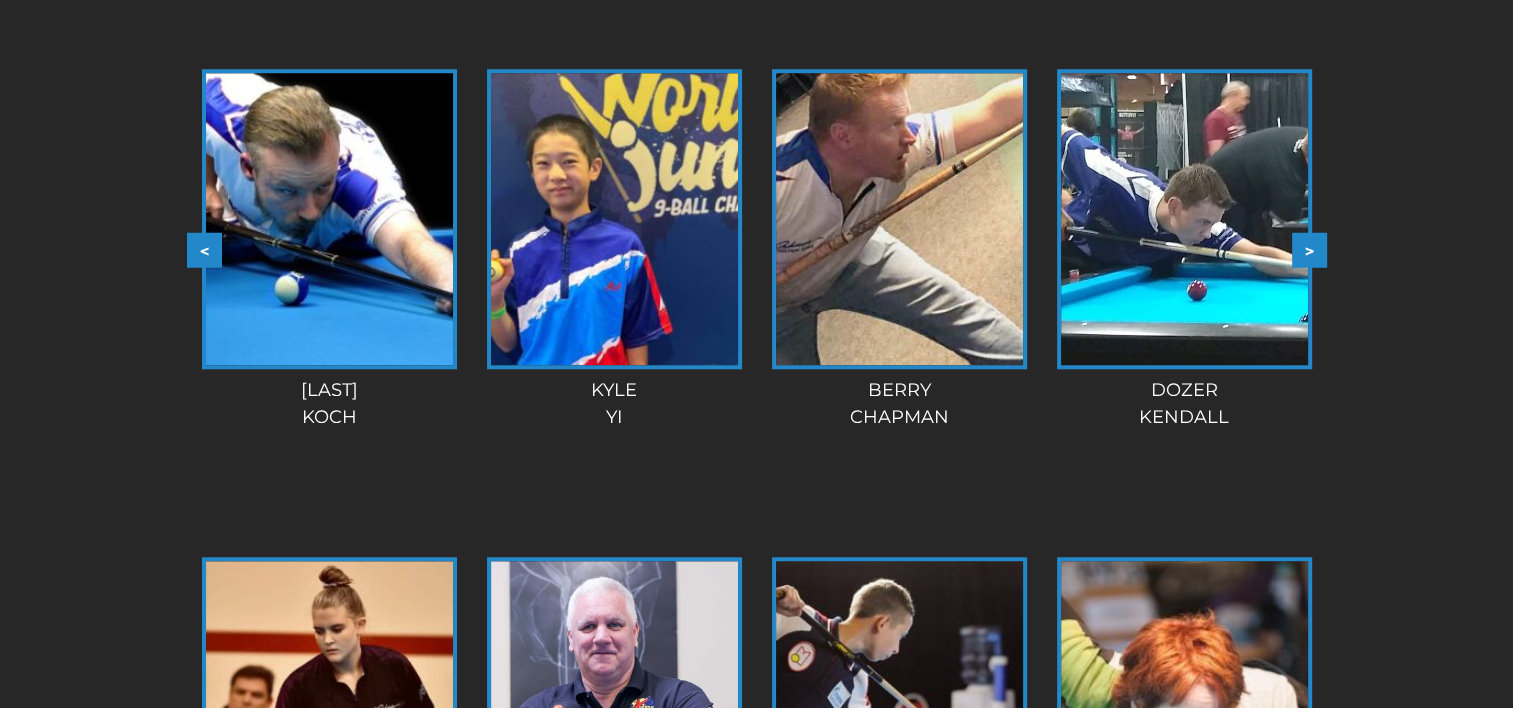click on ">" at bounding box center (1309, 249) 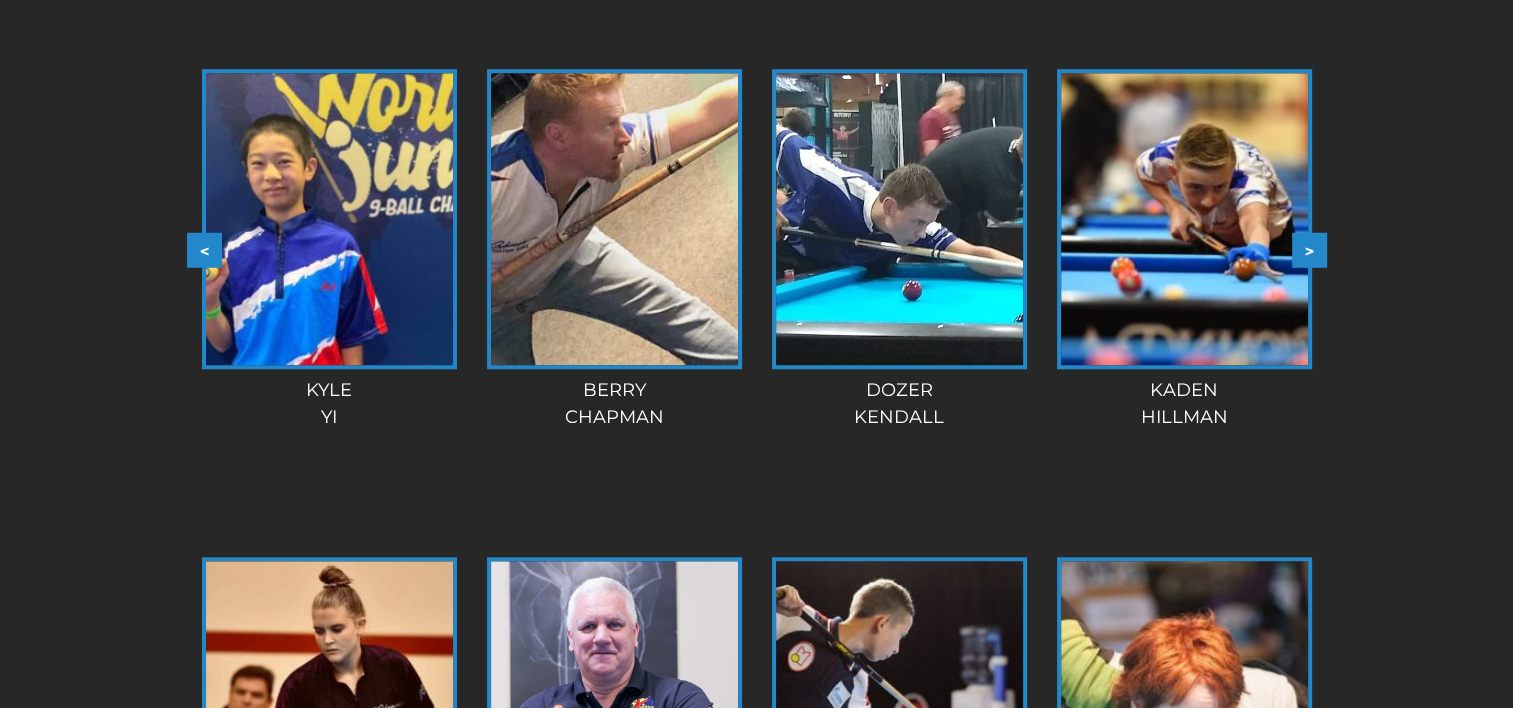 click on ">" at bounding box center (1309, 249) 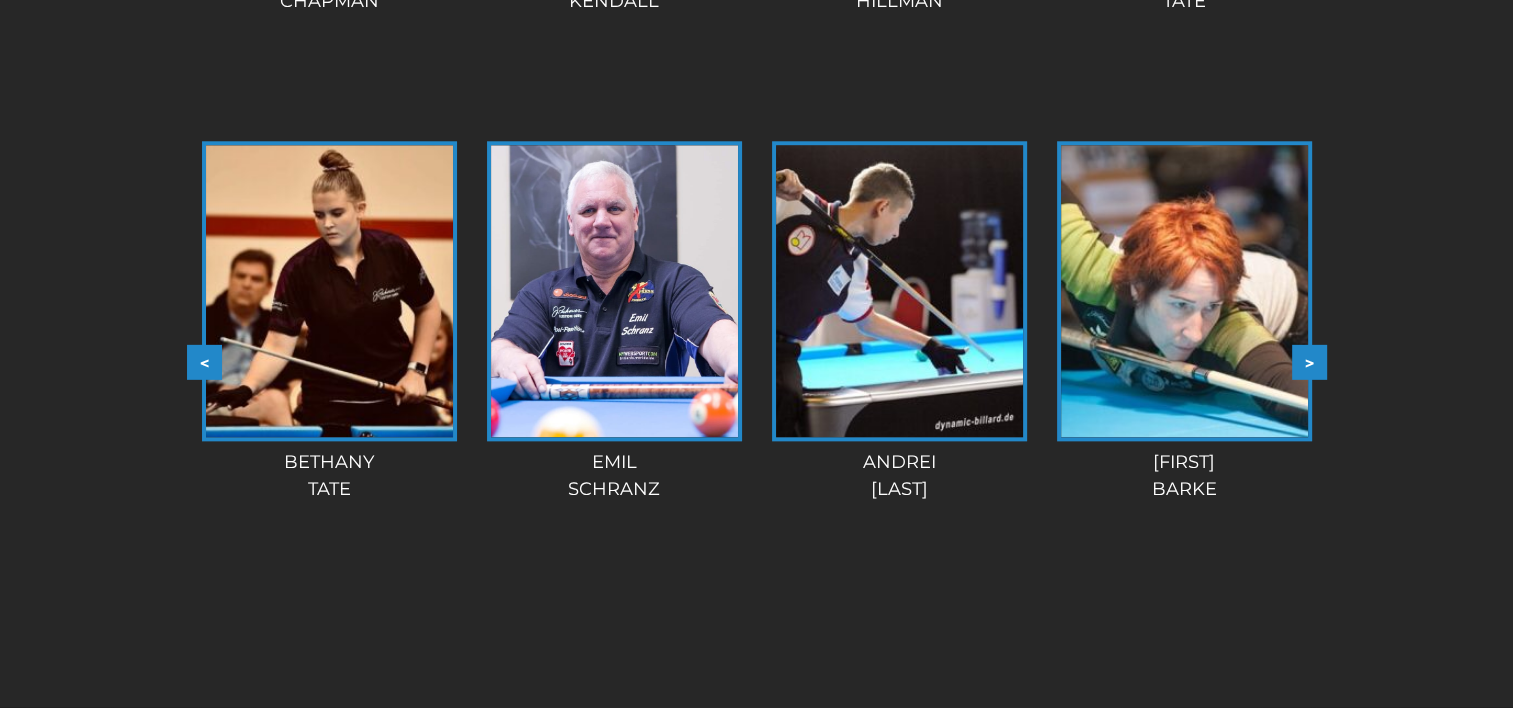 scroll, scrollTop: 2180, scrollLeft: 0, axis: vertical 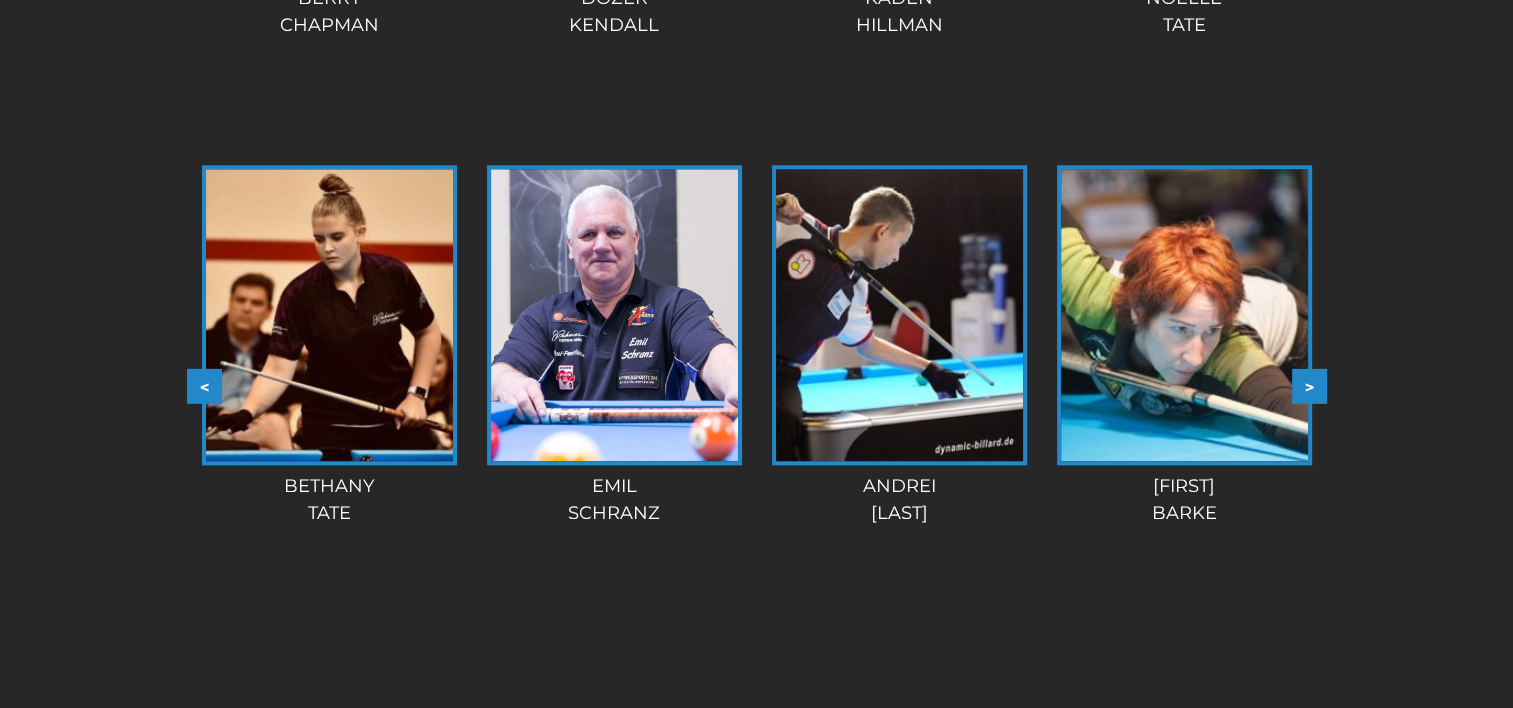 click on ">" at bounding box center (1309, 386) 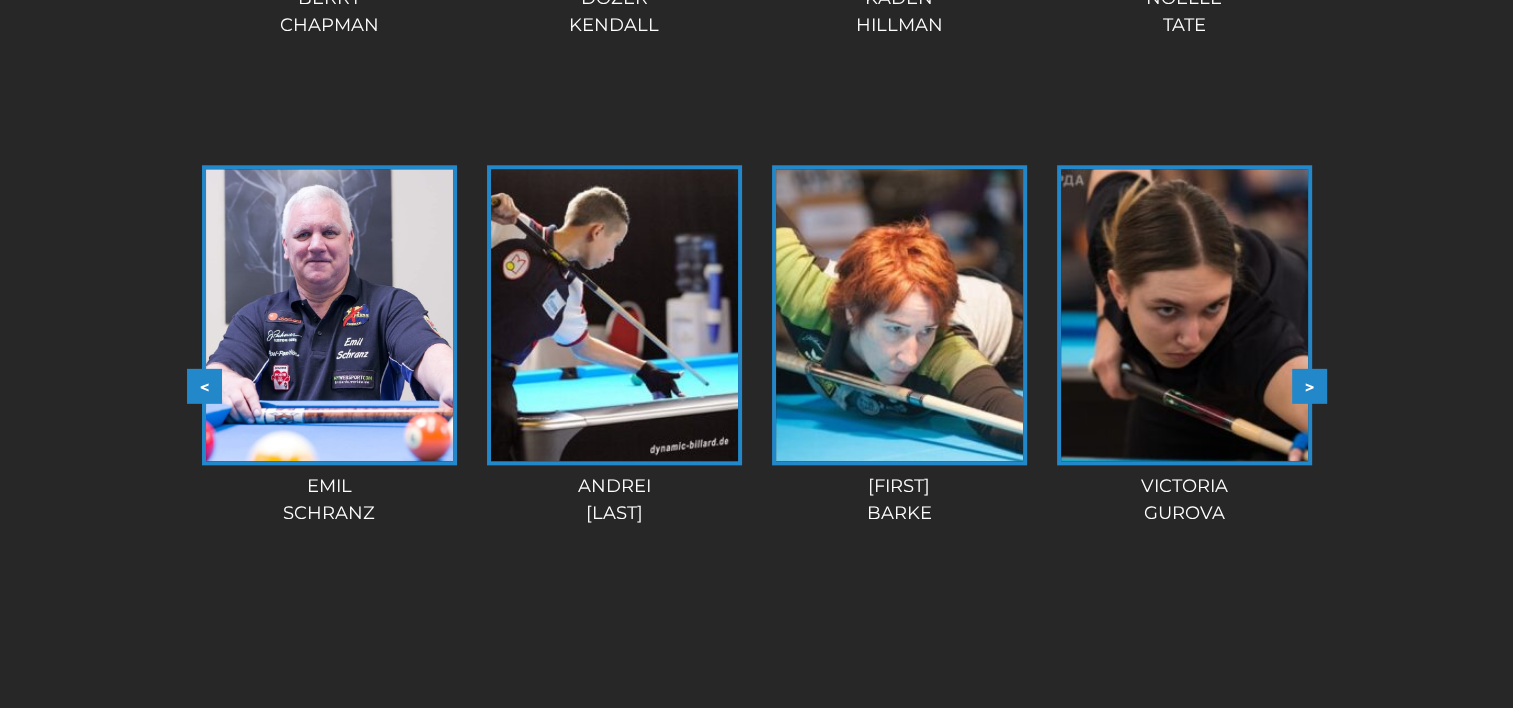 click on ">" at bounding box center (1309, 386) 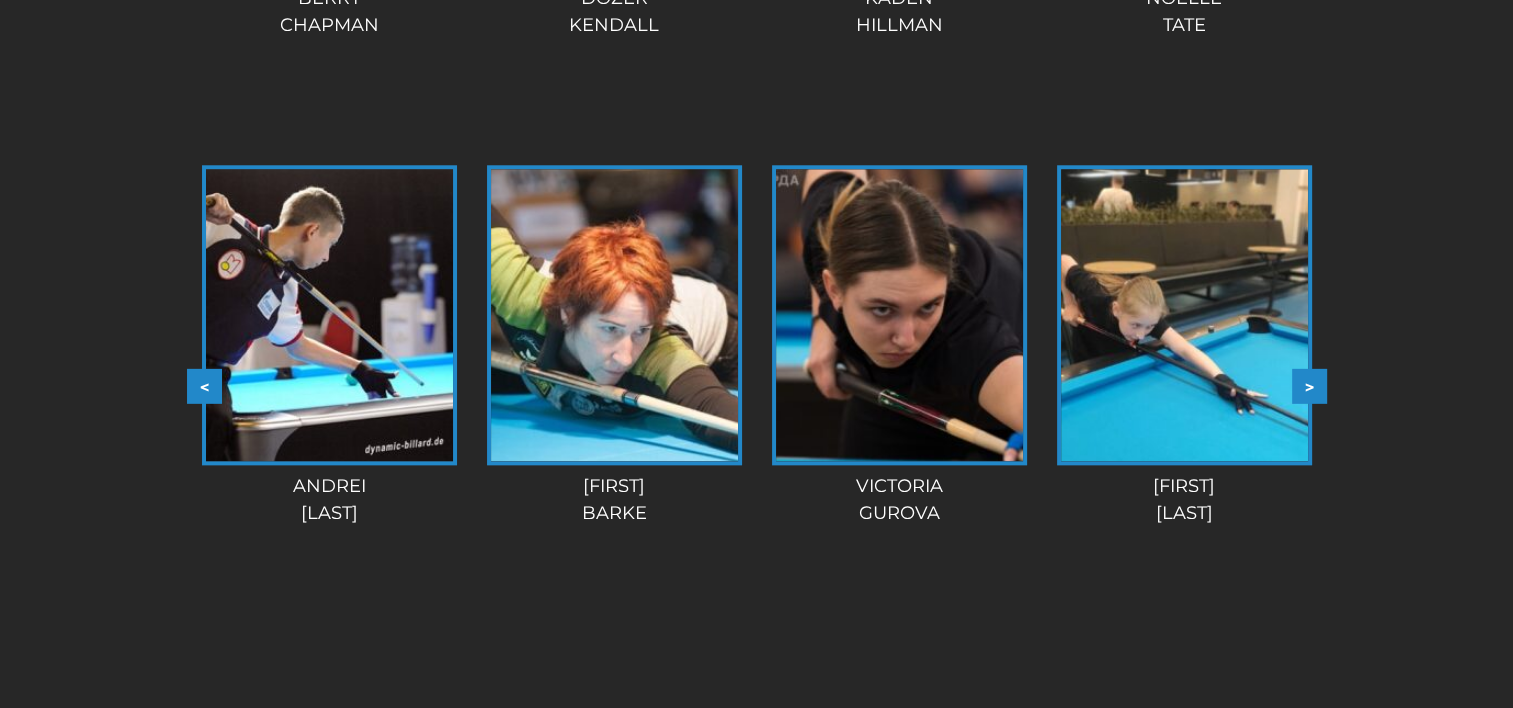 click on ">" at bounding box center [1309, 386] 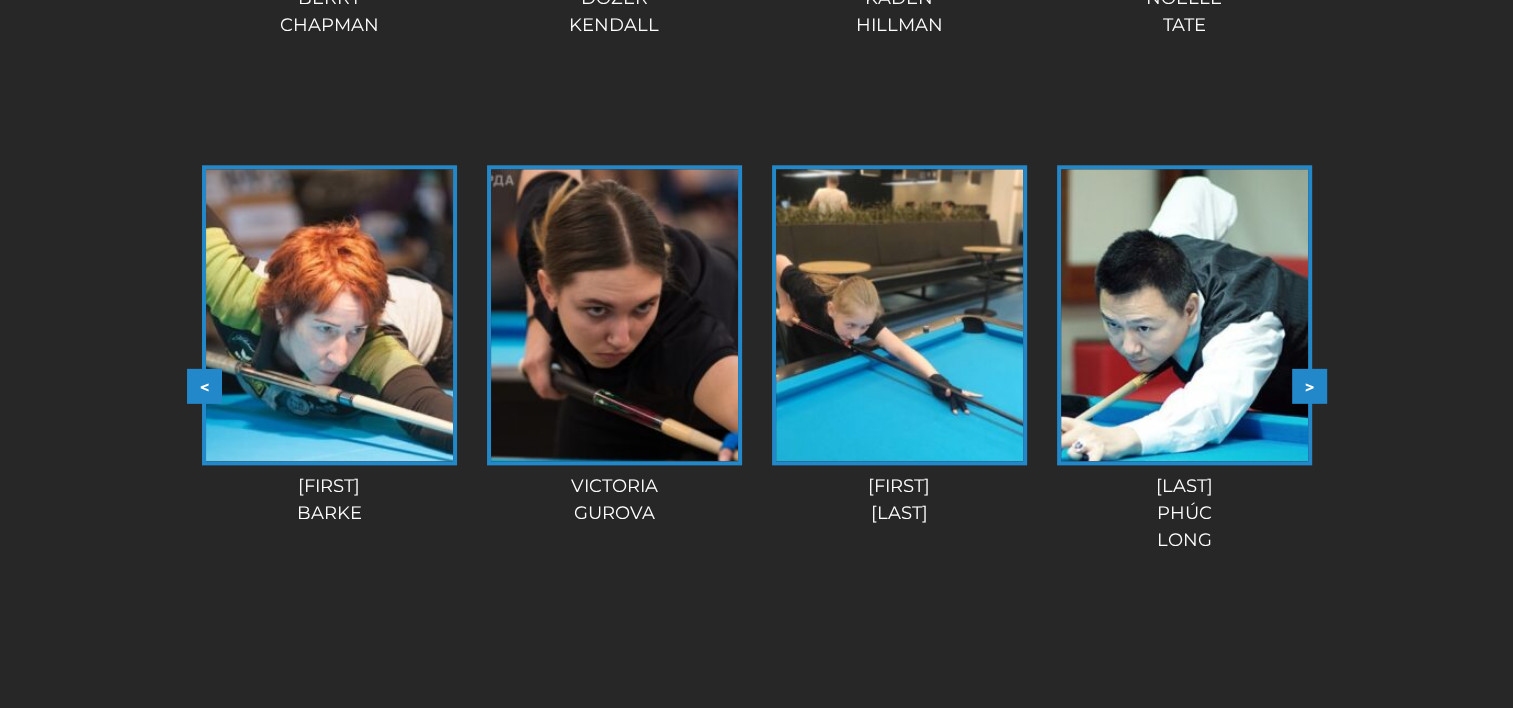 click on ">" at bounding box center (1309, 386) 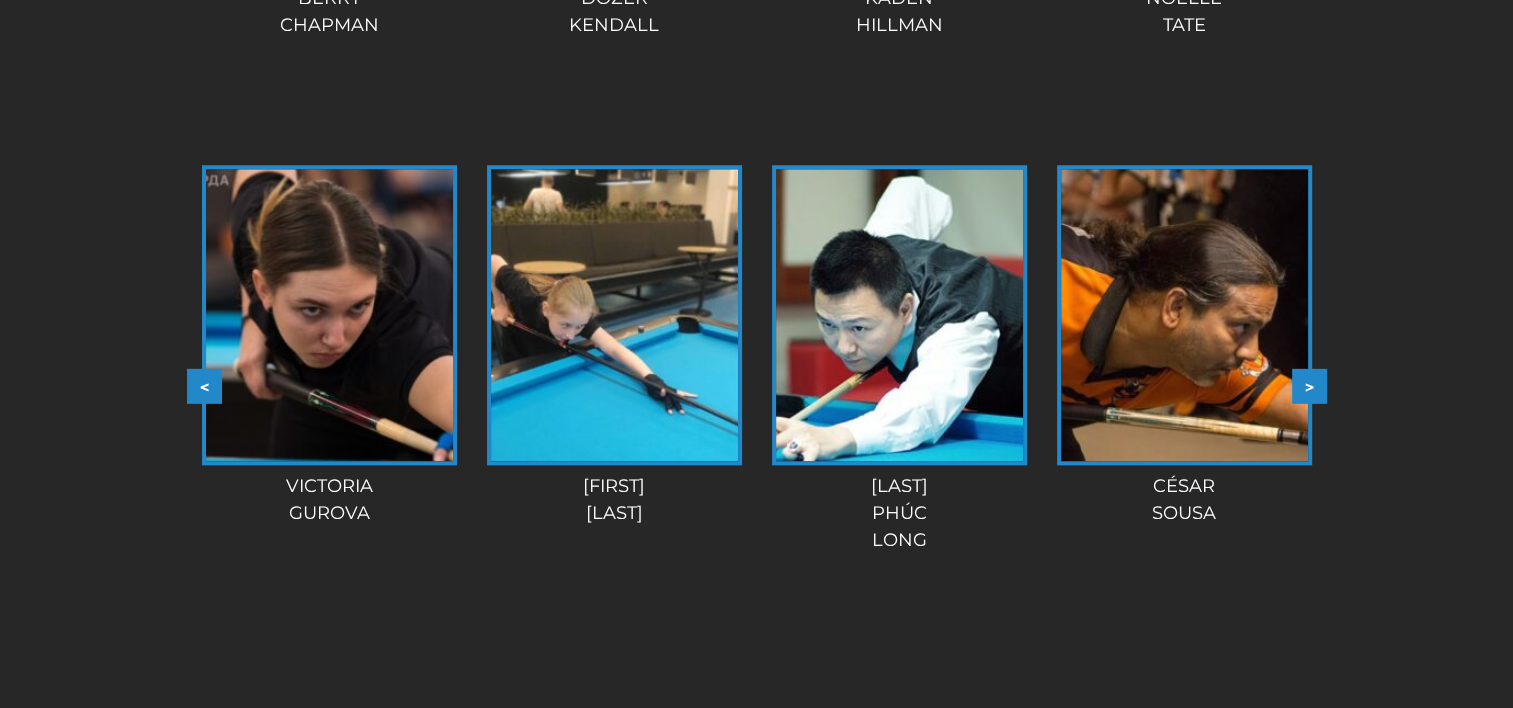 click on ">" at bounding box center (1309, 386) 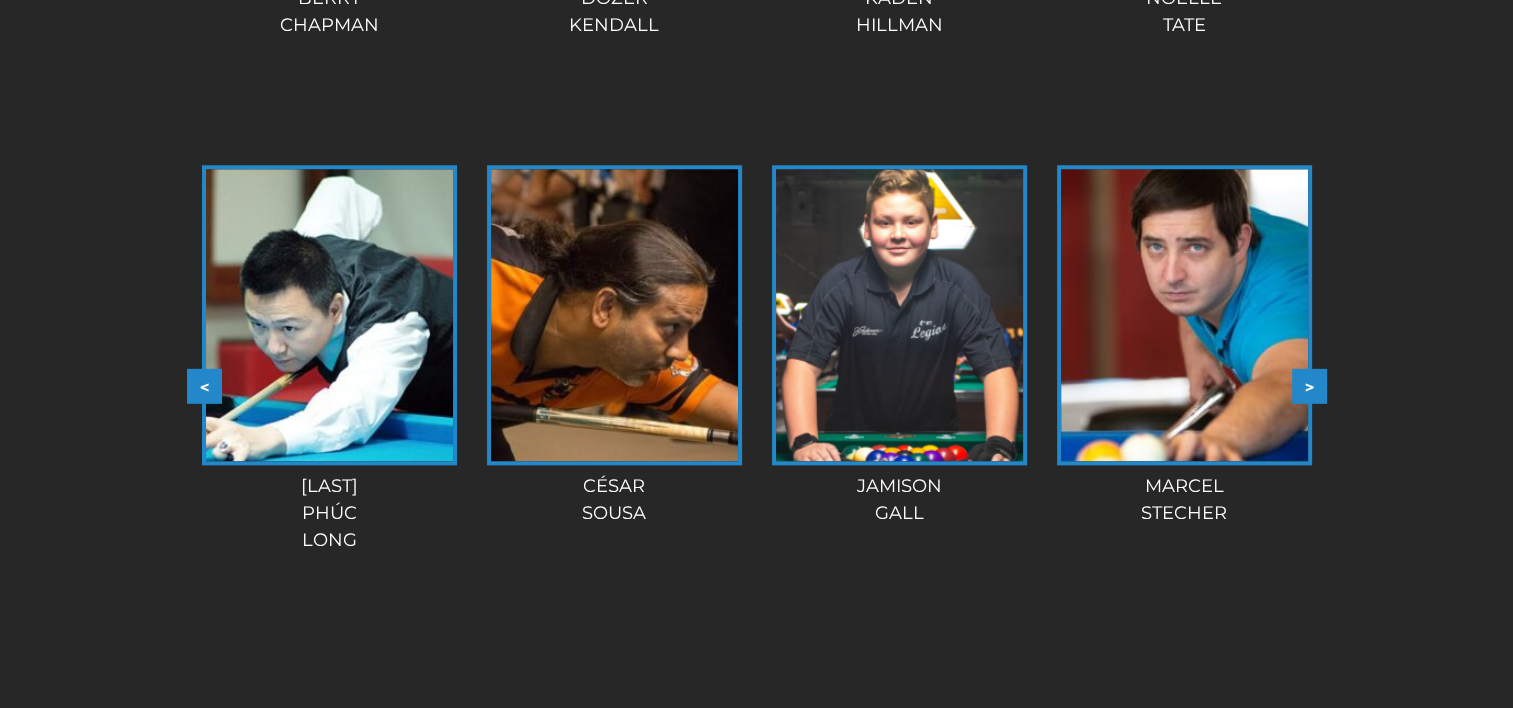 click on ">" at bounding box center [1309, 386] 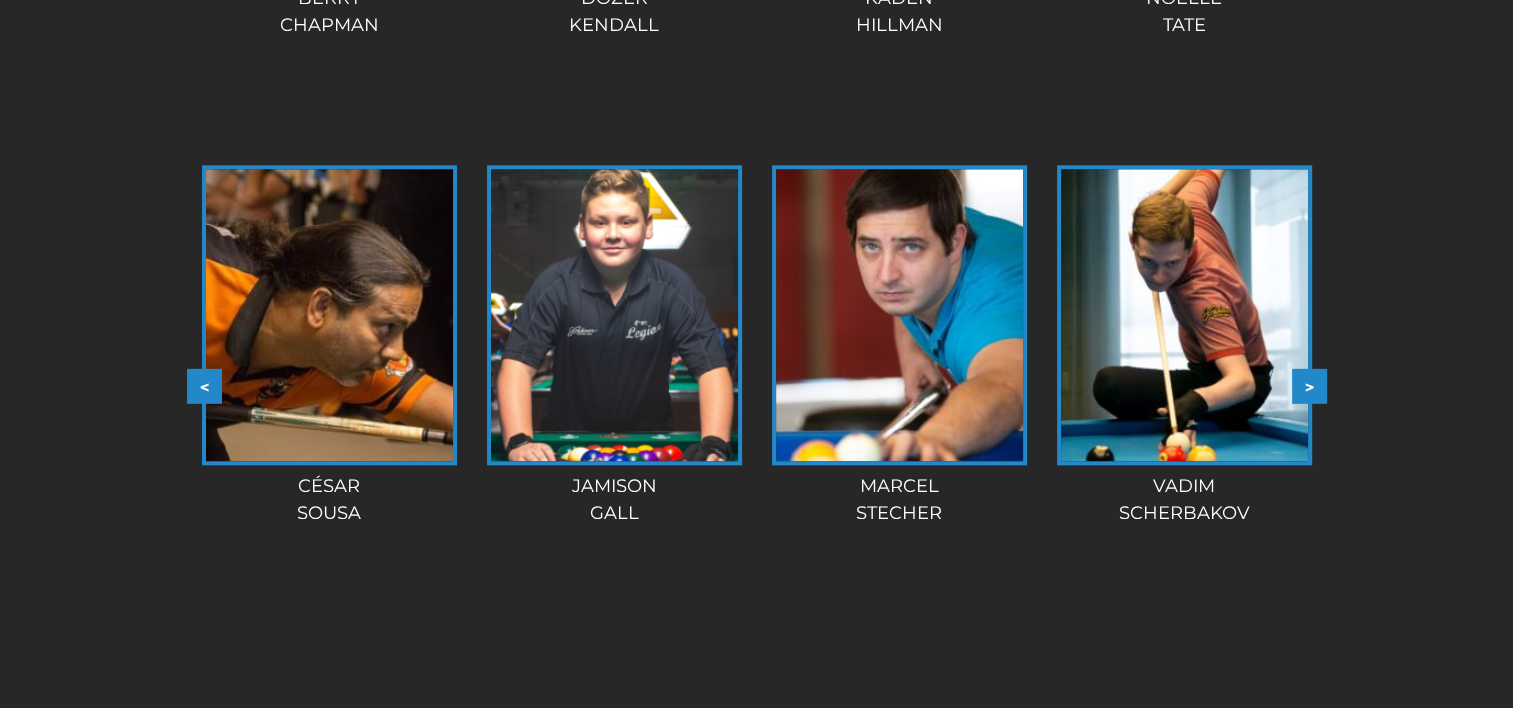 click on ">" at bounding box center [1309, 386] 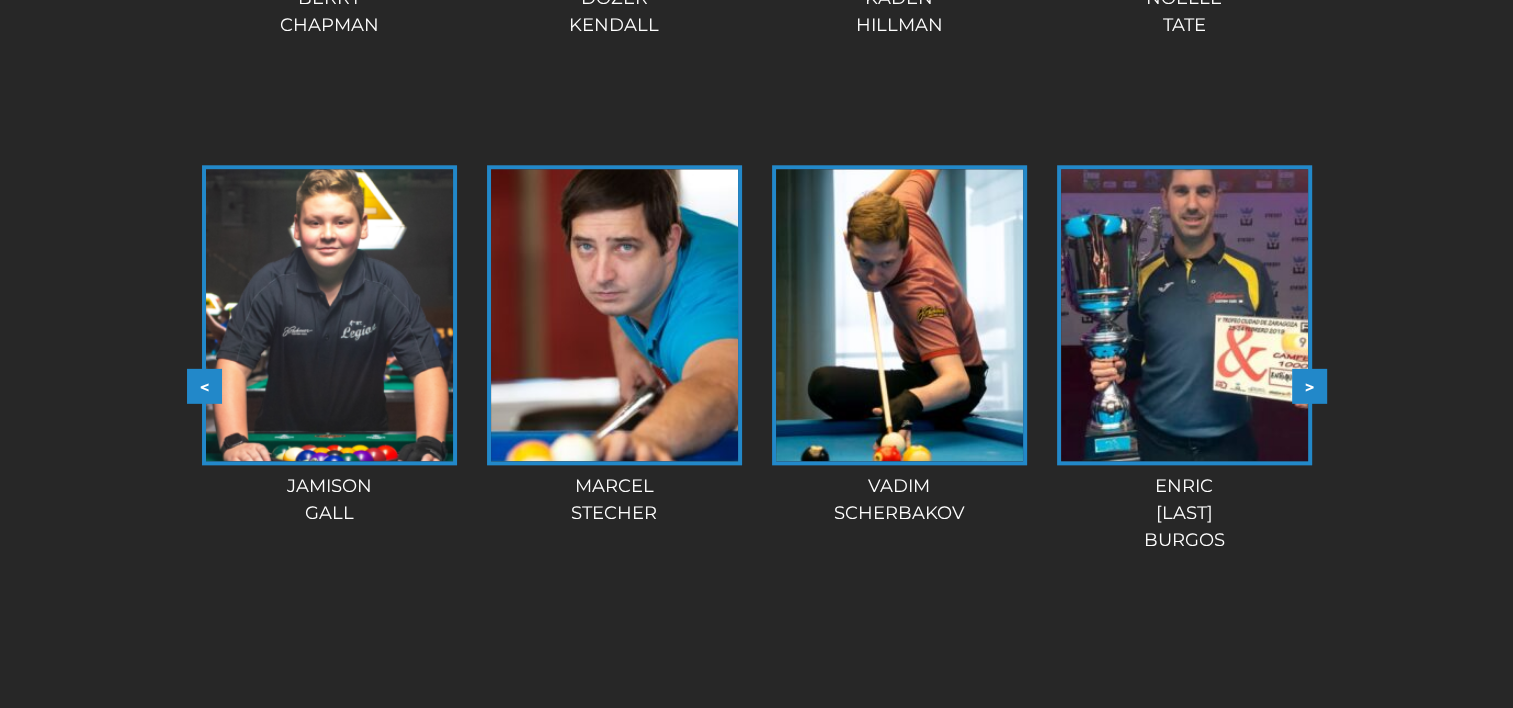 click on ">" at bounding box center (1309, 386) 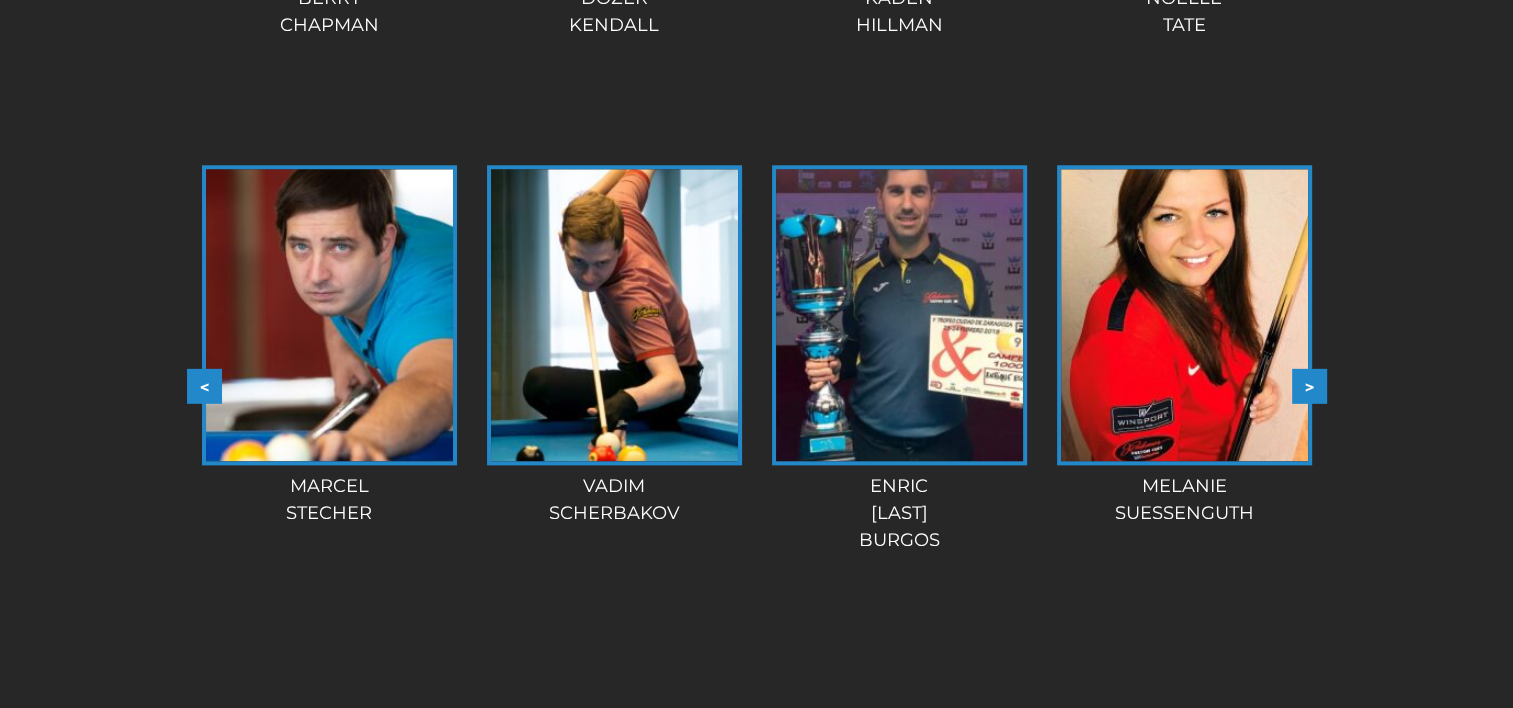 click on ">" at bounding box center [1309, 386] 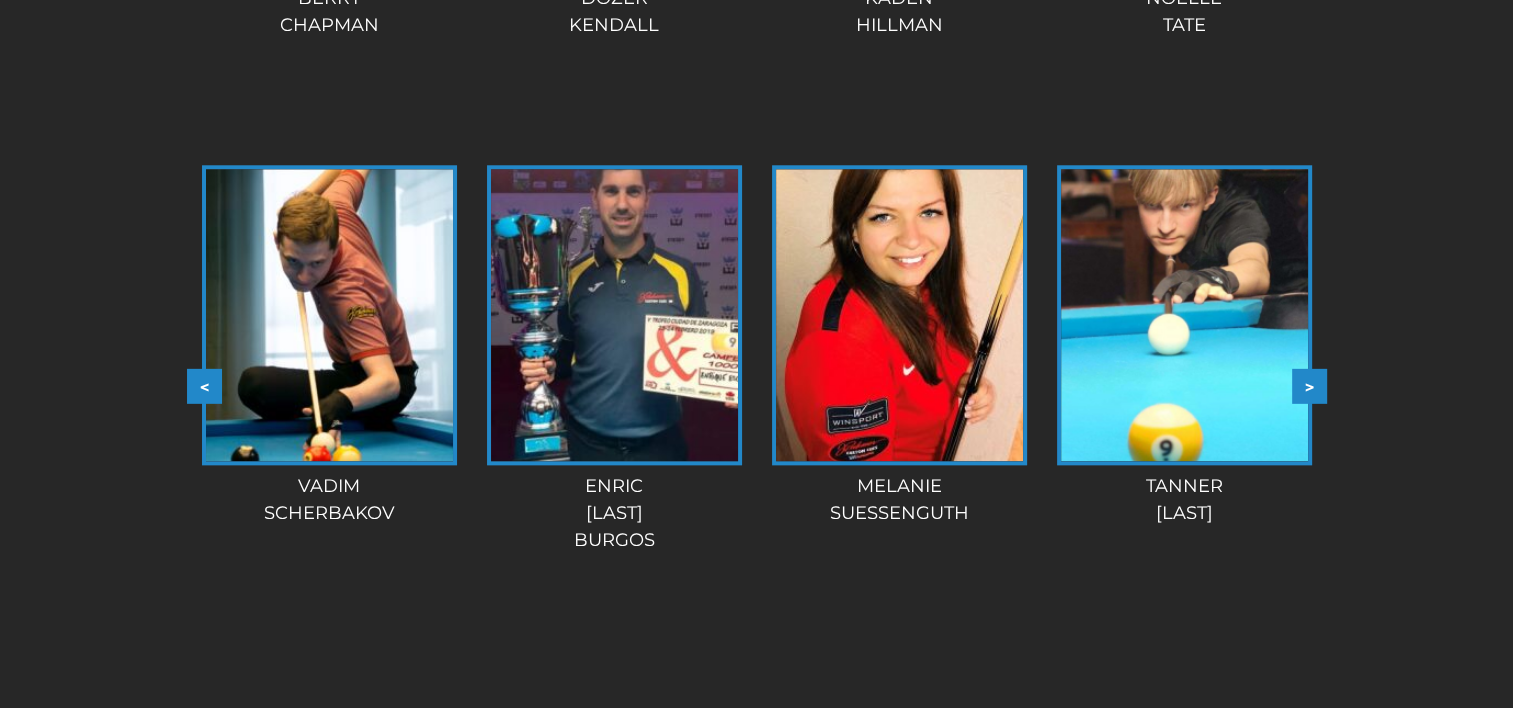 click on ">" at bounding box center [1309, 386] 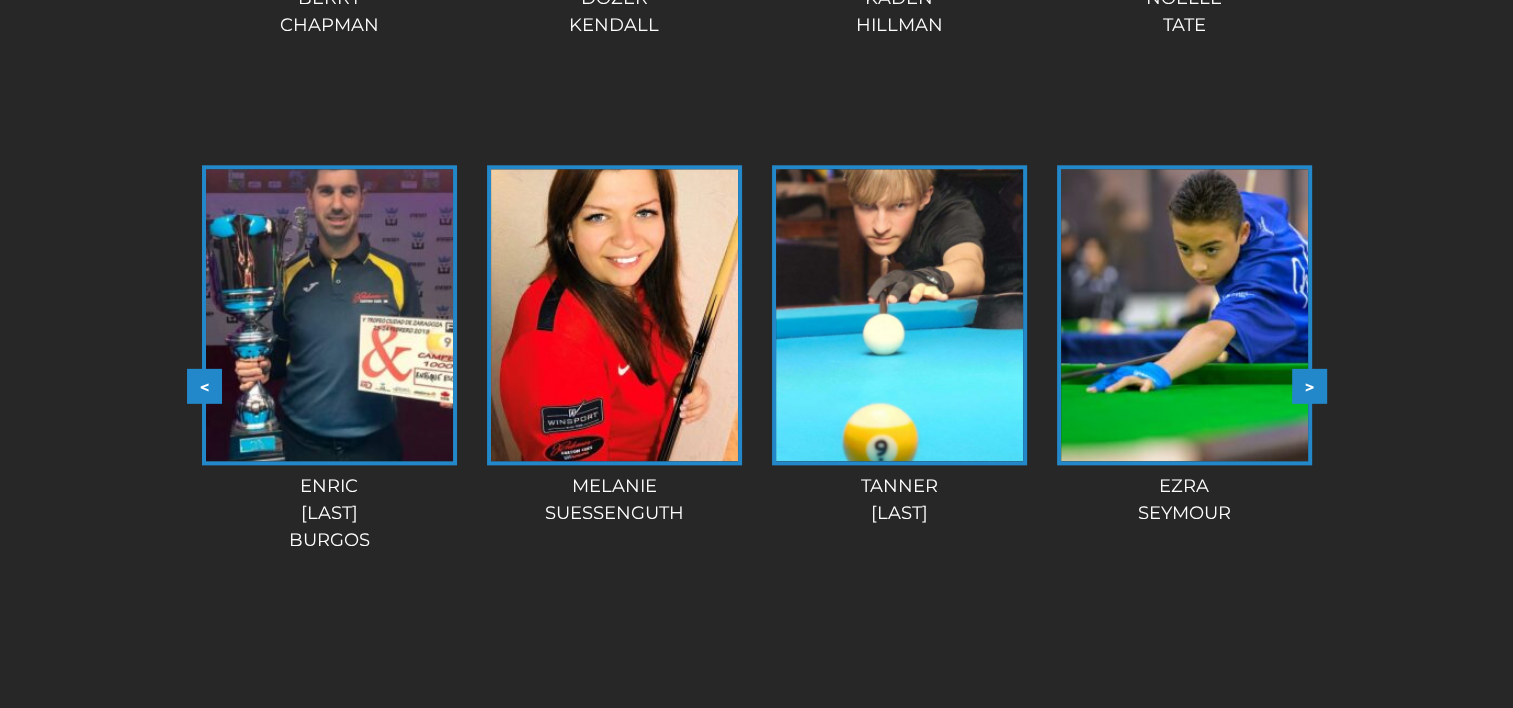click on ">" at bounding box center [1309, 386] 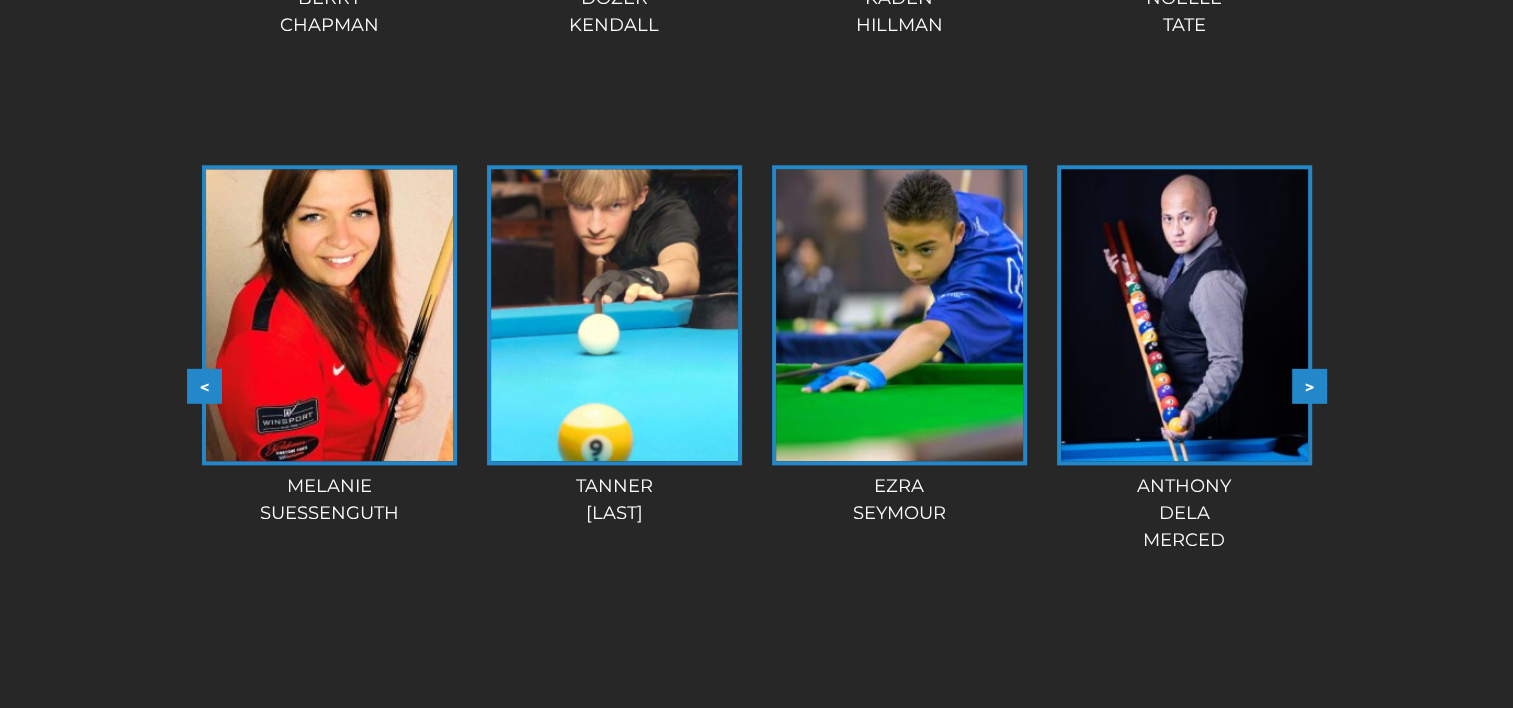 click on ">" at bounding box center [1309, 386] 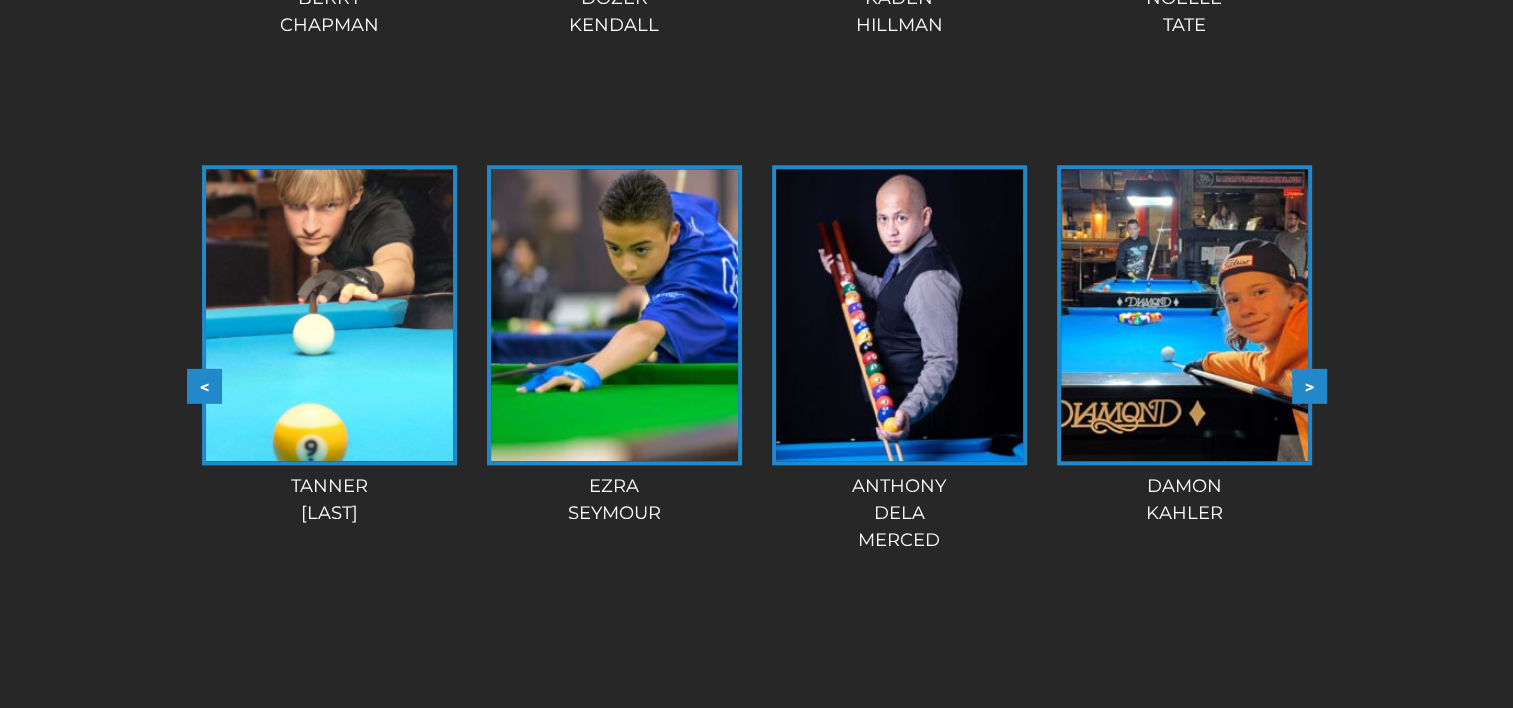 click on ">" at bounding box center (1309, 386) 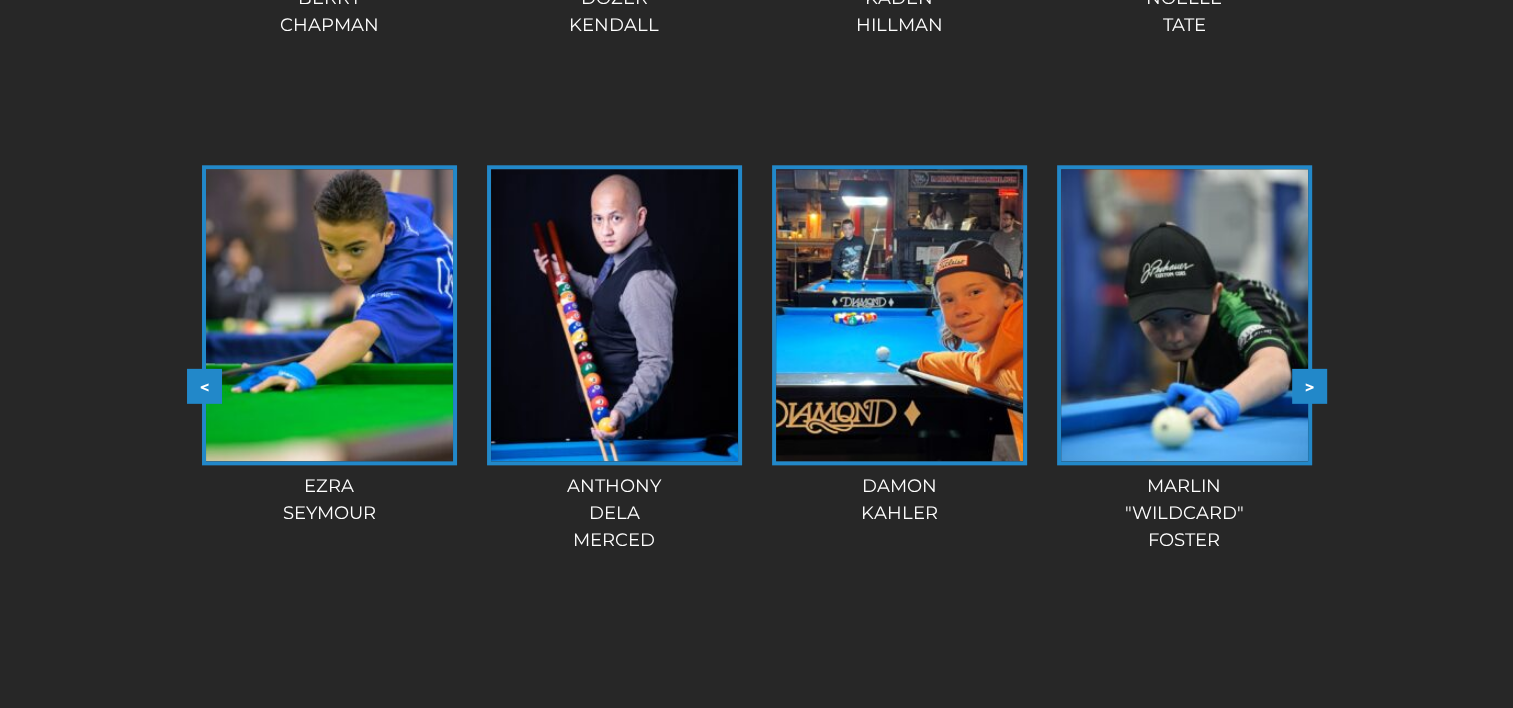 click at bounding box center [614, 315] 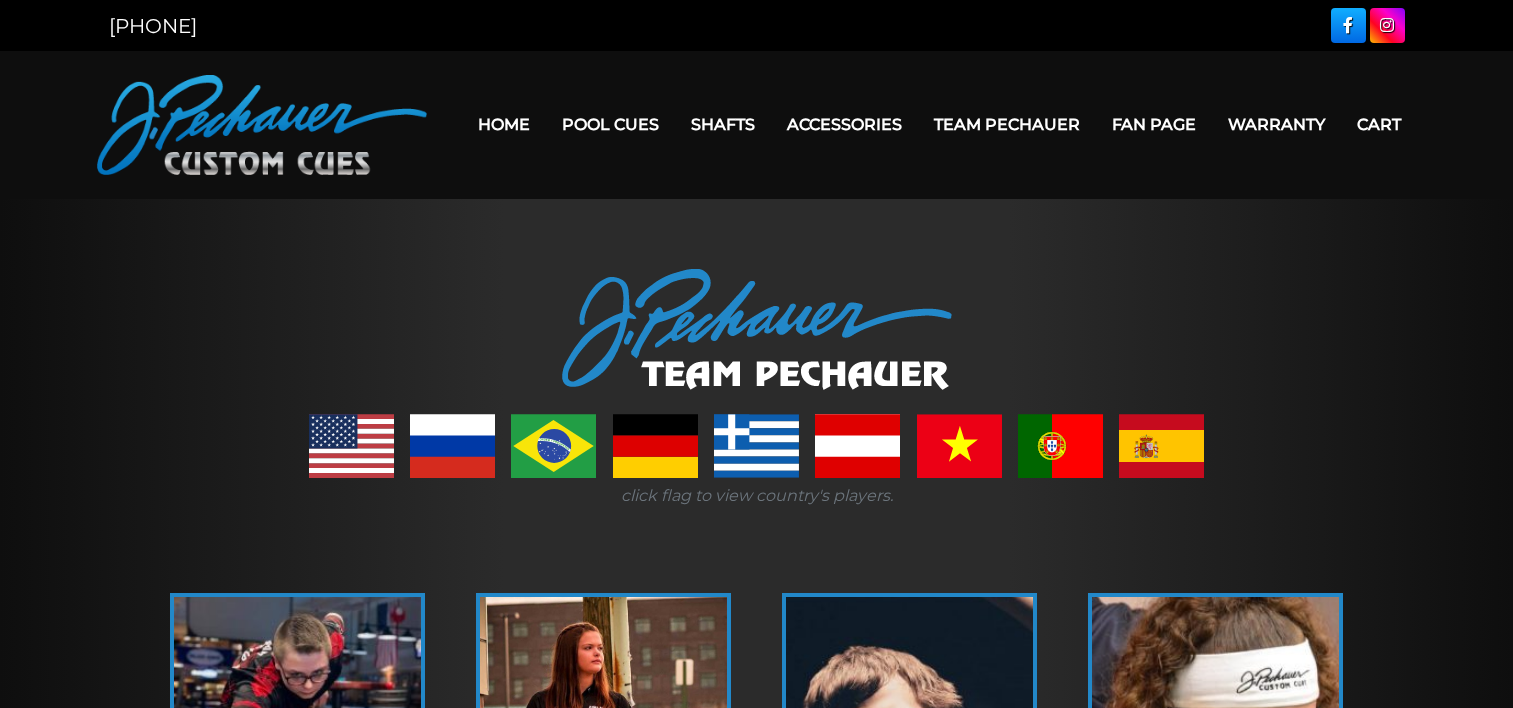 scroll, scrollTop: 0, scrollLeft: 0, axis: both 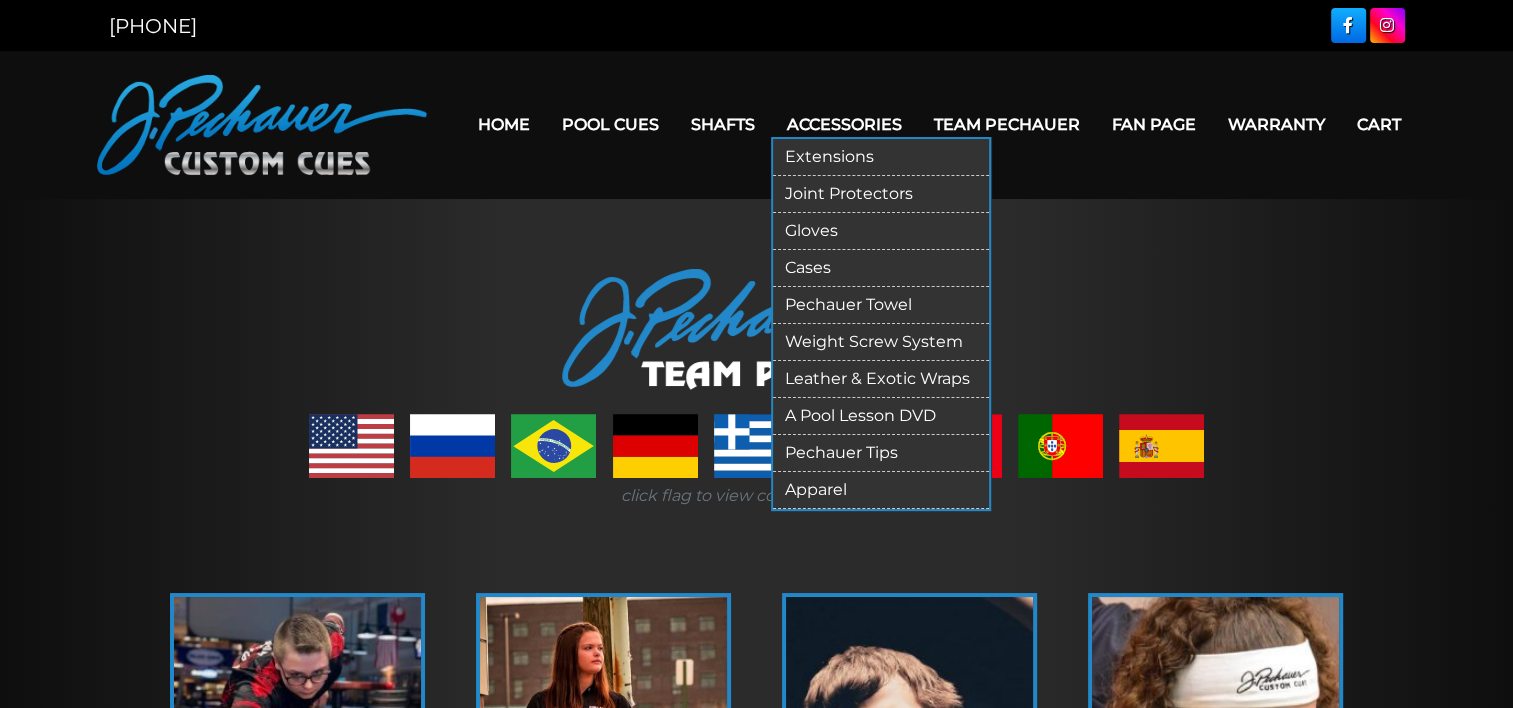 click on "Pechauer Towel" at bounding box center [881, 305] 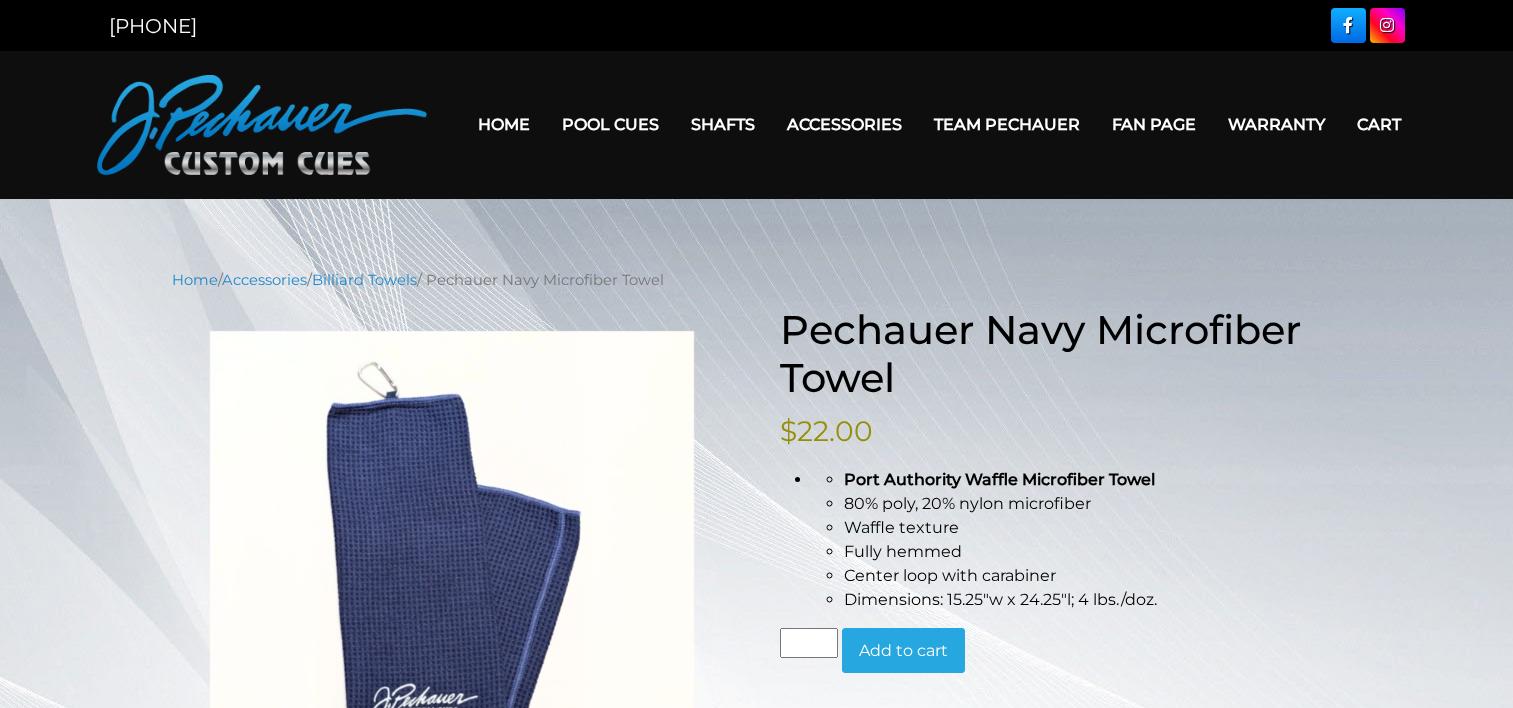 scroll, scrollTop: 0, scrollLeft: 0, axis: both 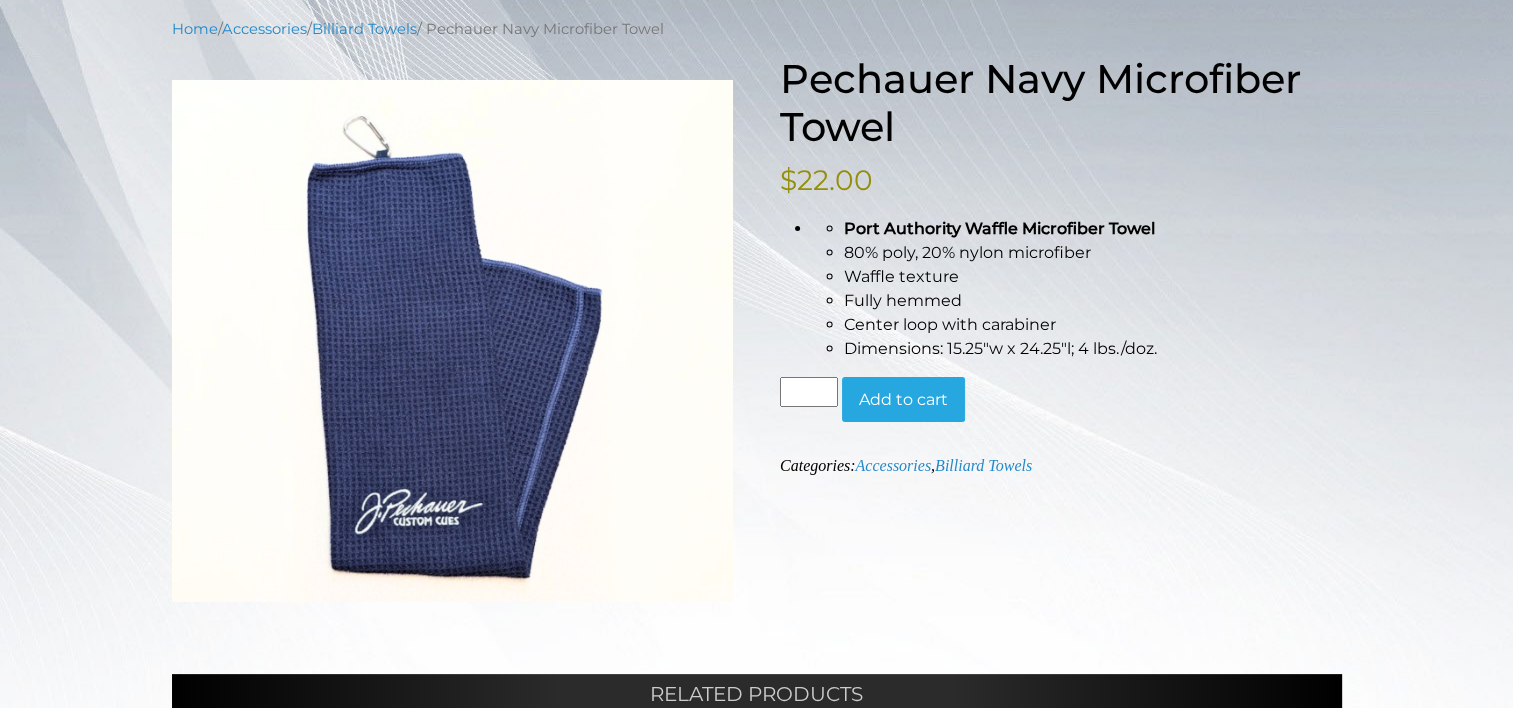 click on "Center loop with carabiner" at bounding box center (1093, 325) 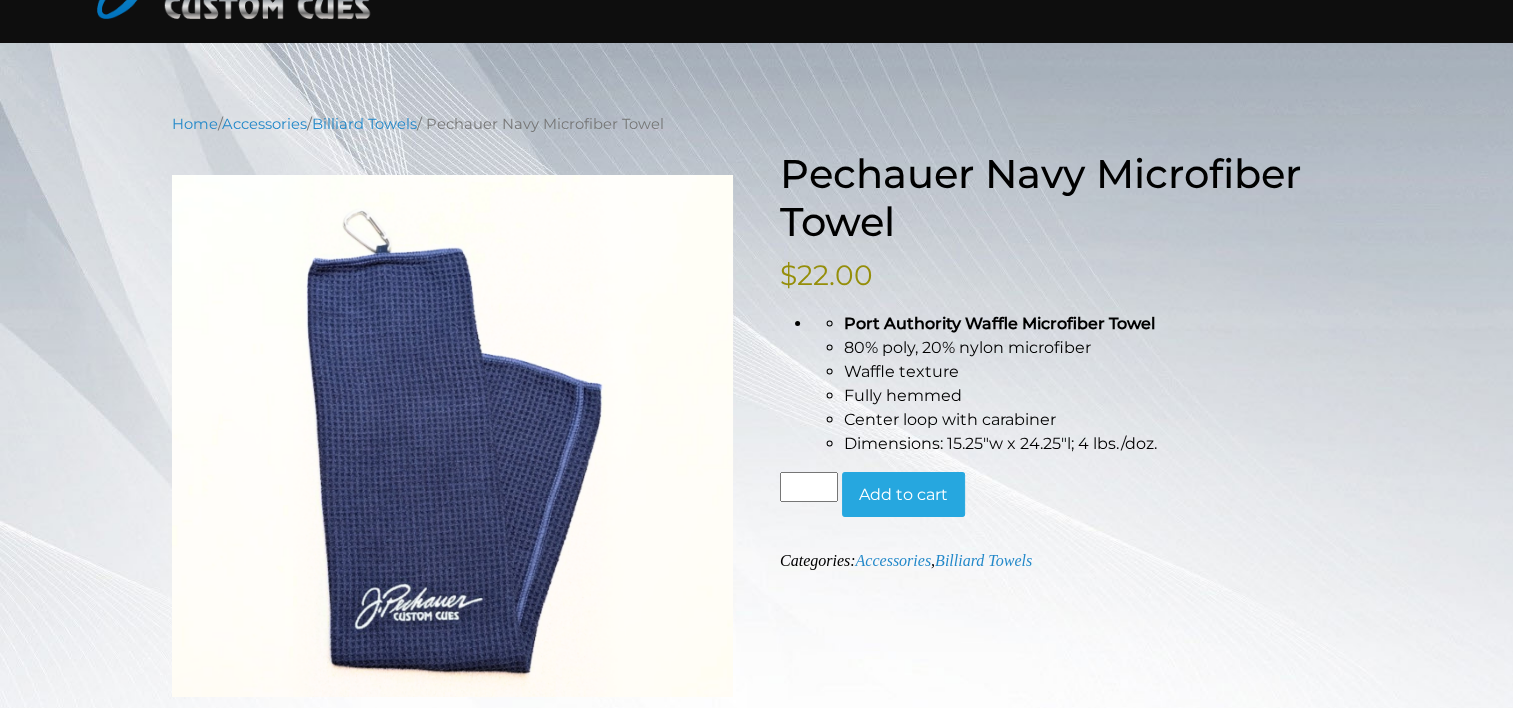 scroll, scrollTop: 144, scrollLeft: 0, axis: vertical 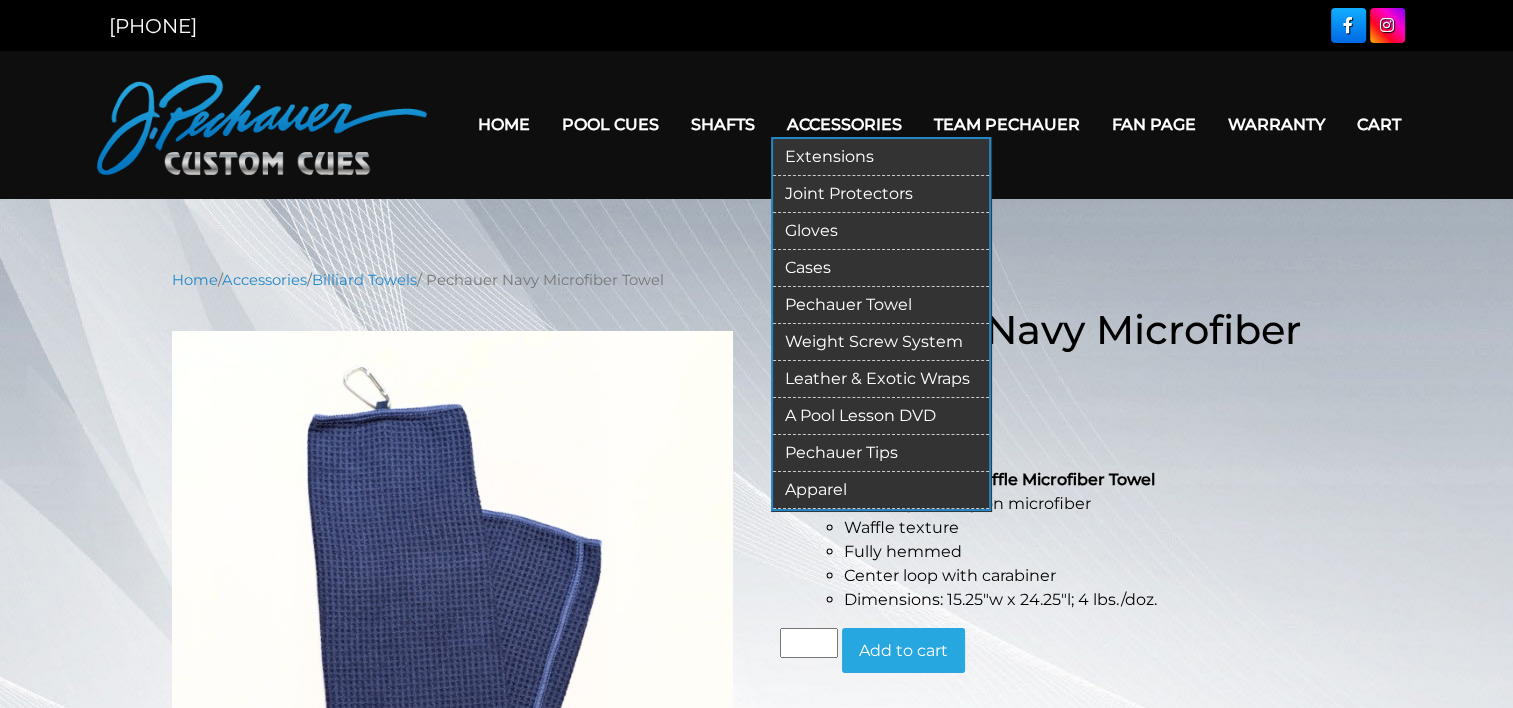 click on "Apparel" at bounding box center (881, 490) 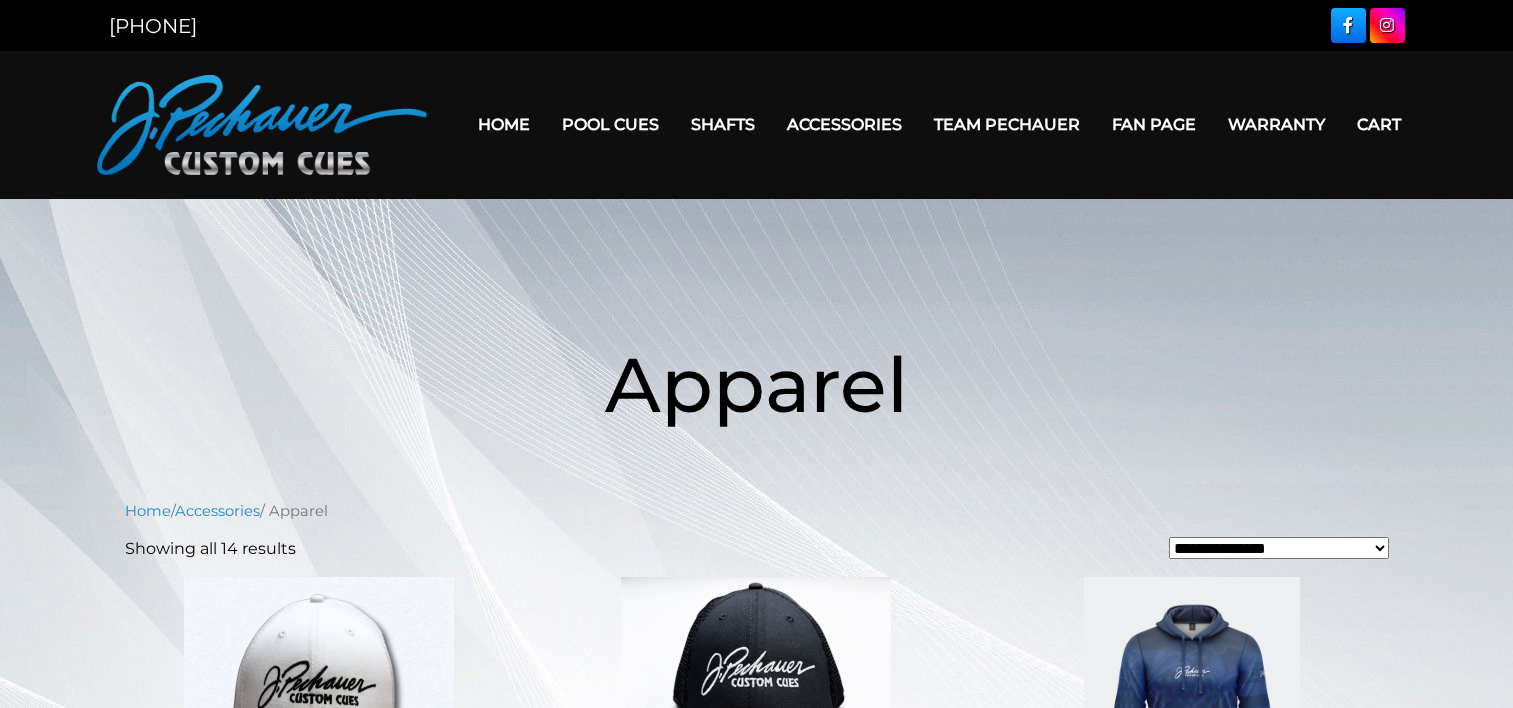scroll, scrollTop: 0, scrollLeft: 0, axis: both 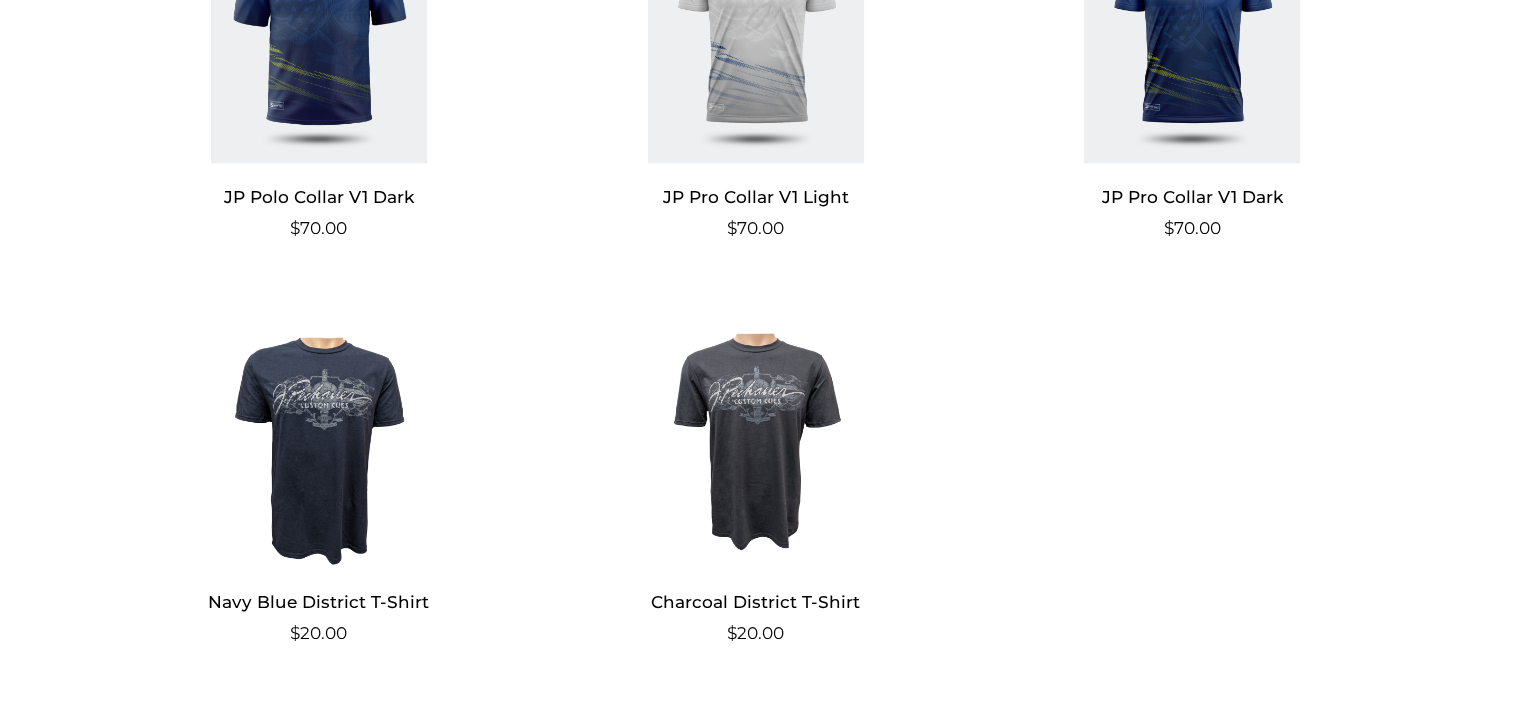 click at bounding box center [755, 433] 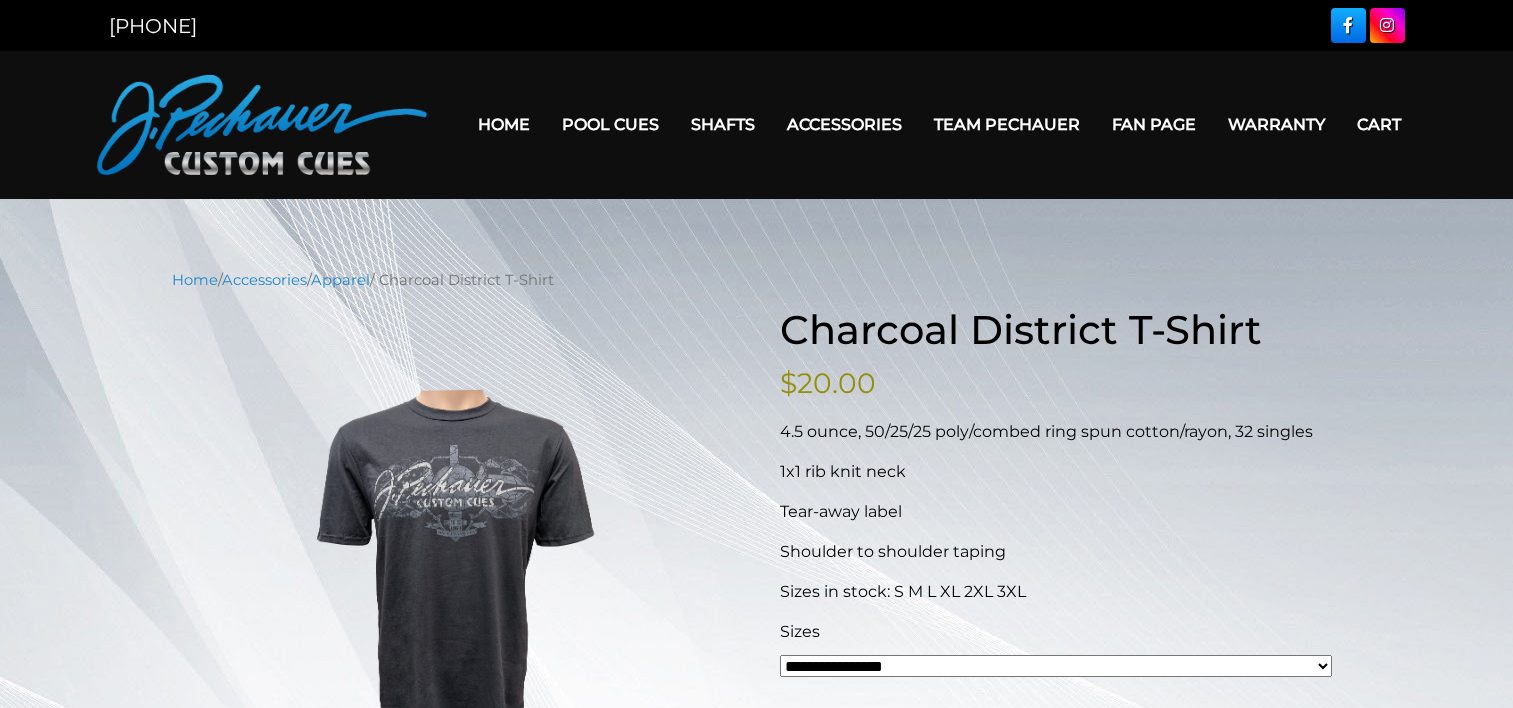 scroll, scrollTop: 0, scrollLeft: 0, axis: both 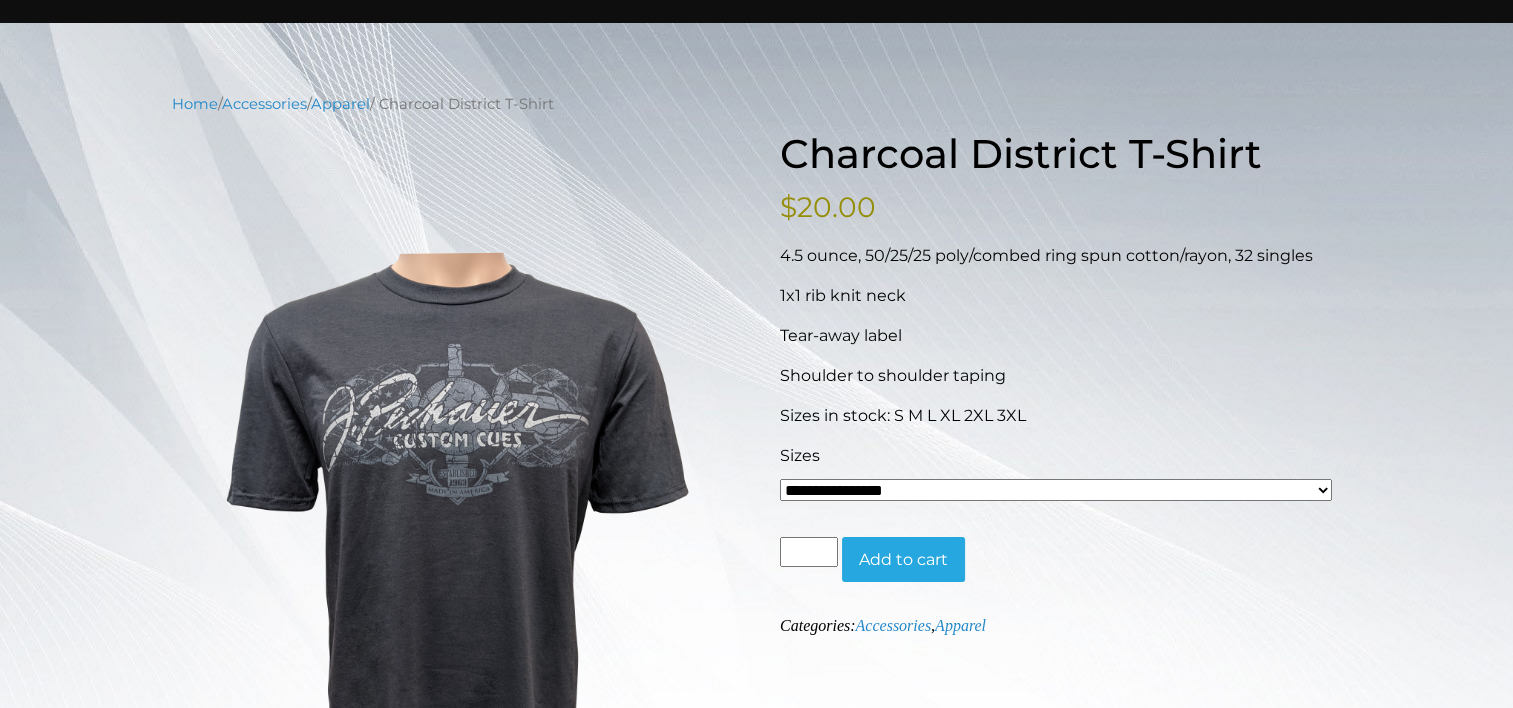 click on "**********" at bounding box center (1056, 490) 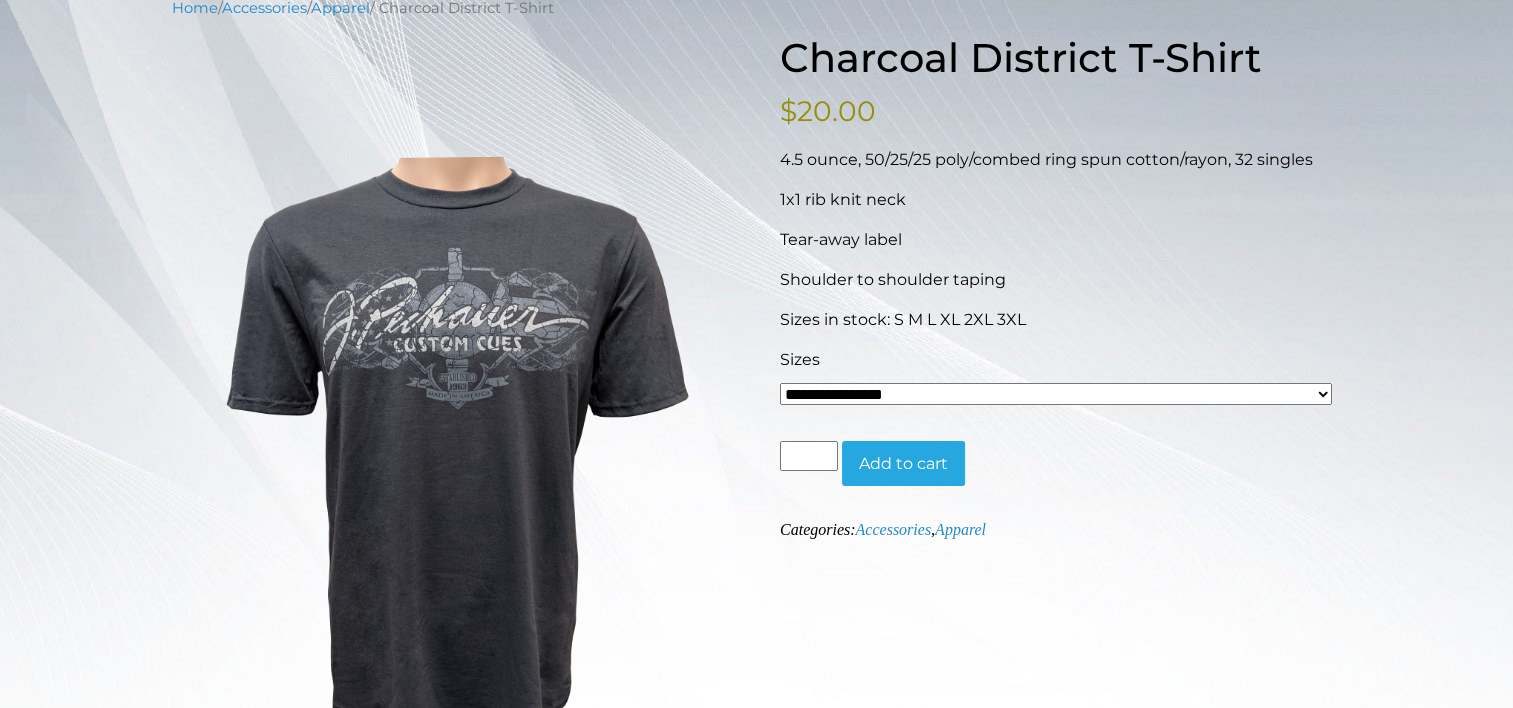 scroll, scrollTop: 312, scrollLeft: 0, axis: vertical 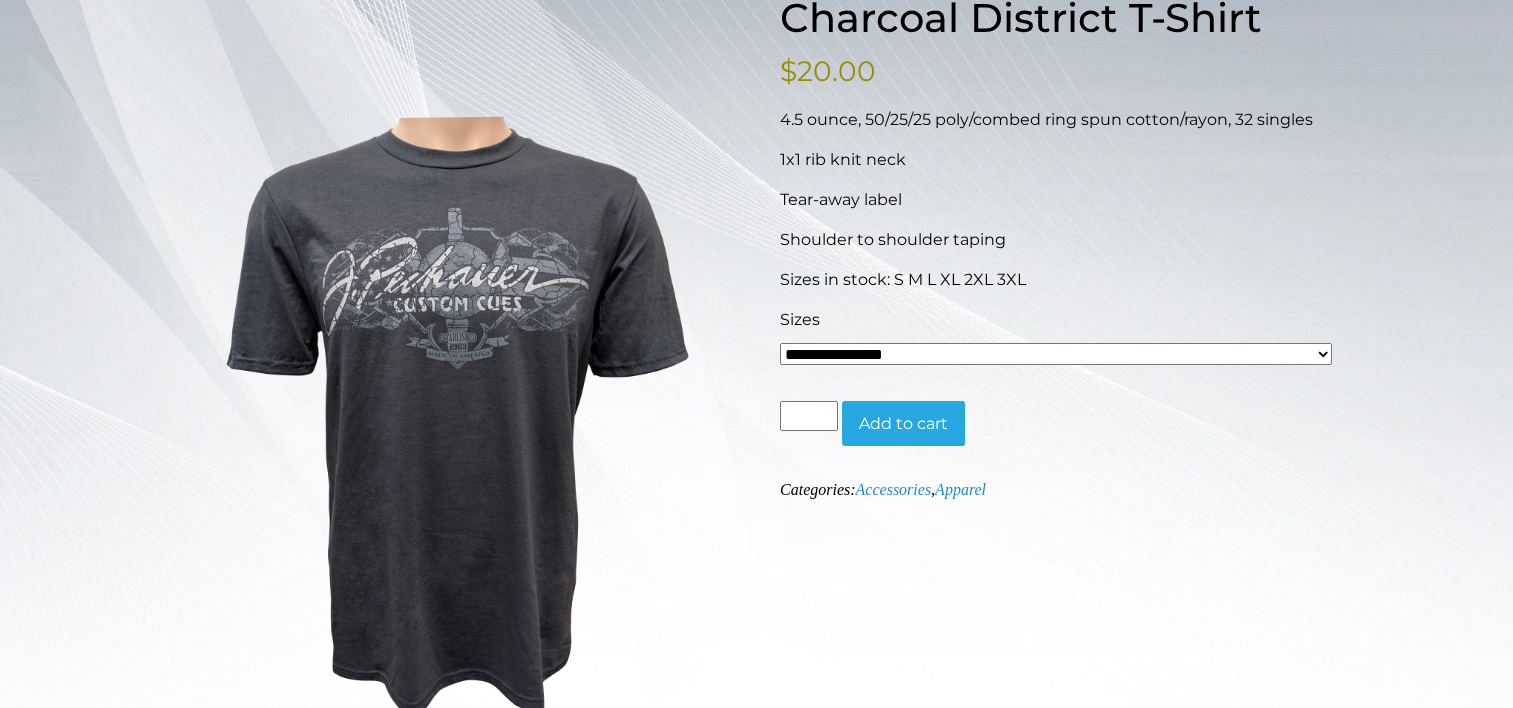 click on "**********" at bounding box center (1056, 354) 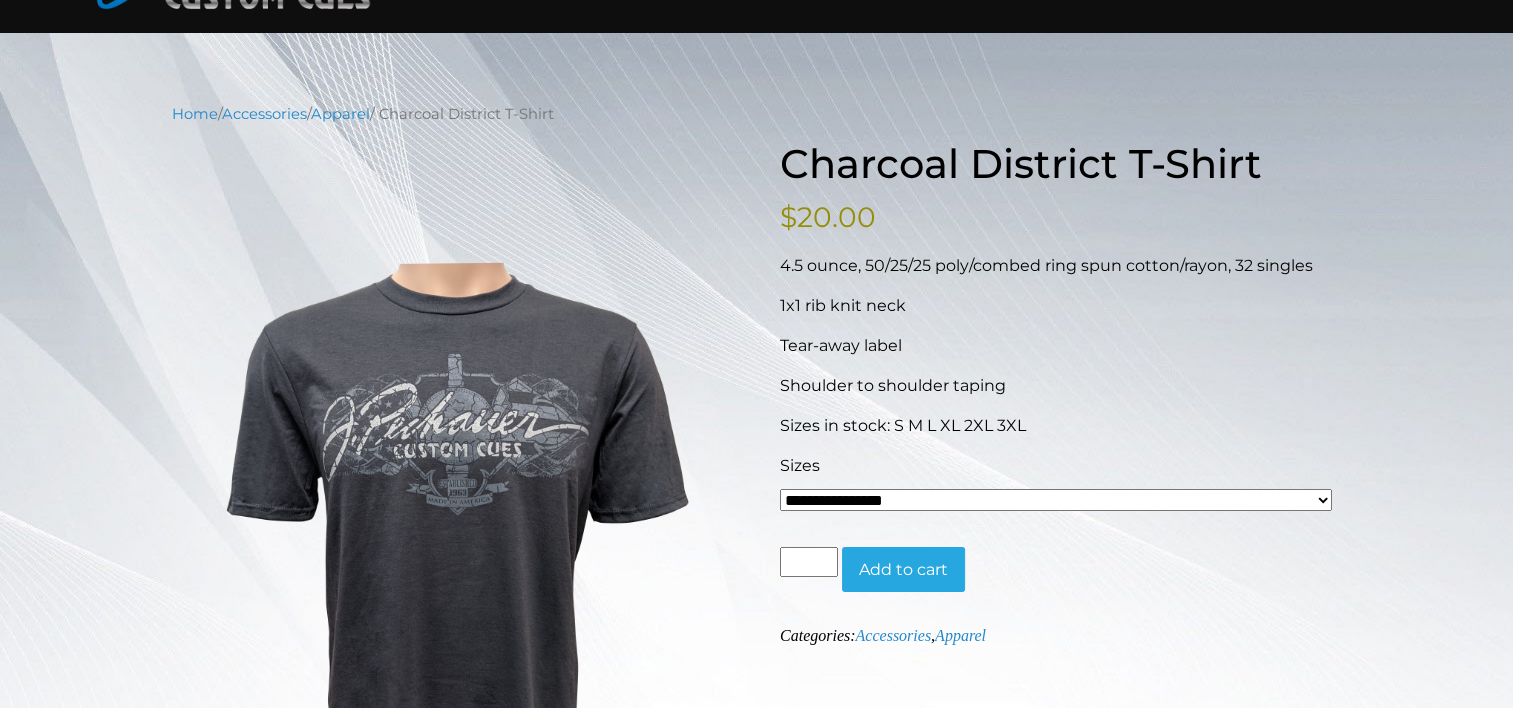 scroll, scrollTop: 160, scrollLeft: 0, axis: vertical 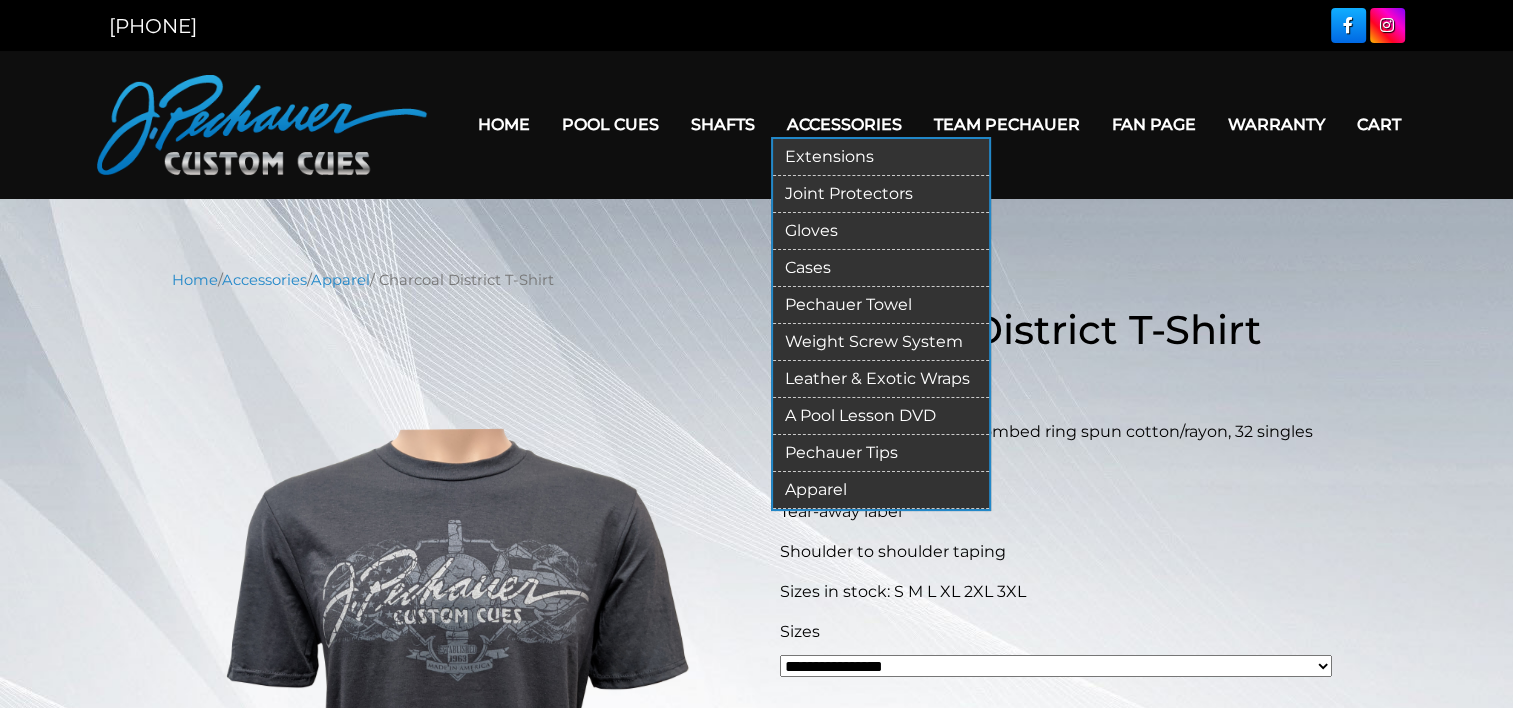 click on "Apparel" at bounding box center [881, 490] 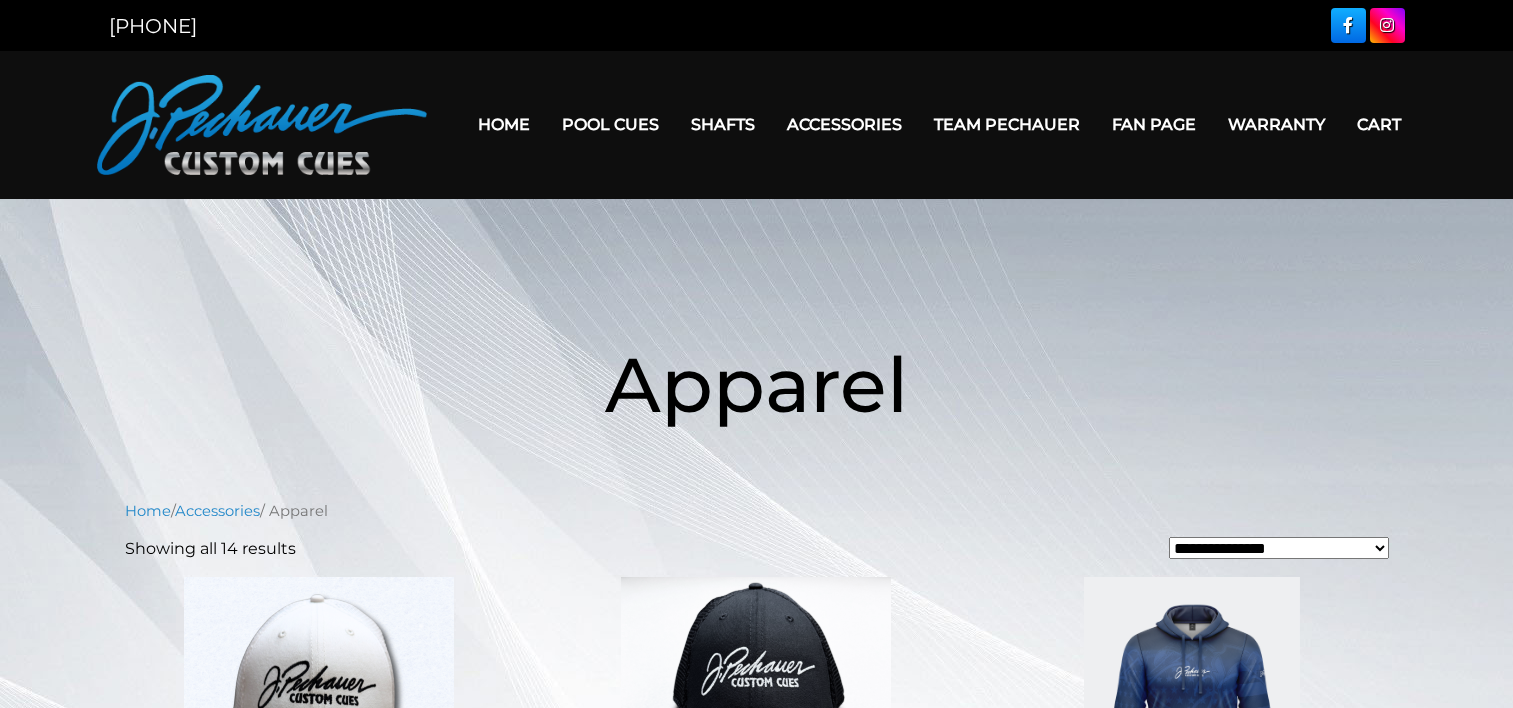 scroll, scrollTop: 0, scrollLeft: 0, axis: both 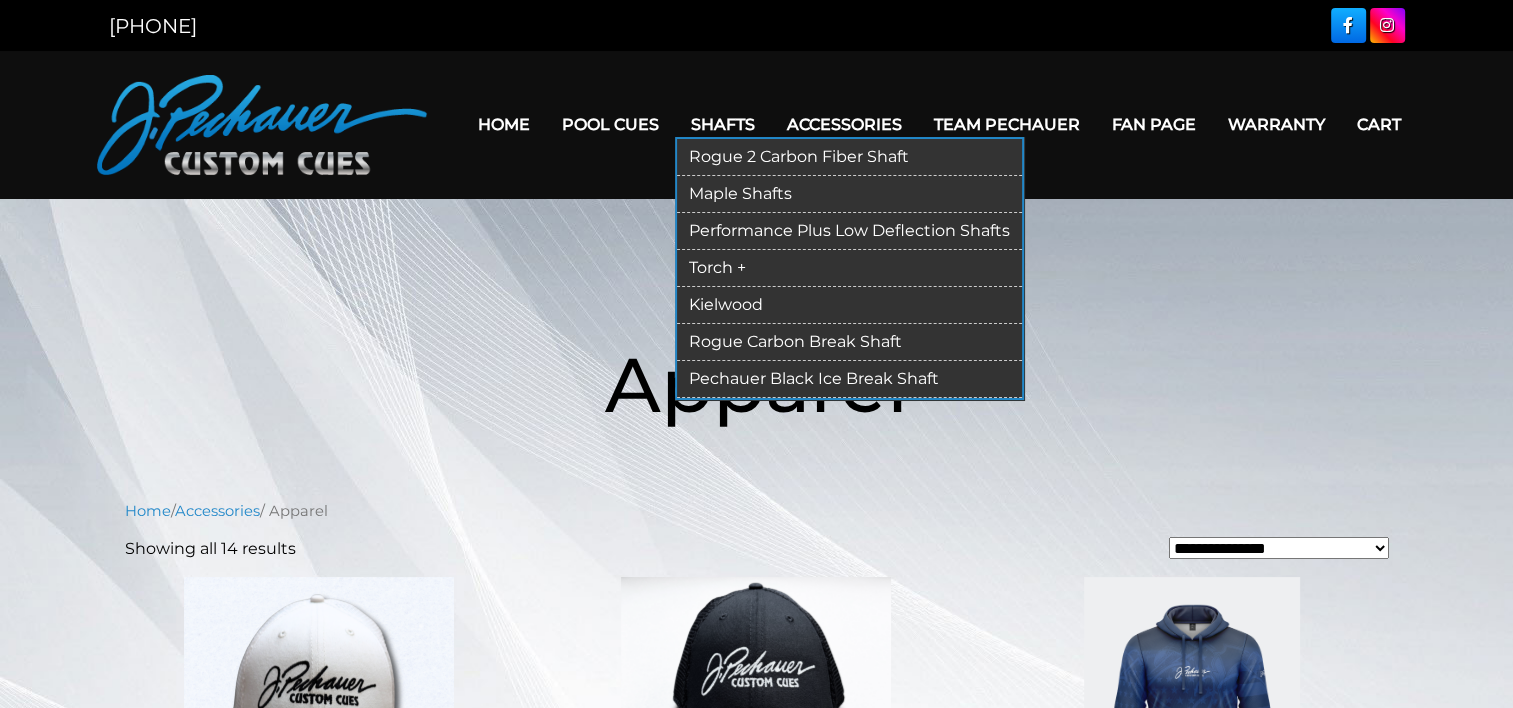 click on "Rogue 2 Carbon Fiber Shaft" at bounding box center [849, 157] 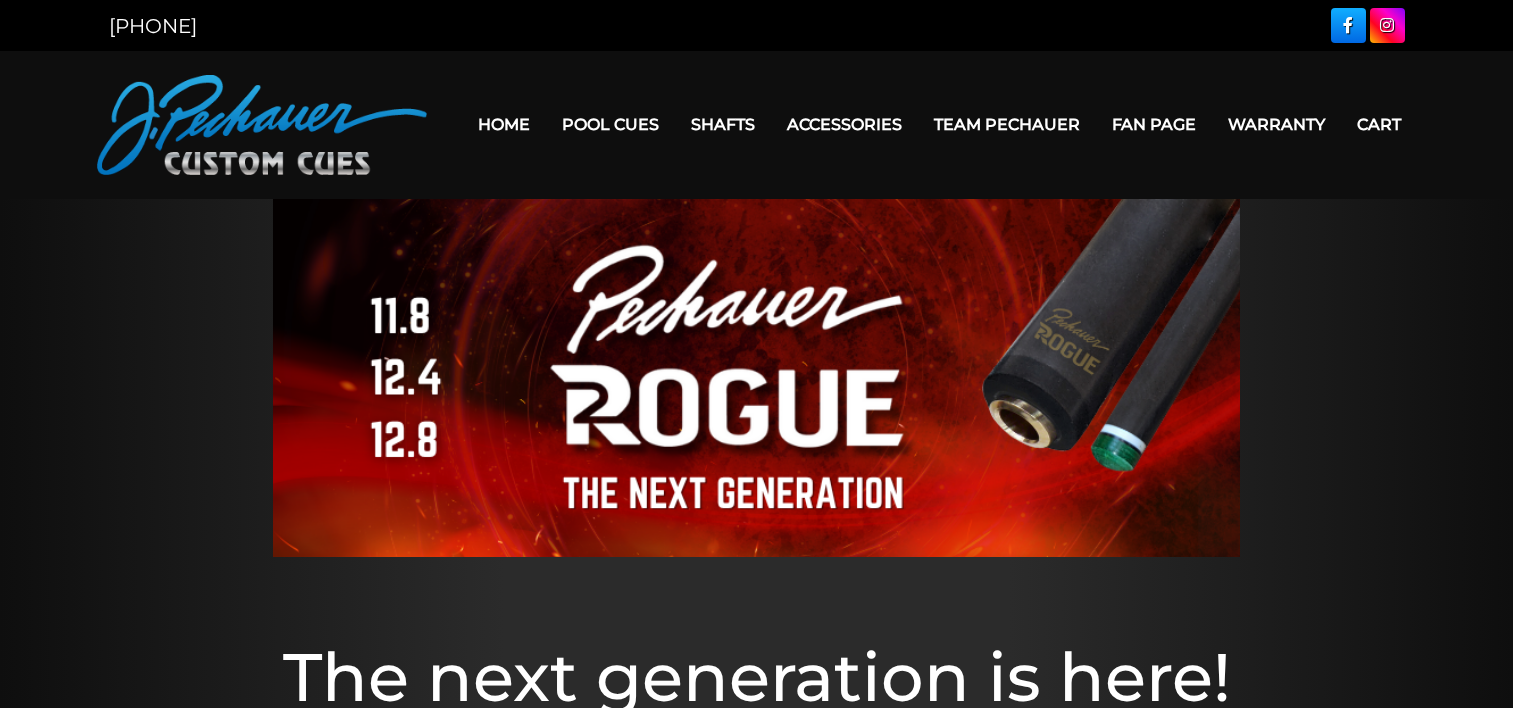 scroll, scrollTop: 0, scrollLeft: 0, axis: both 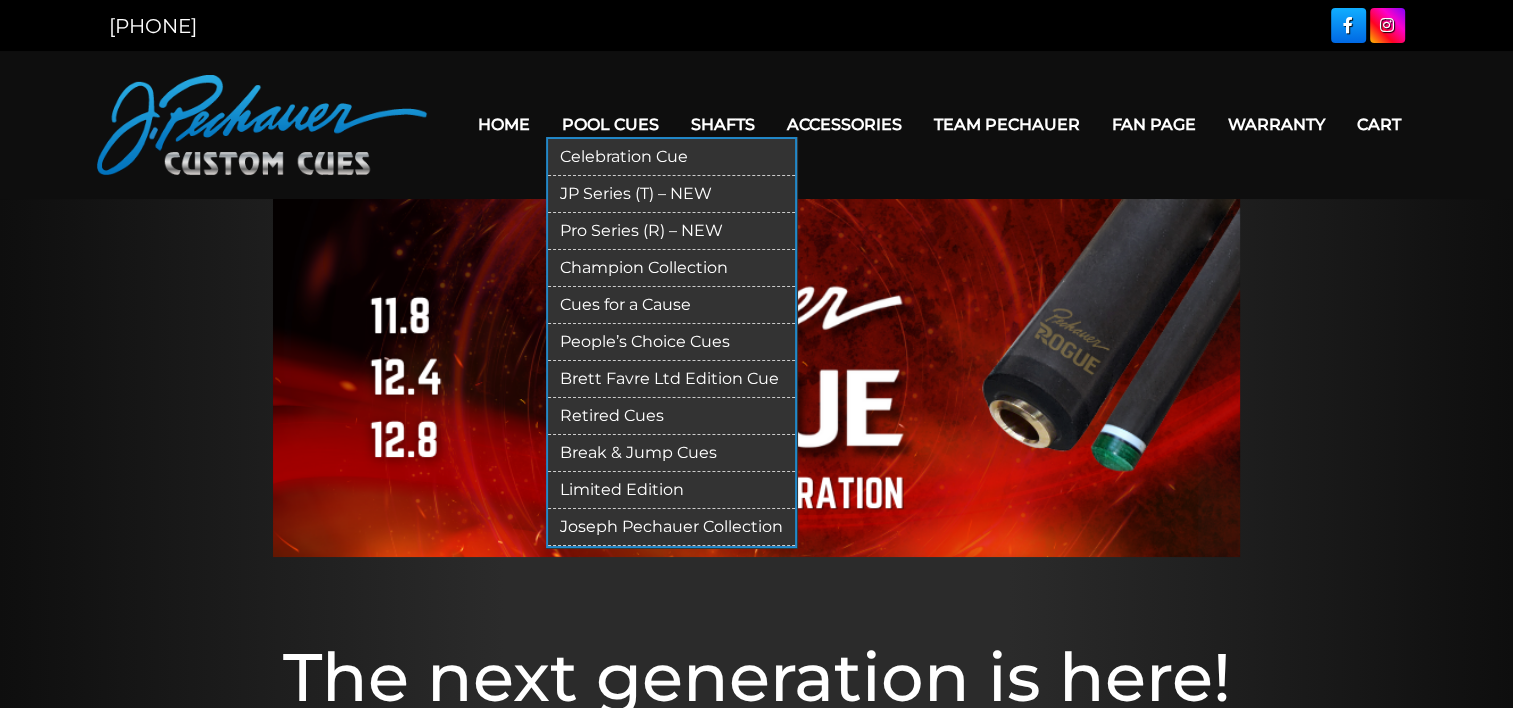 click on "Pro Series (R) – NEW" at bounding box center [671, 231] 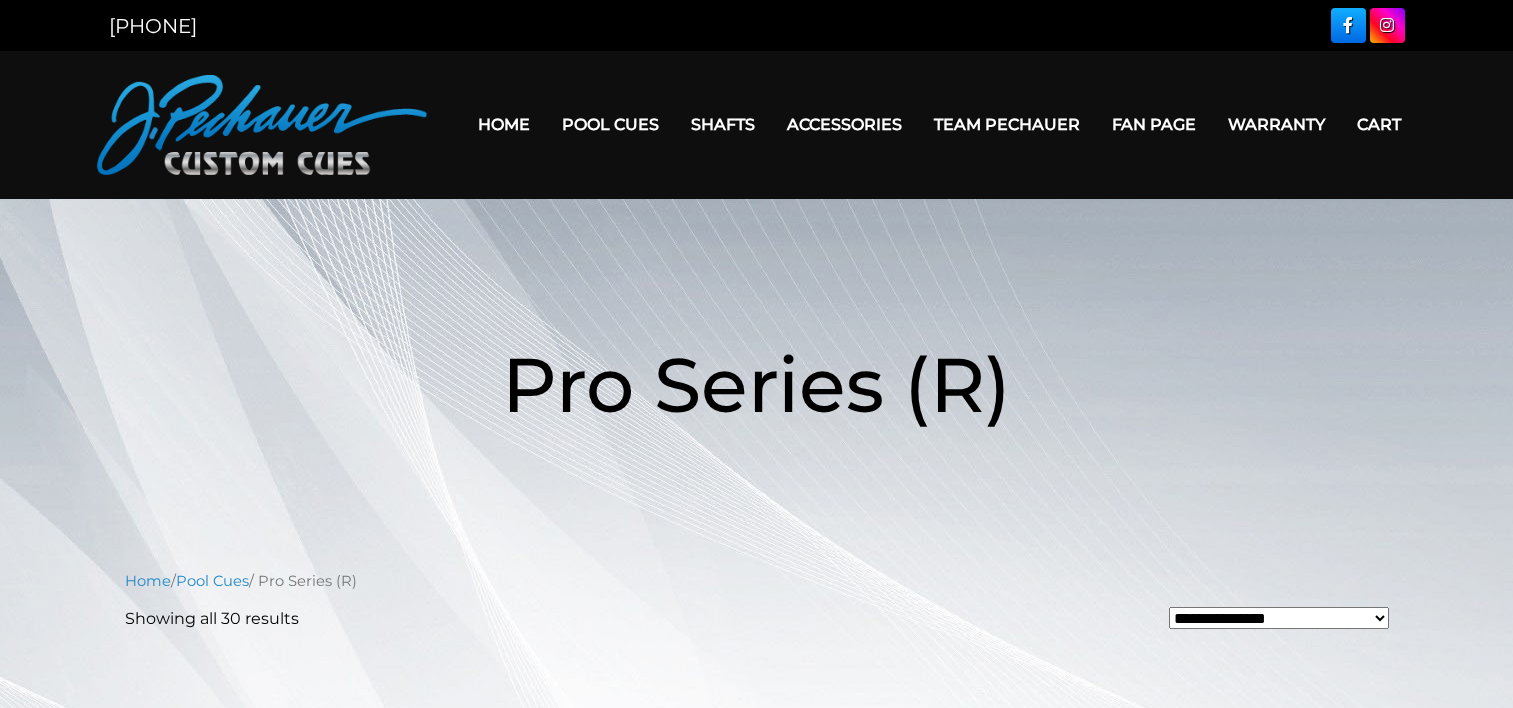 scroll, scrollTop: 0, scrollLeft: 0, axis: both 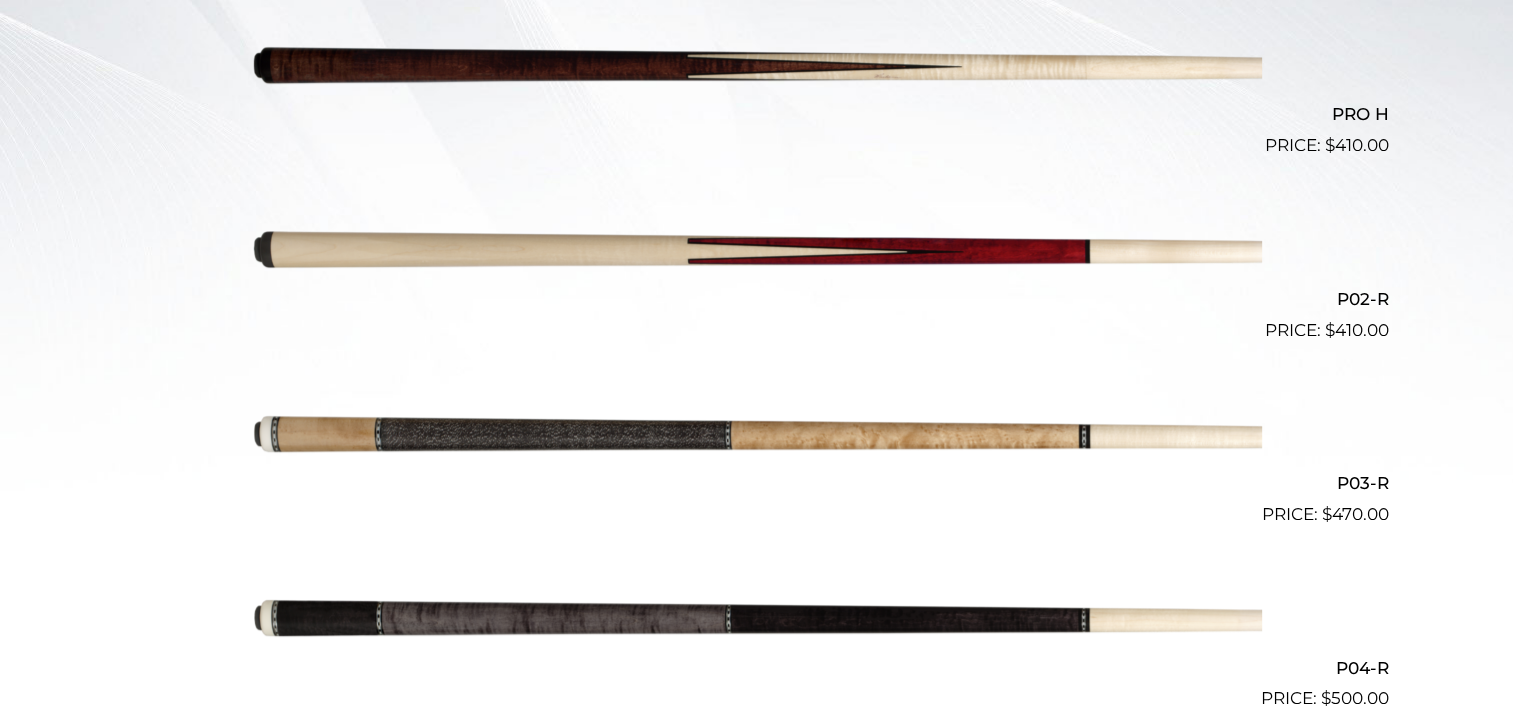 click at bounding box center [757, 67] 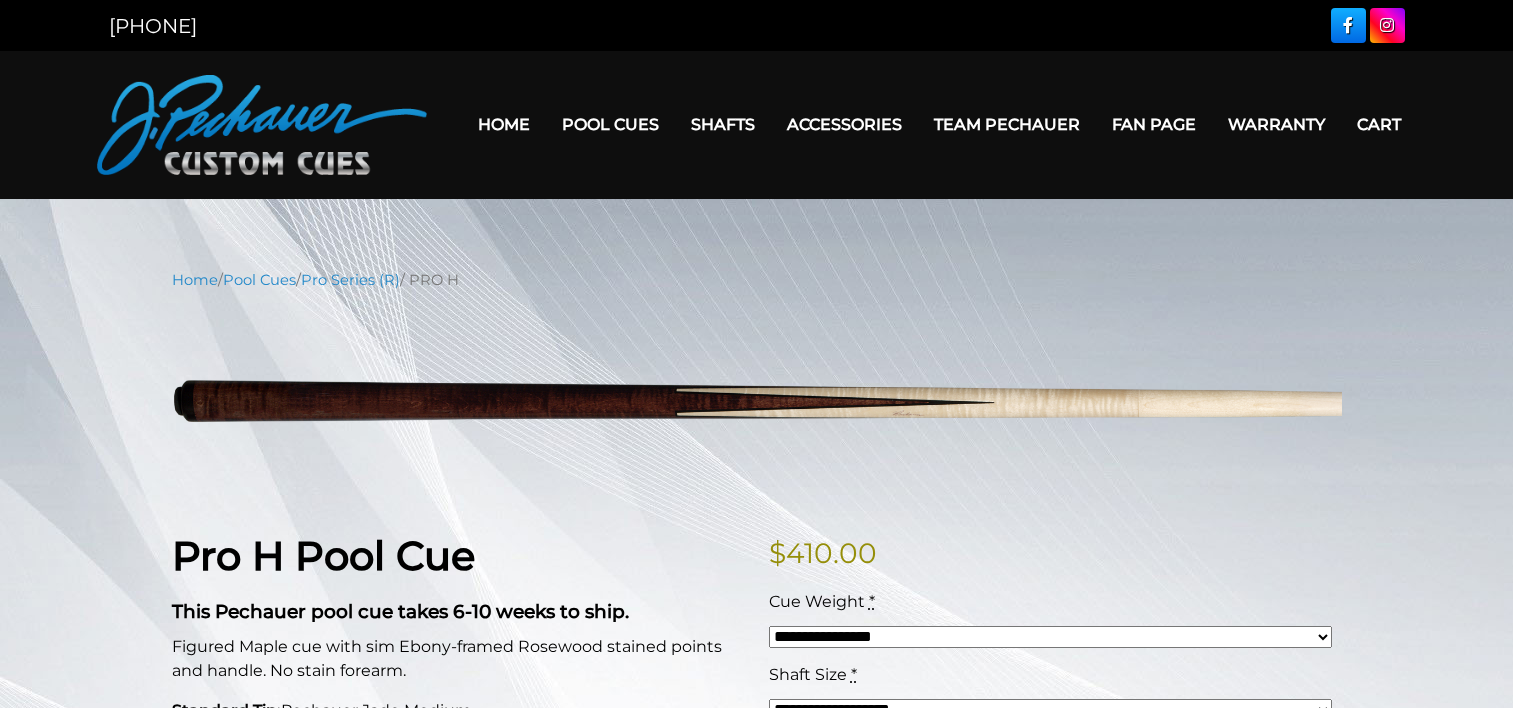 scroll, scrollTop: 0, scrollLeft: 0, axis: both 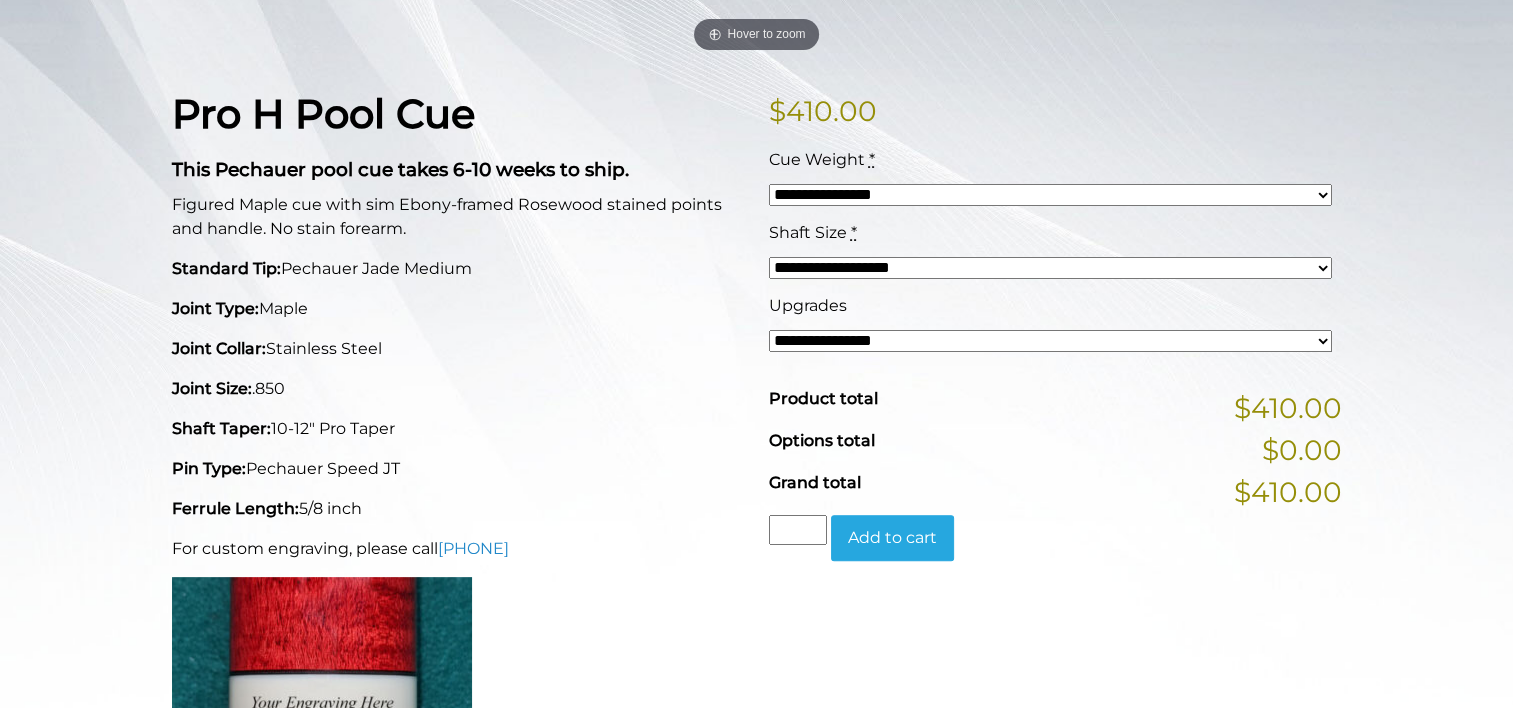 click on "**********" at bounding box center [1050, 195] 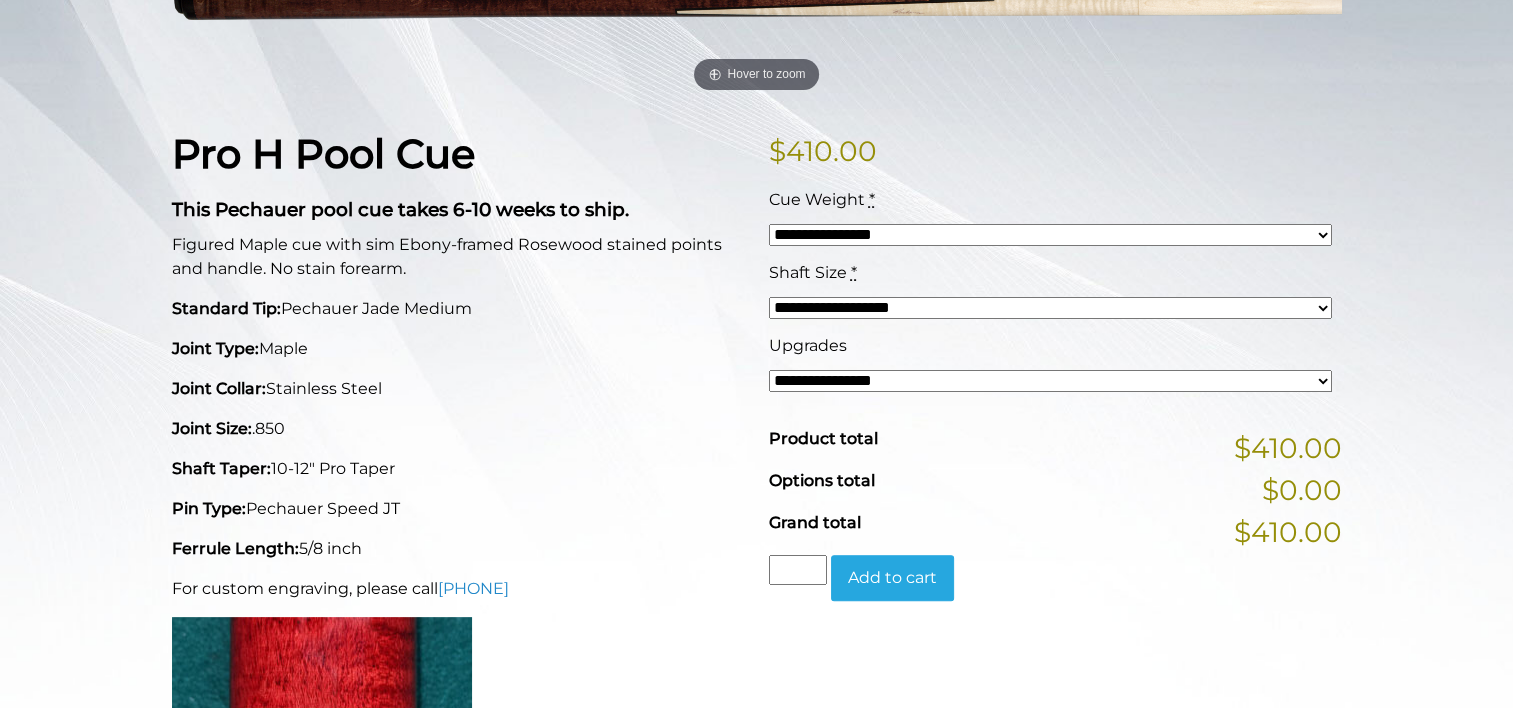 scroll, scrollTop: 394, scrollLeft: 0, axis: vertical 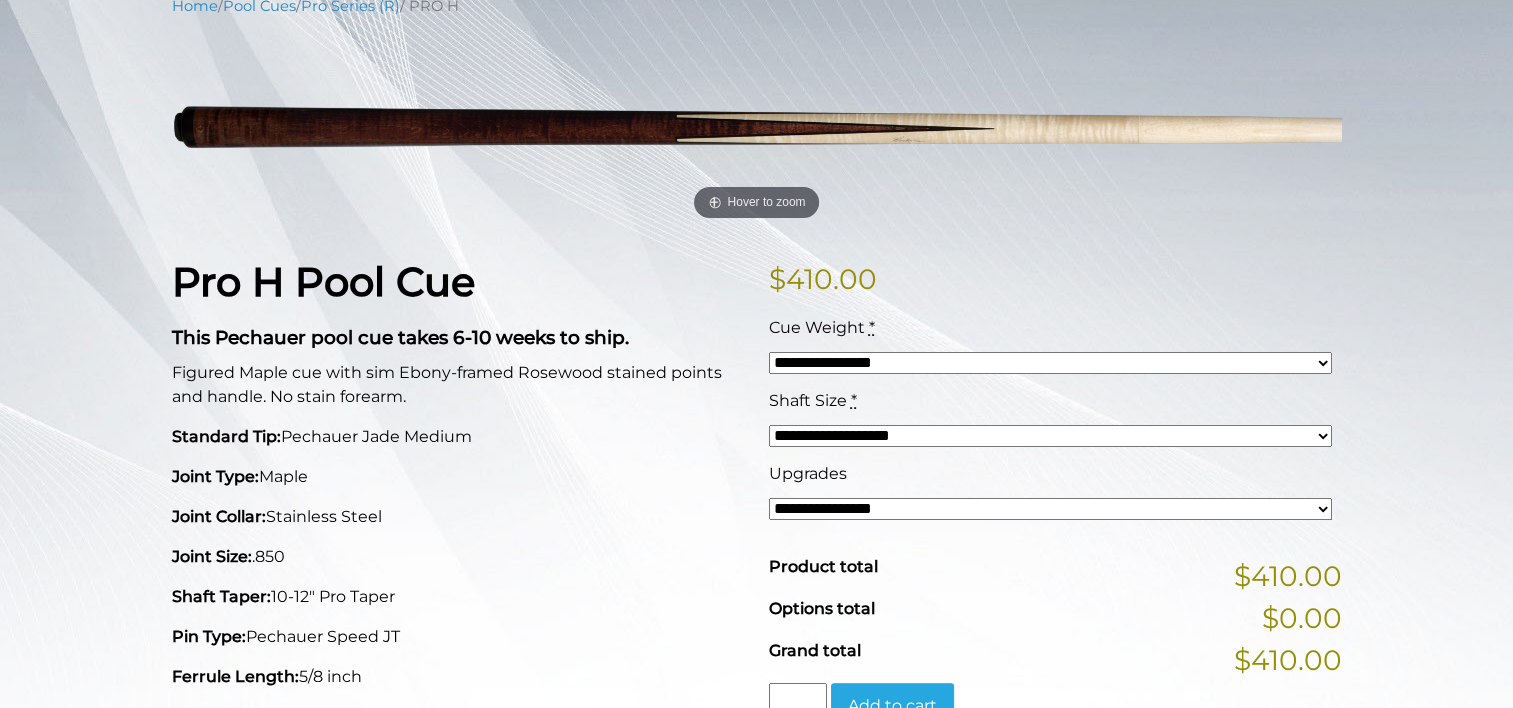 click on "**********" at bounding box center [1050, 363] 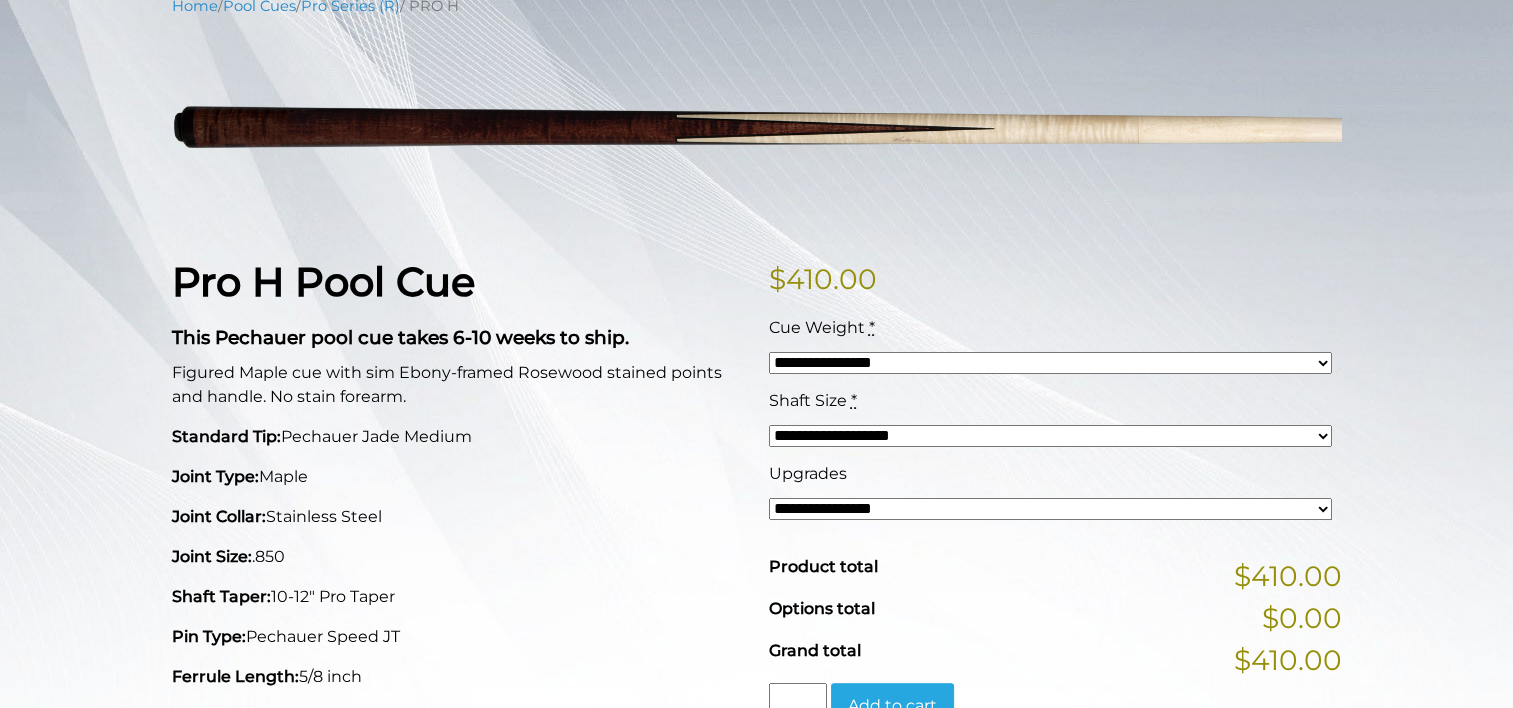 click on "**********" at bounding box center (757, 719) 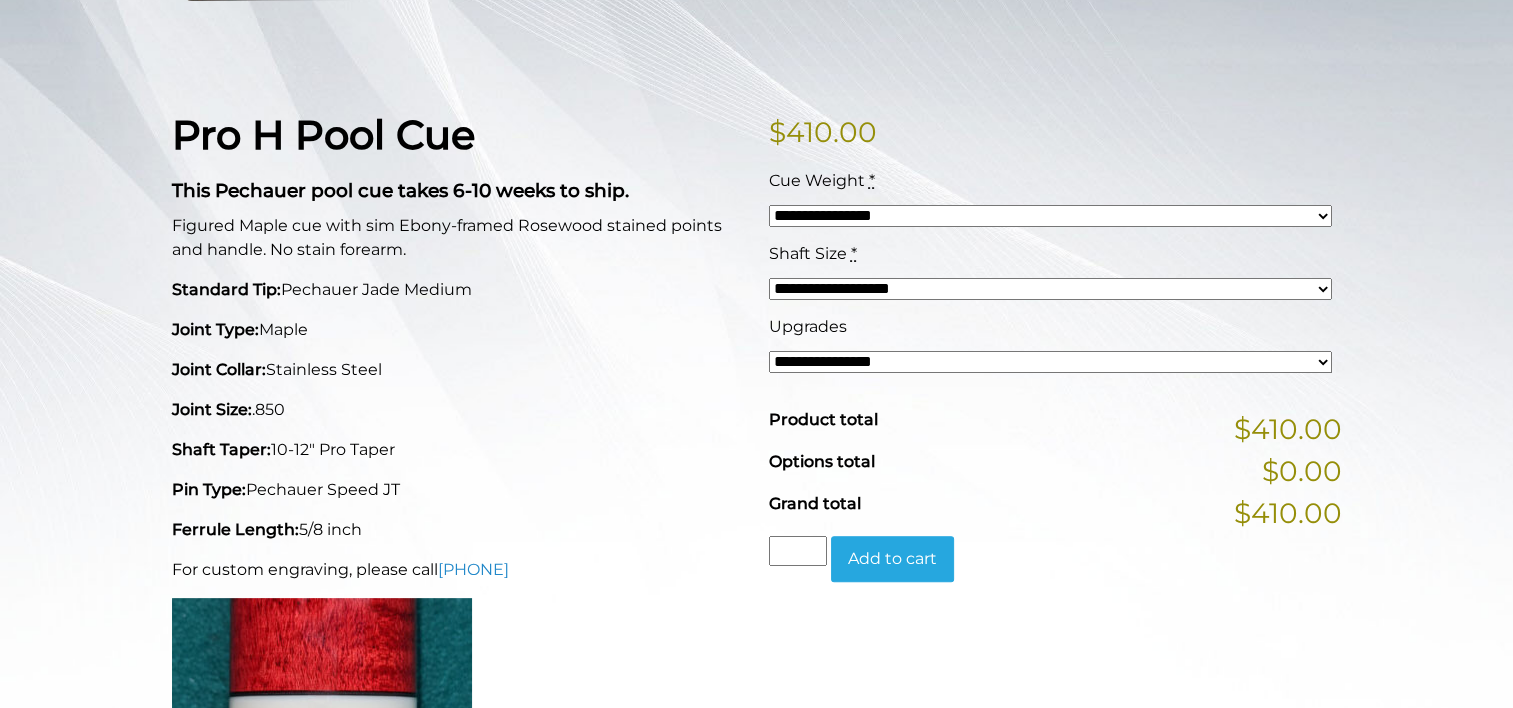 scroll, scrollTop: 437, scrollLeft: 0, axis: vertical 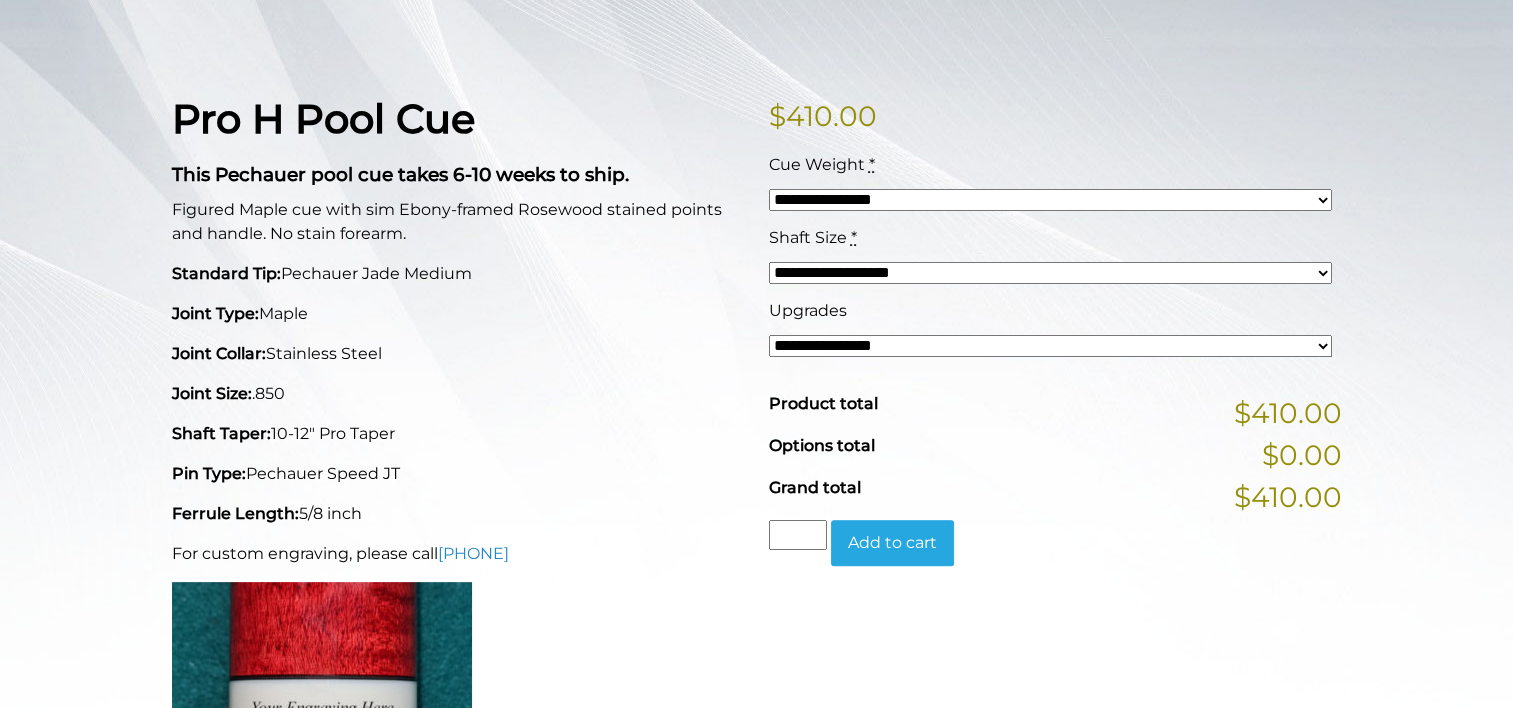 click on "**********" at bounding box center [1050, 346] 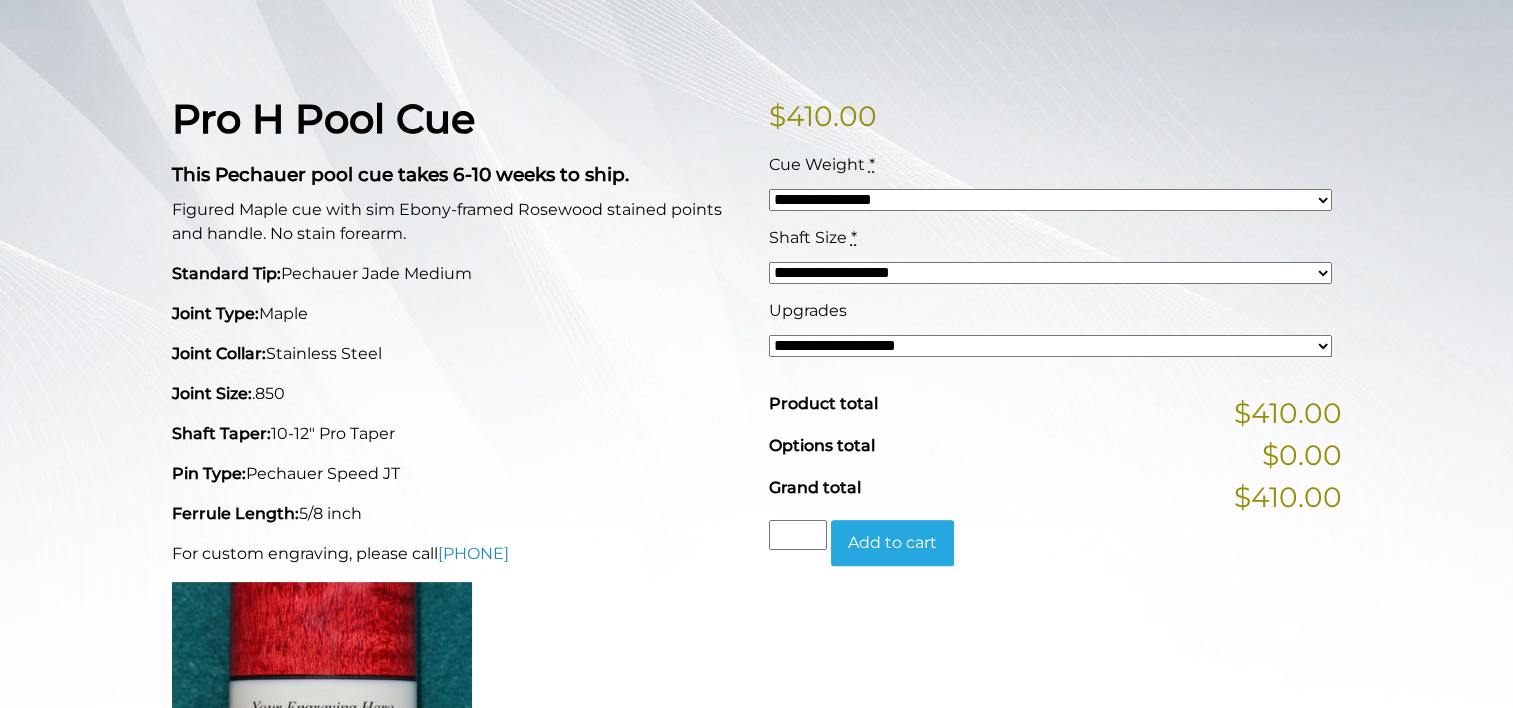 click on "**********" at bounding box center [1050, 346] 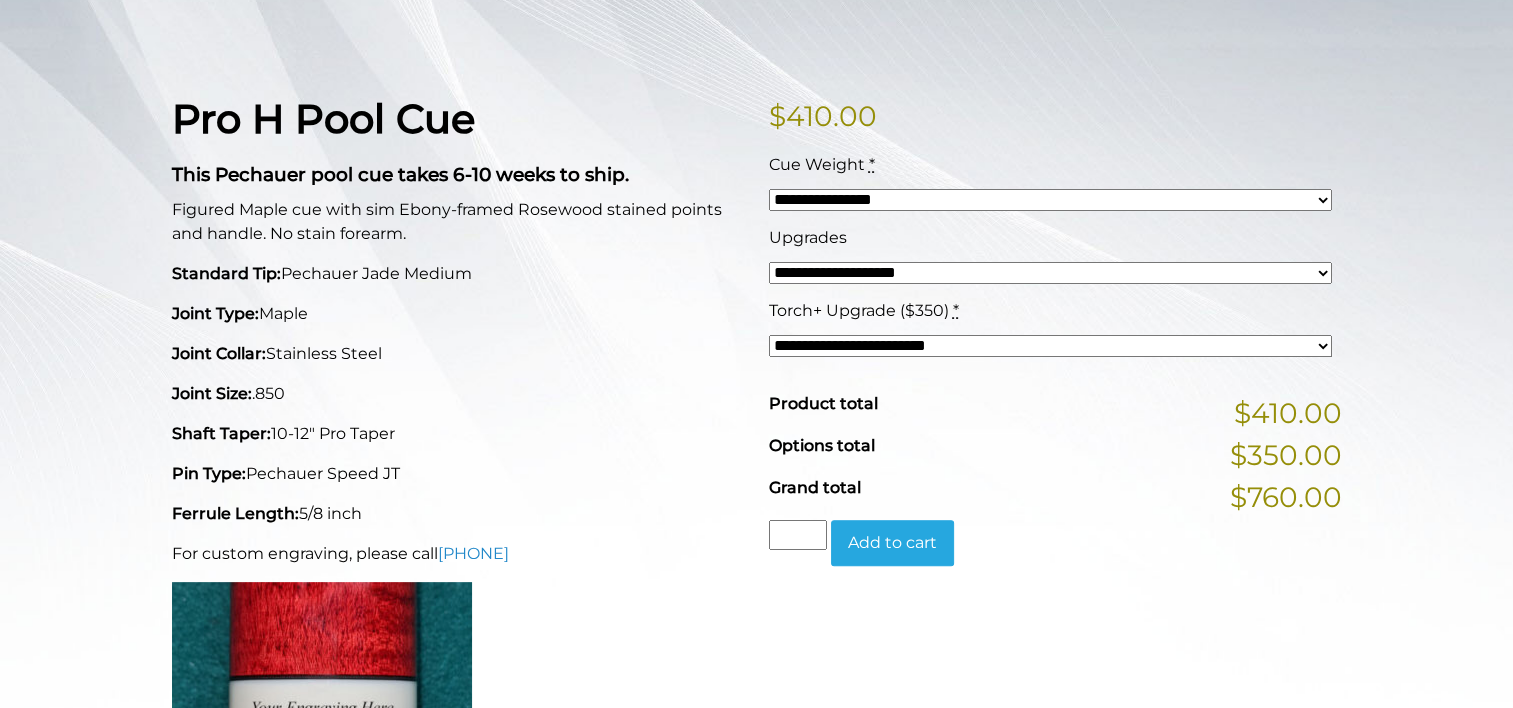 click on "**********" at bounding box center (1050, 273) 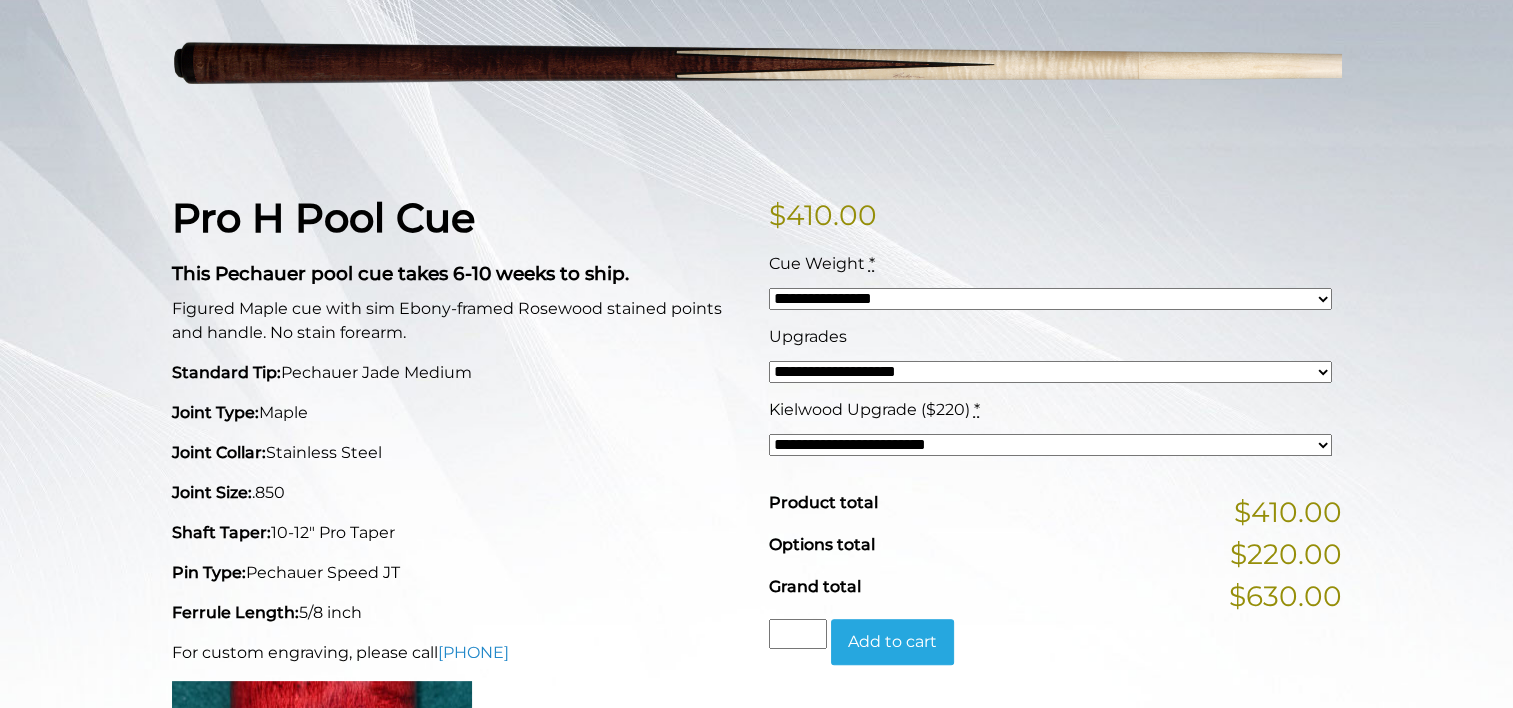scroll, scrollTop: 341, scrollLeft: 0, axis: vertical 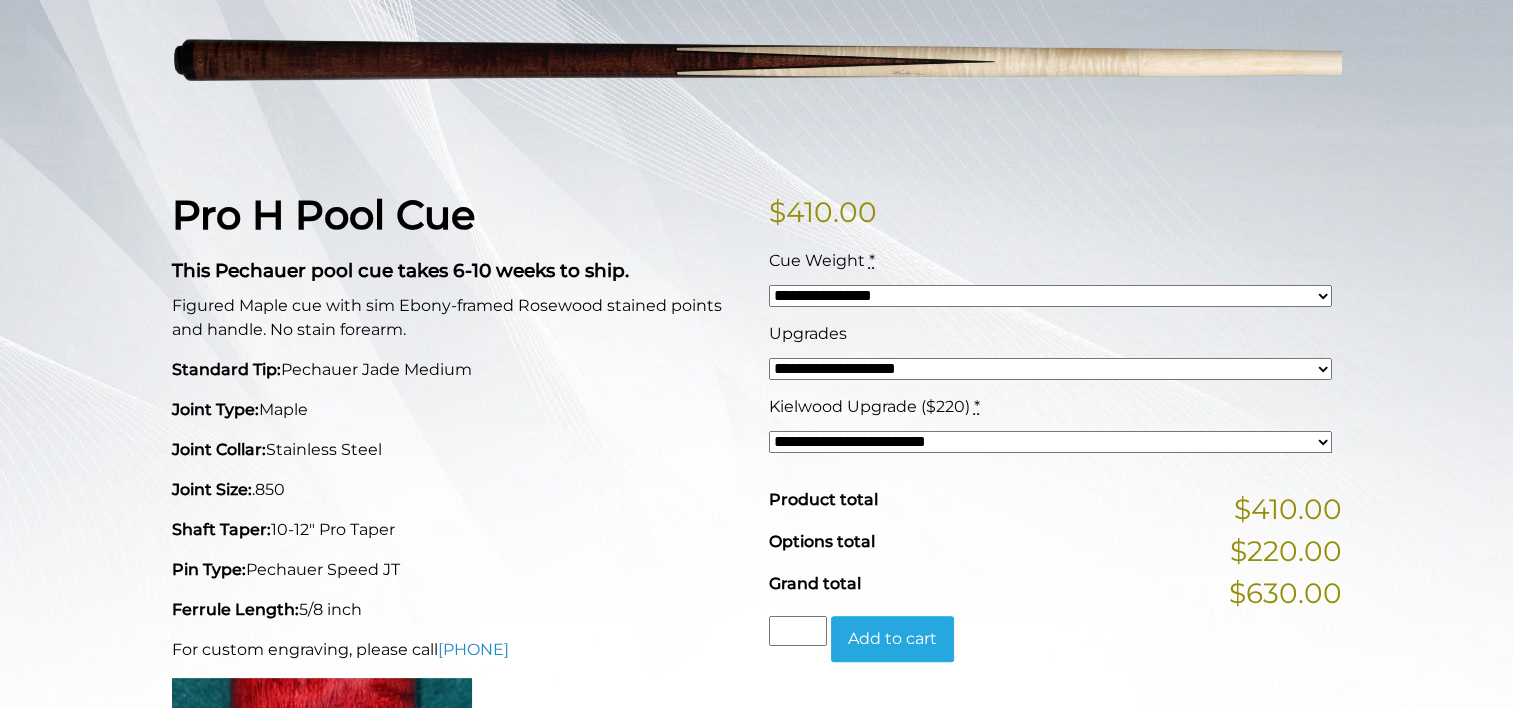 click on "**********" at bounding box center [1050, 442] 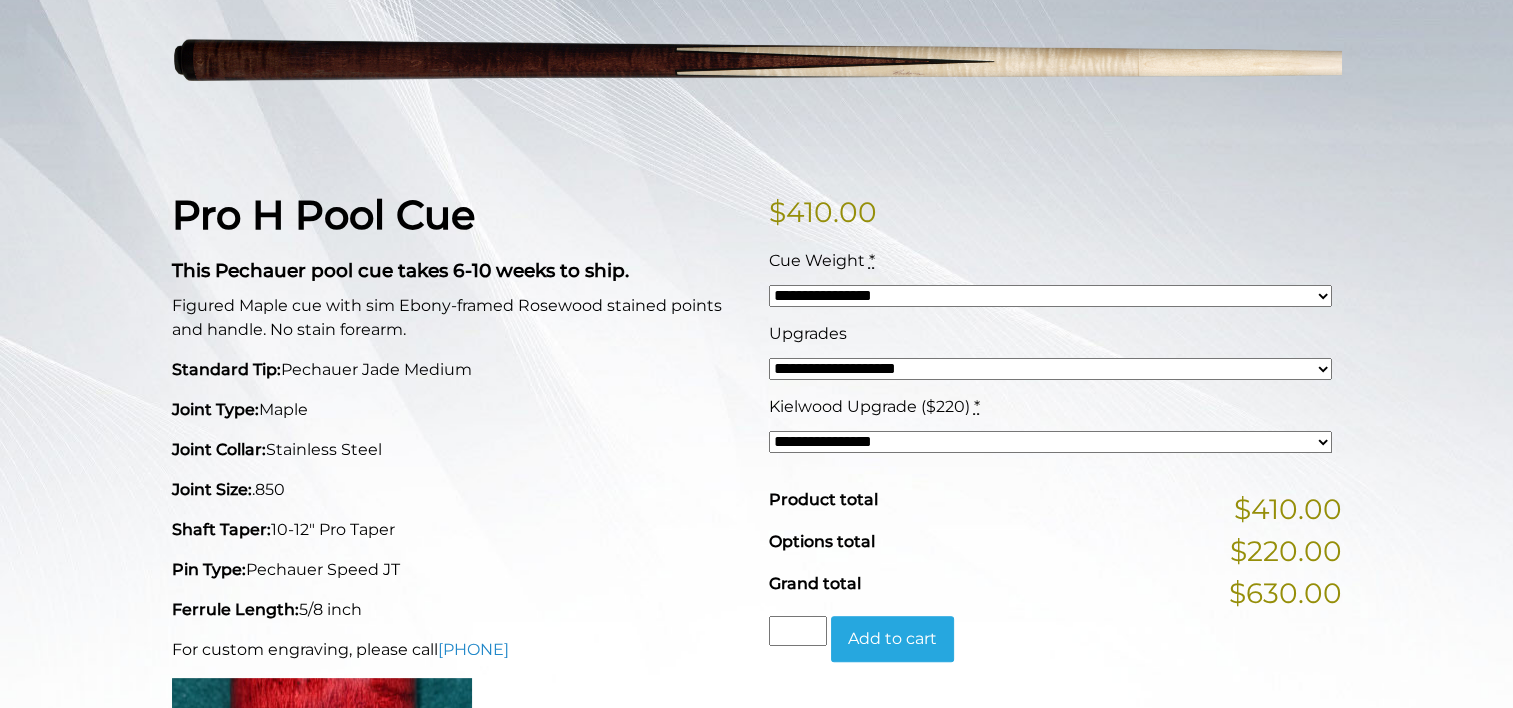 click on "**********" at bounding box center (1050, 442) 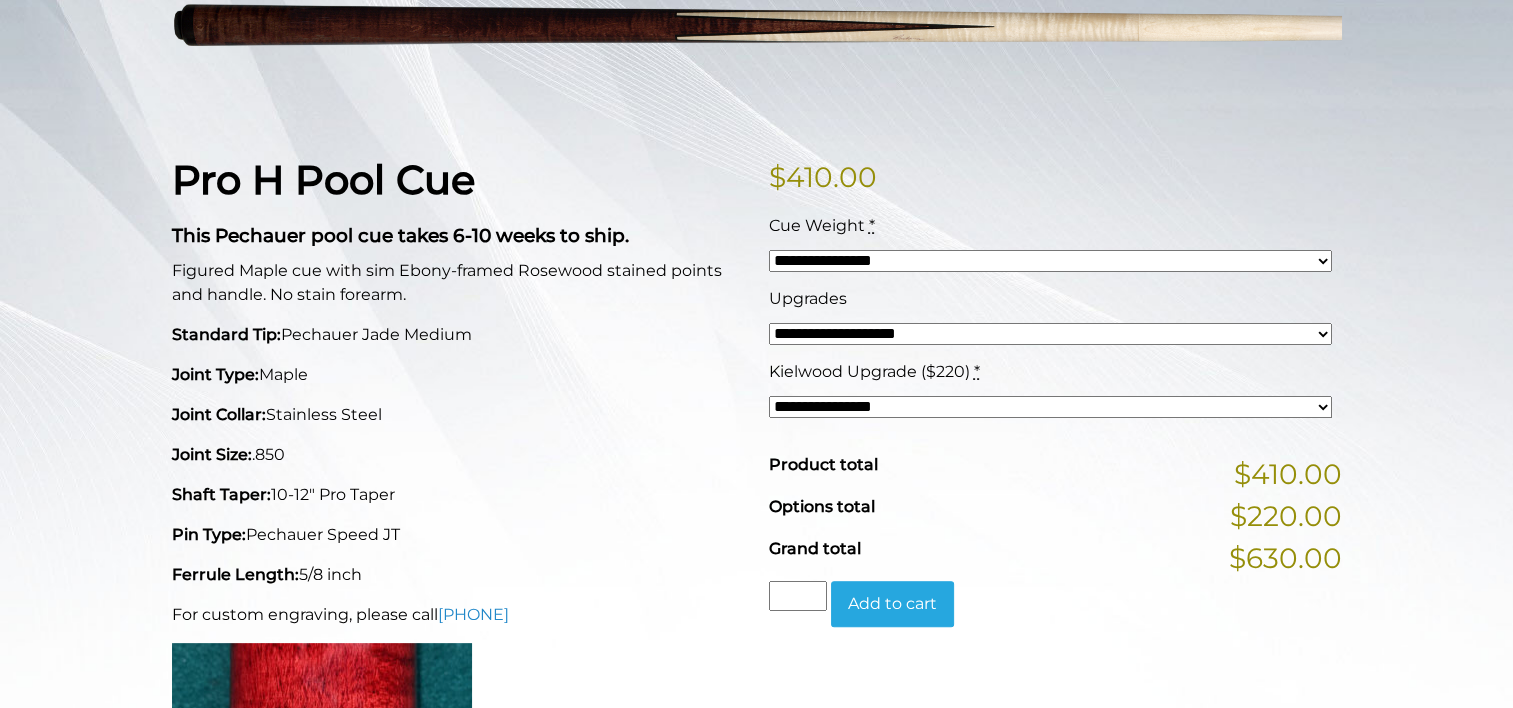 scroll, scrollTop: 304, scrollLeft: 0, axis: vertical 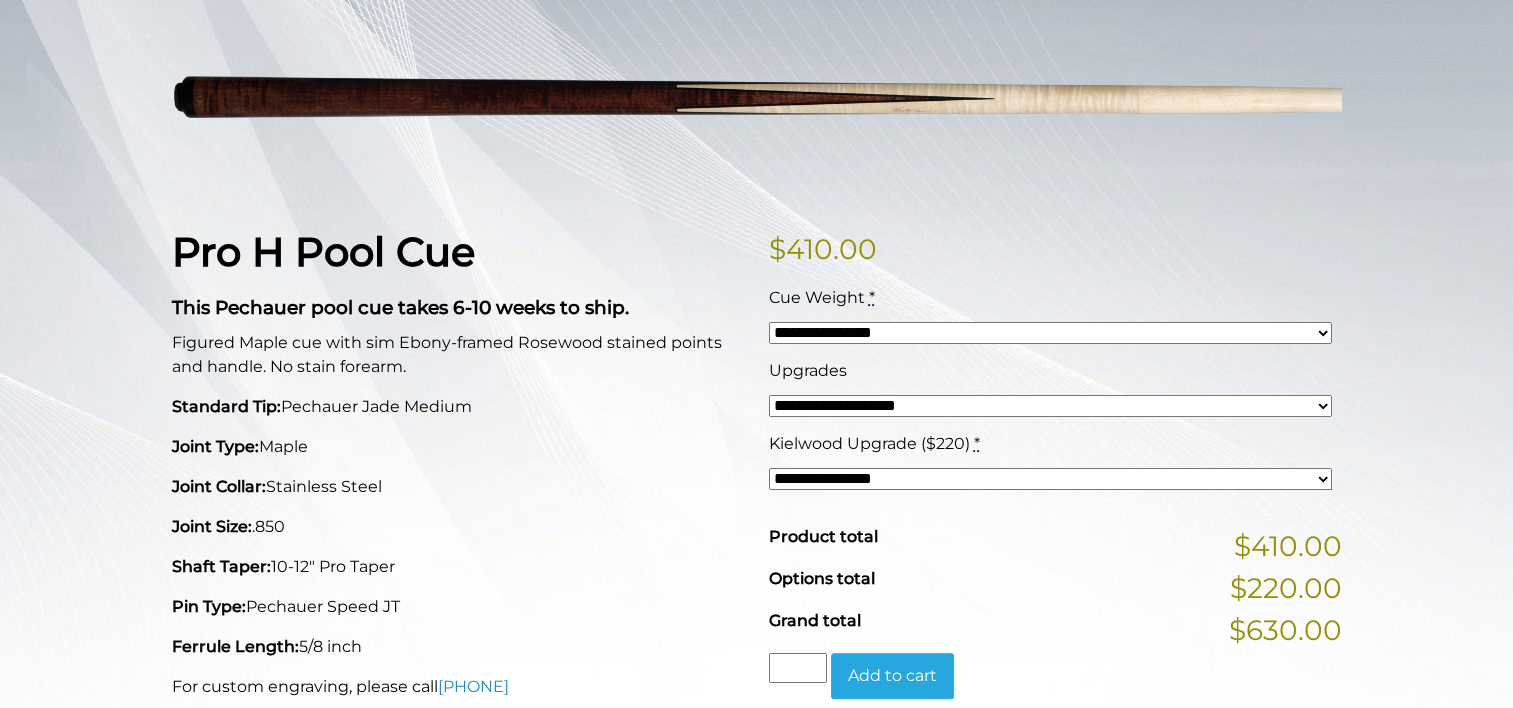 click on "**********" at bounding box center (1050, 406) 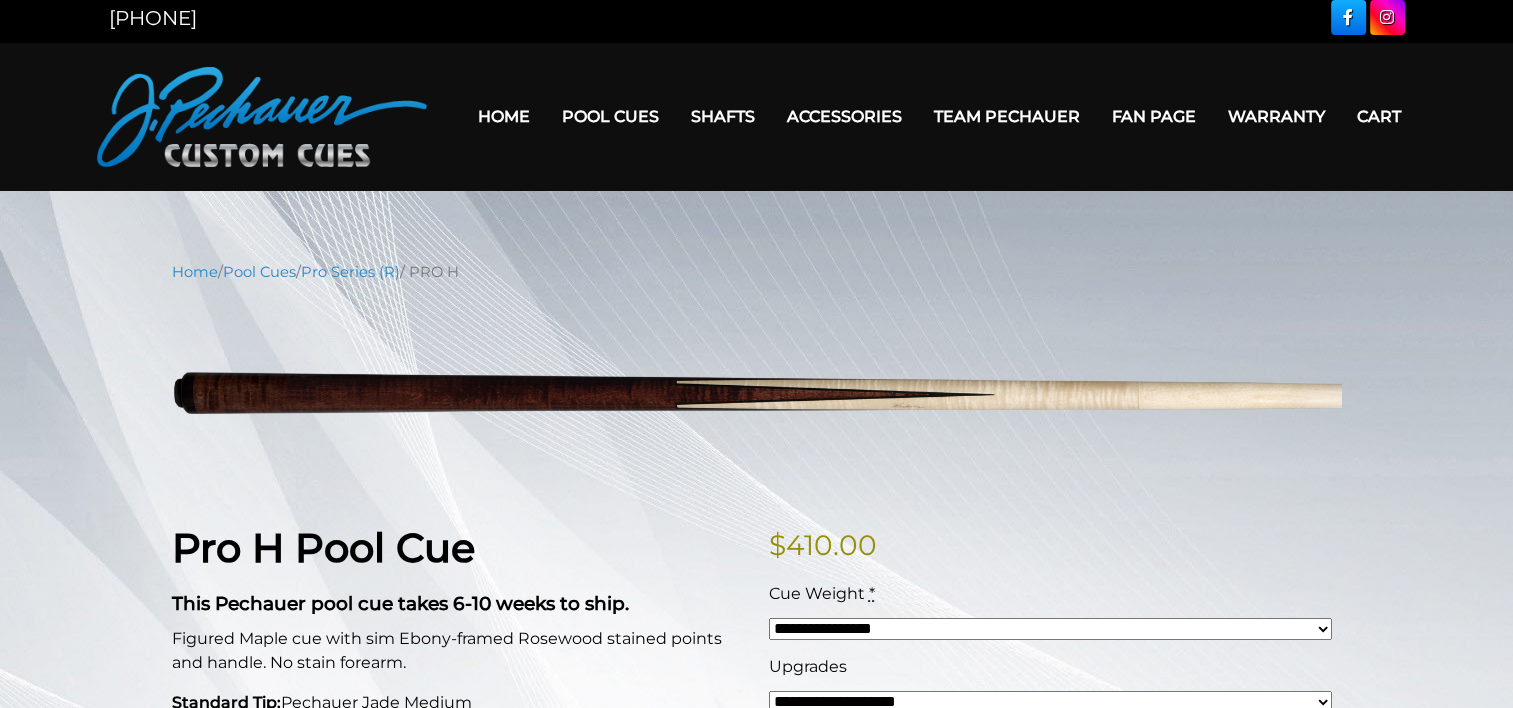 scroll, scrollTop: 0, scrollLeft: 0, axis: both 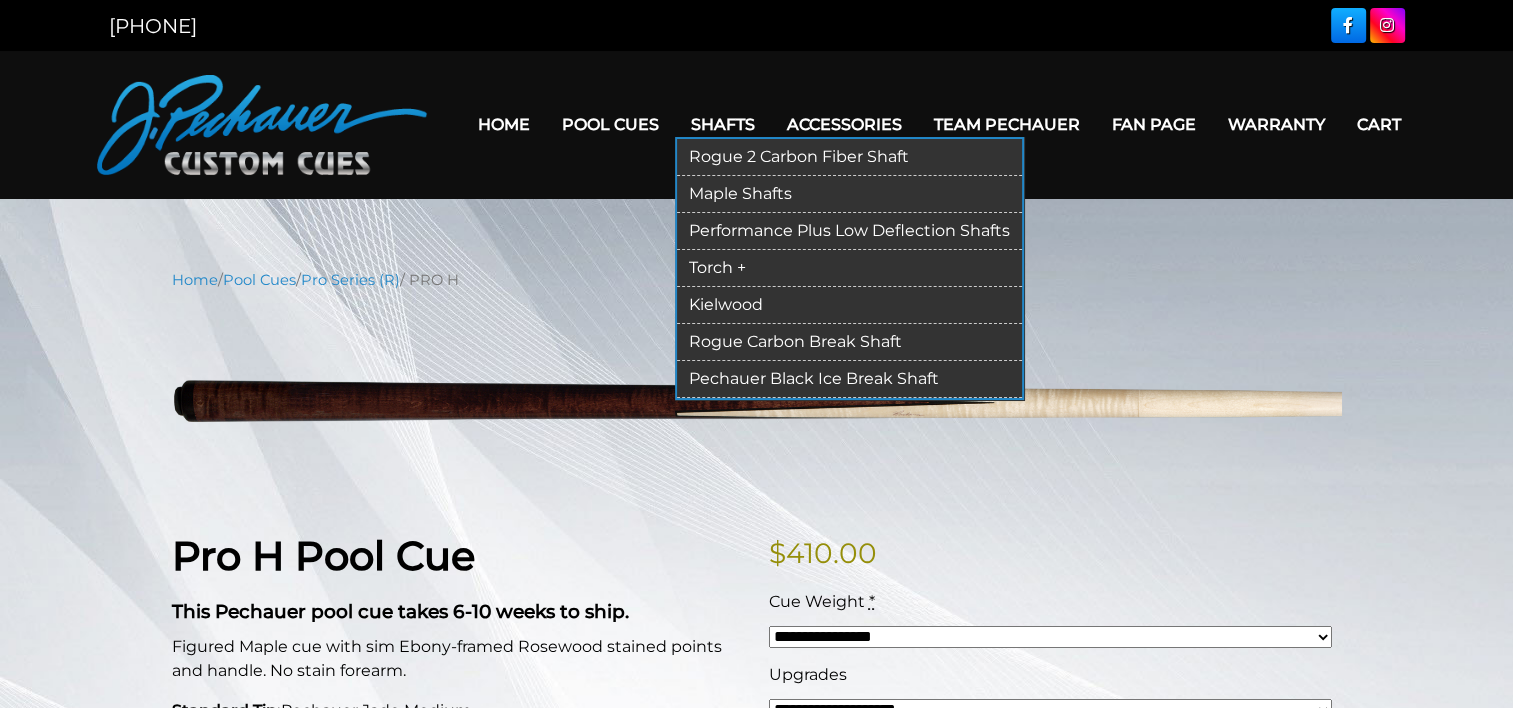 click on "Torch +" at bounding box center [849, 268] 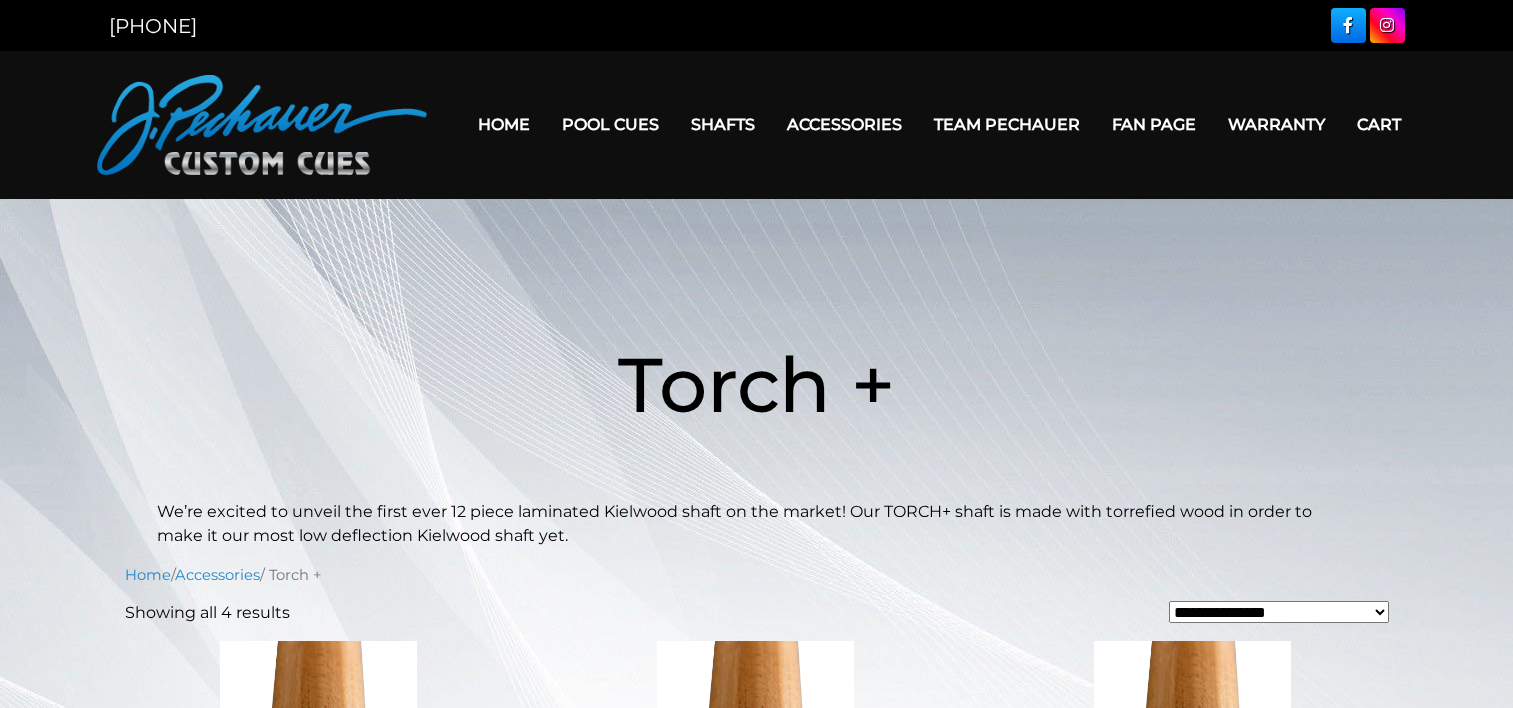 scroll, scrollTop: 0, scrollLeft: 0, axis: both 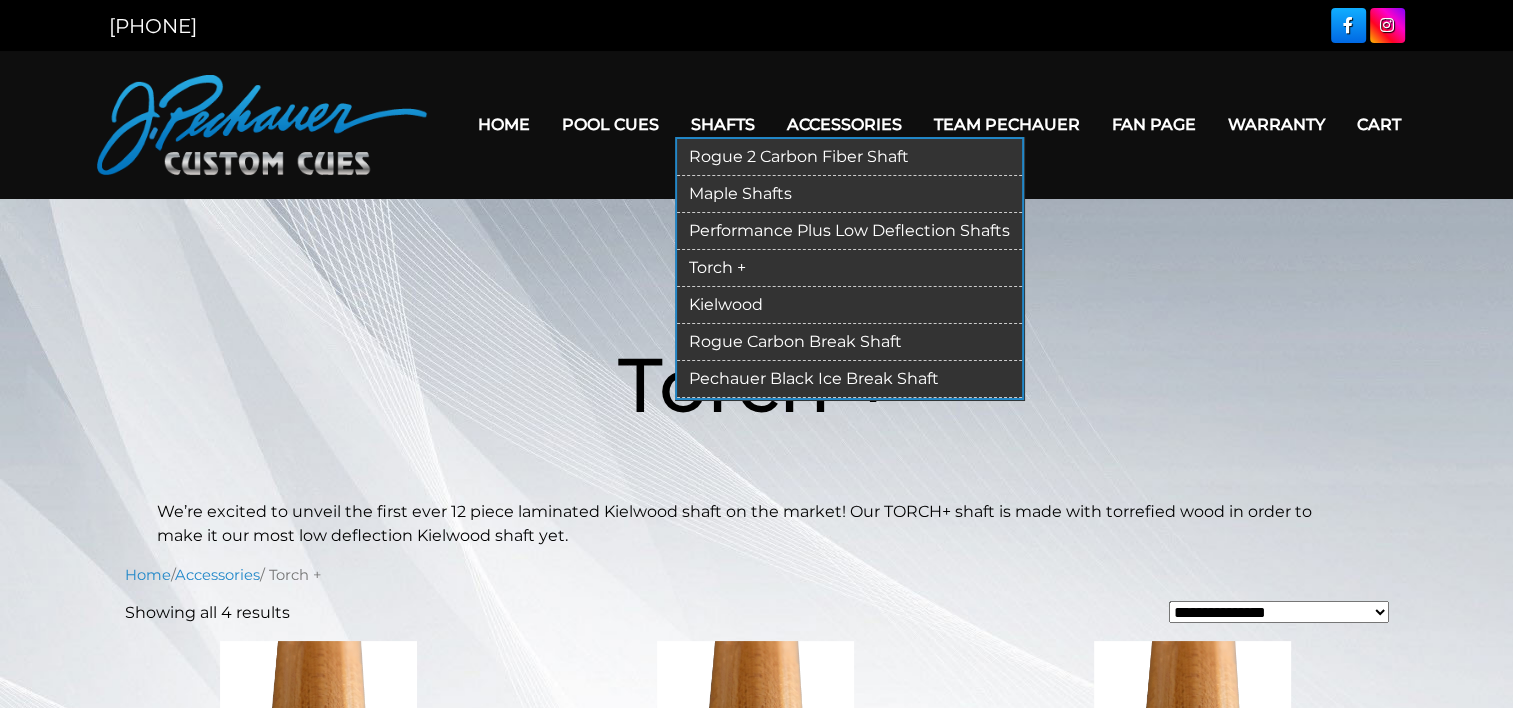 click on "Kielwood" at bounding box center [849, 305] 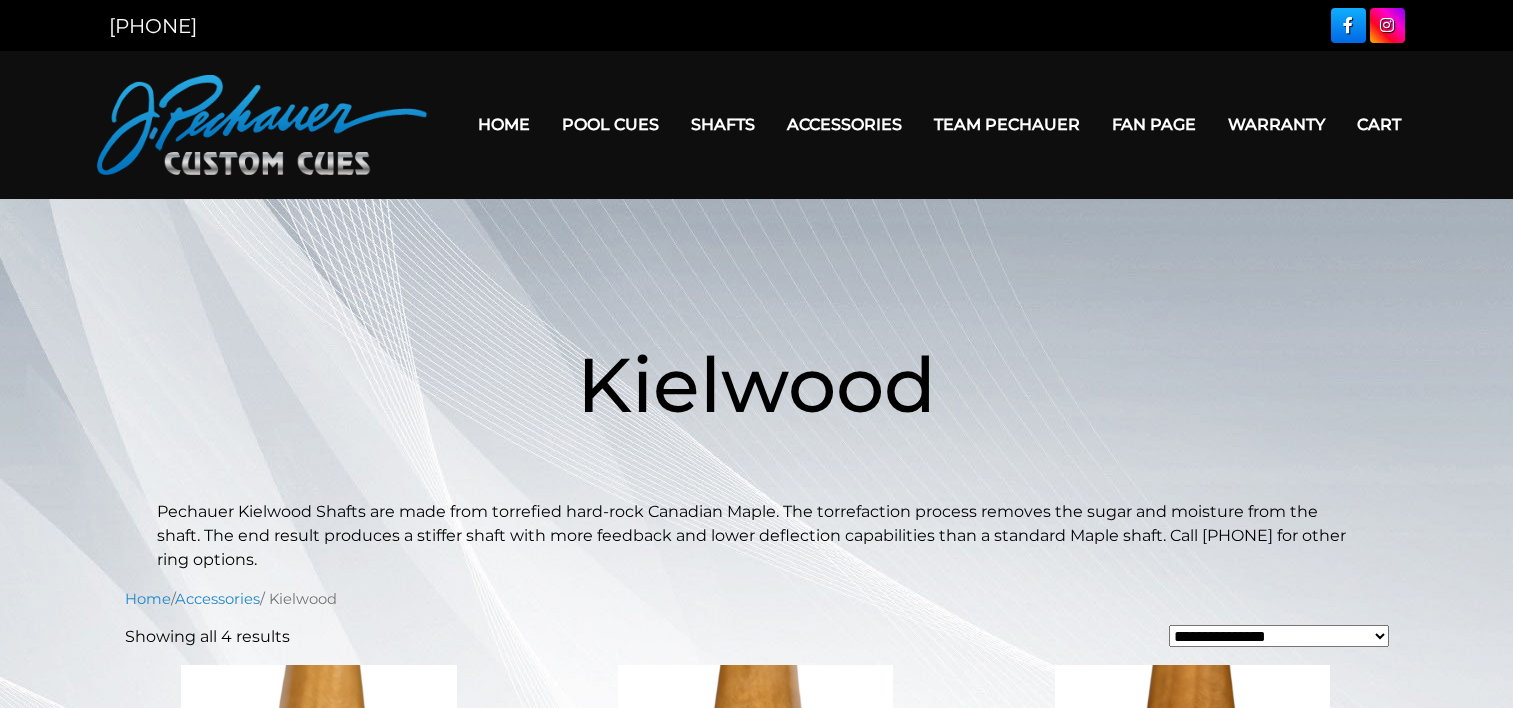 scroll, scrollTop: 0, scrollLeft: 0, axis: both 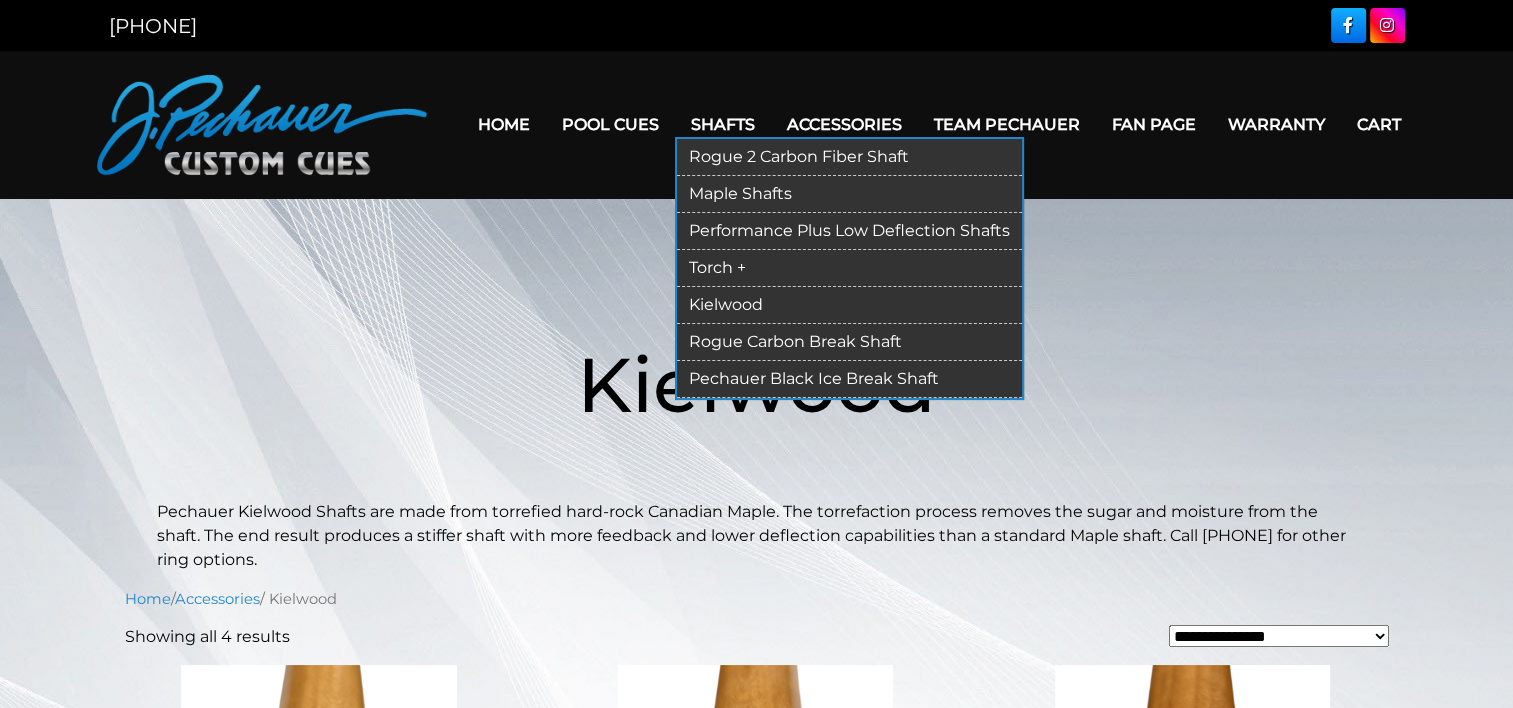click on "Torch +" at bounding box center (849, 268) 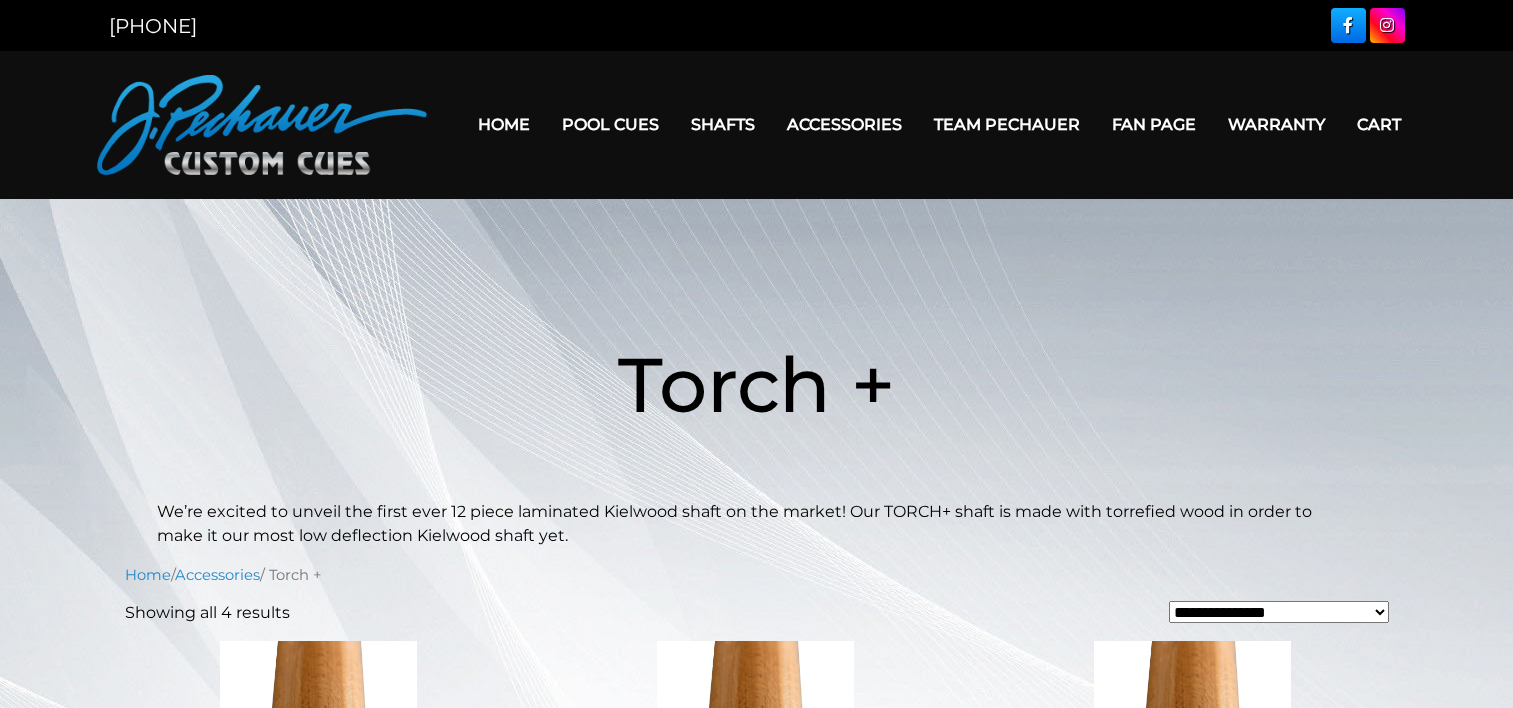 scroll, scrollTop: 0, scrollLeft: 0, axis: both 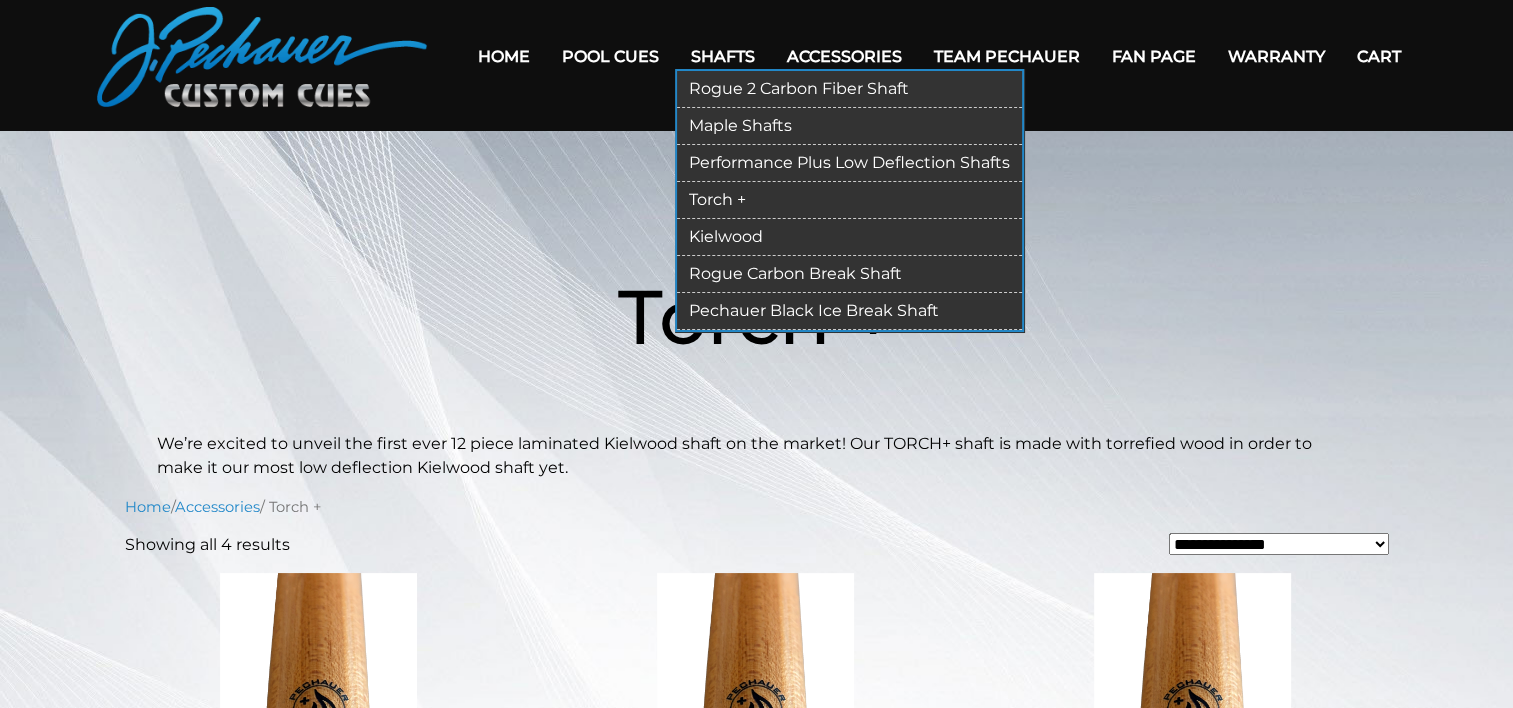 click on "Rogue 2 Carbon Fiber Shaft" at bounding box center [849, 89] 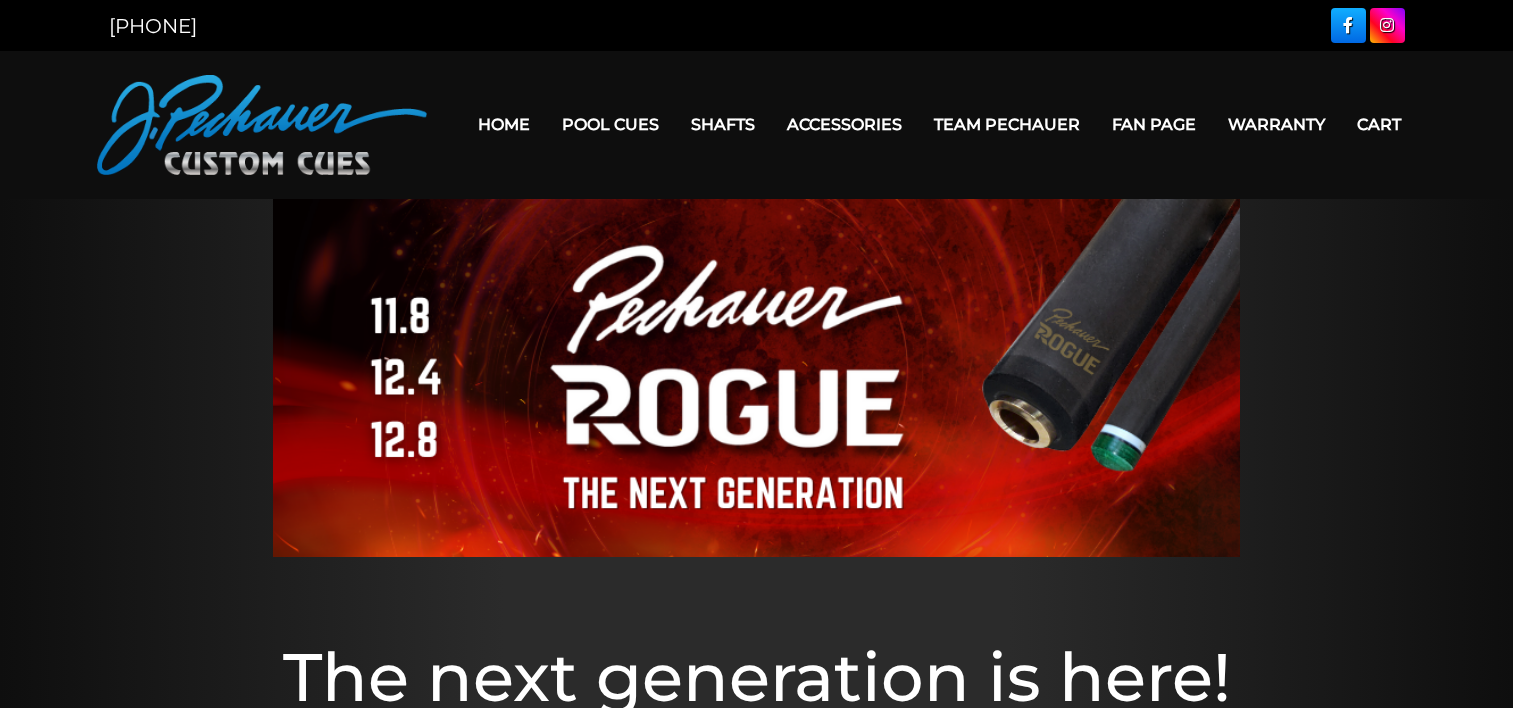 scroll, scrollTop: 0, scrollLeft: 0, axis: both 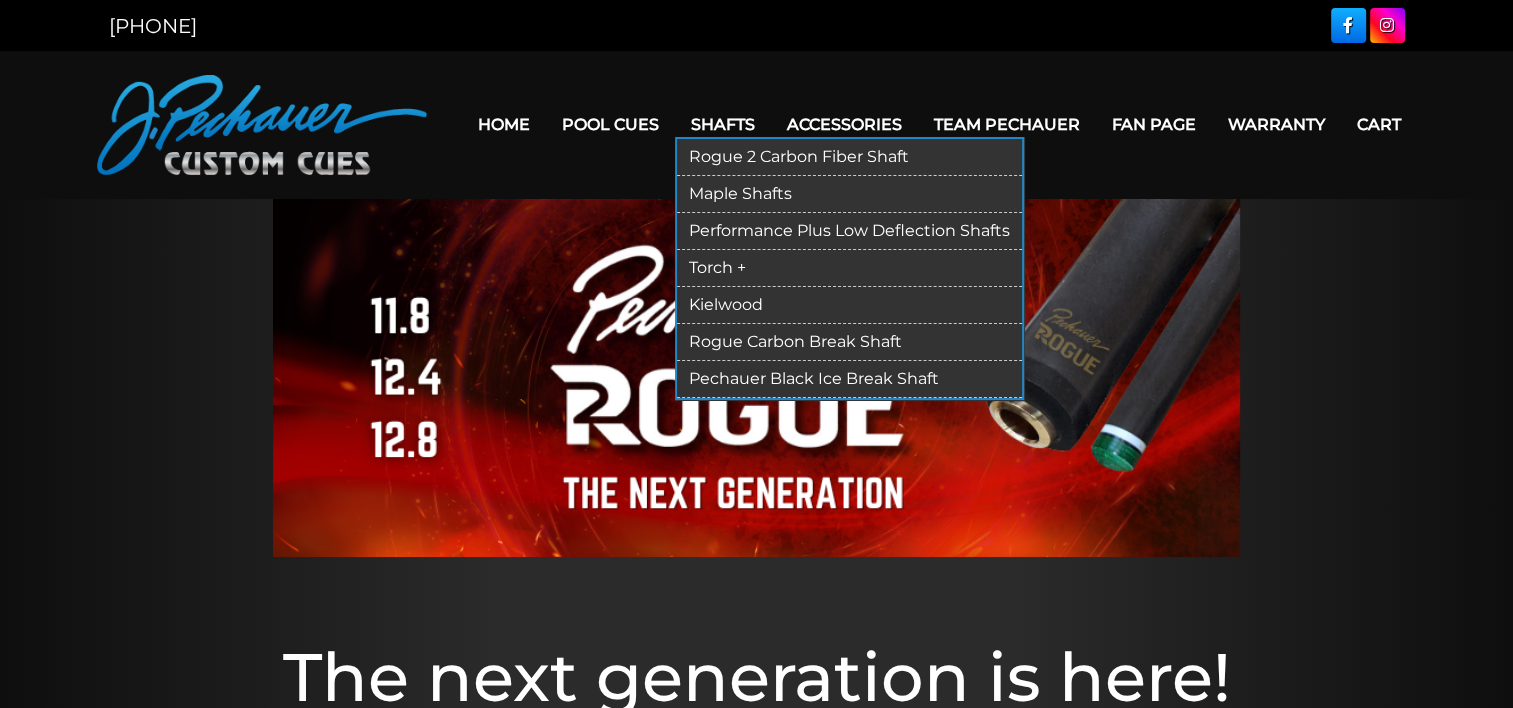 click on "Torch +" at bounding box center [849, 268] 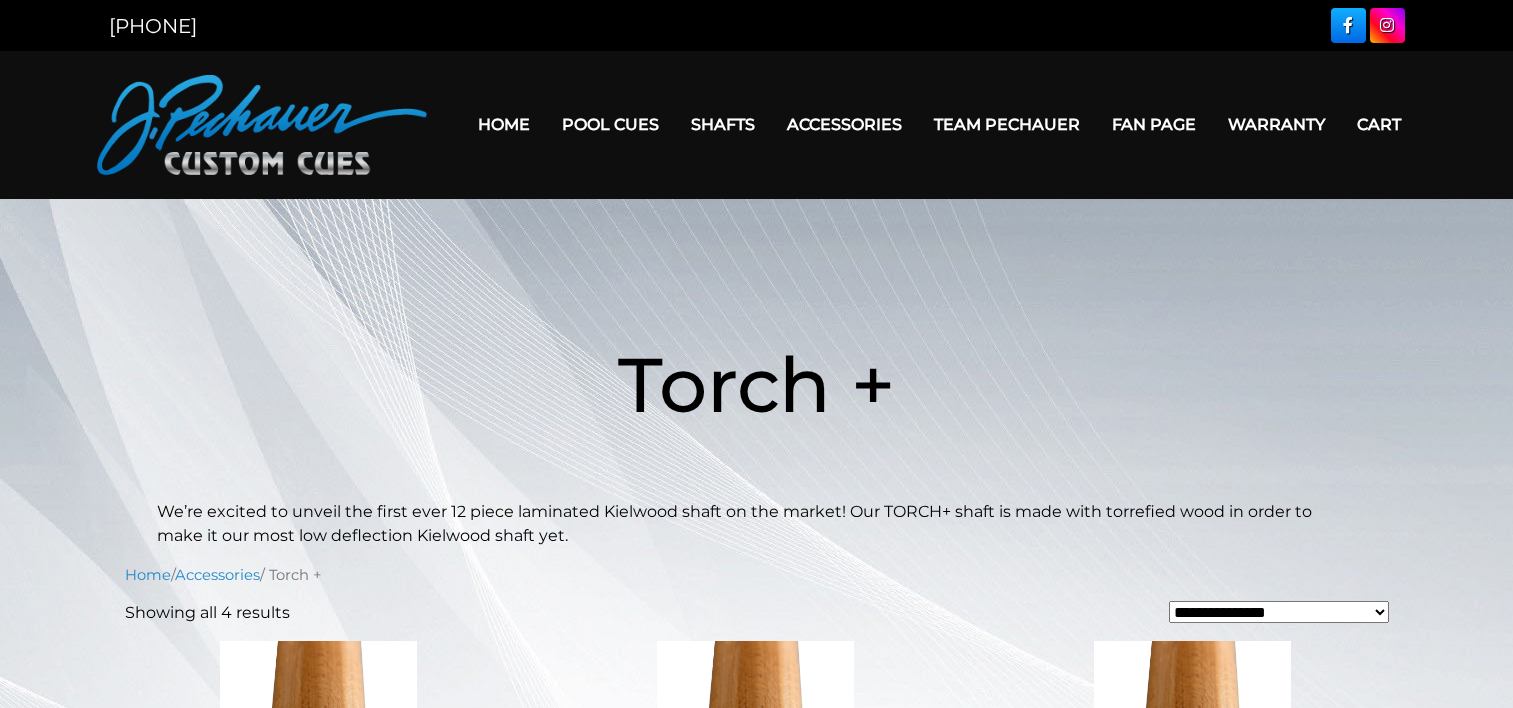 scroll, scrollTop: 0, scrollLeft: 0, axis: both 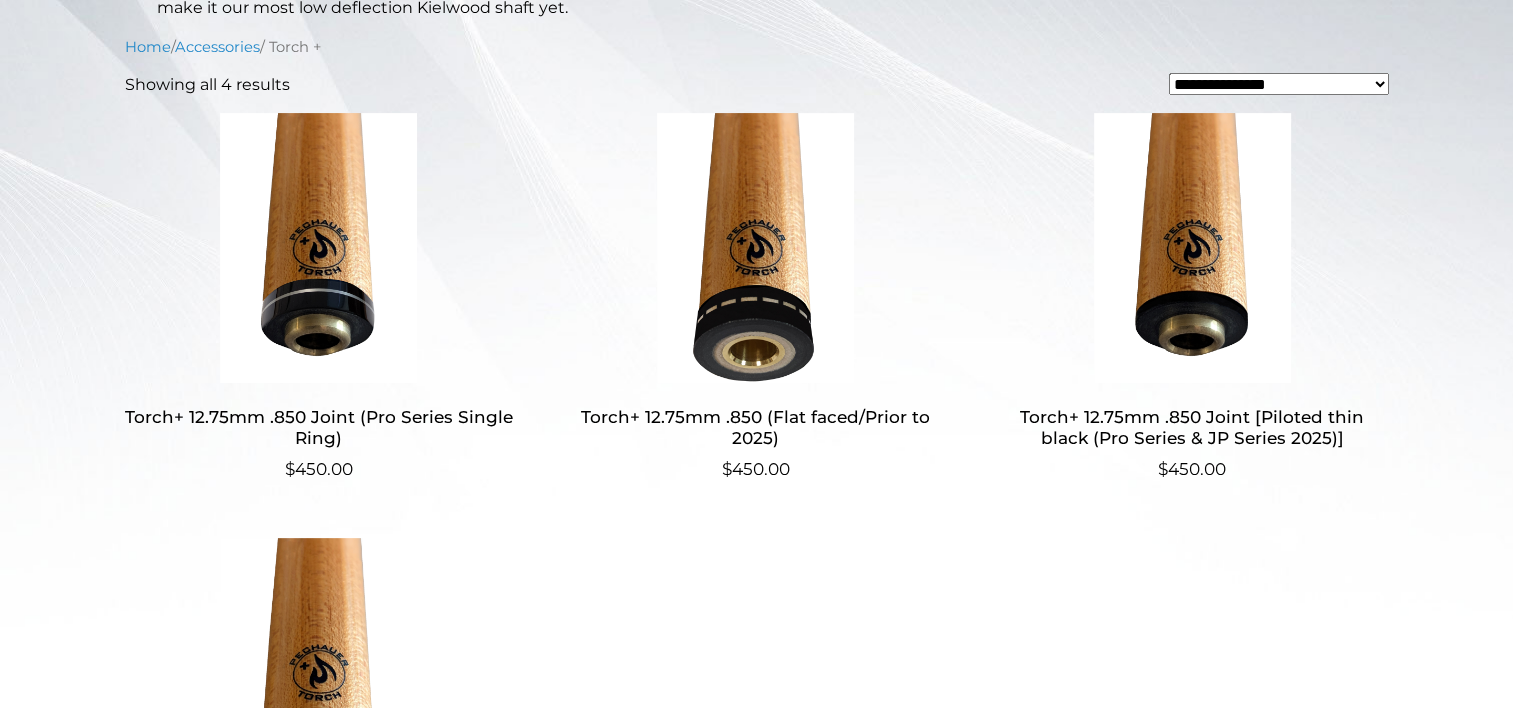 click at bounding box center (1192, 248) 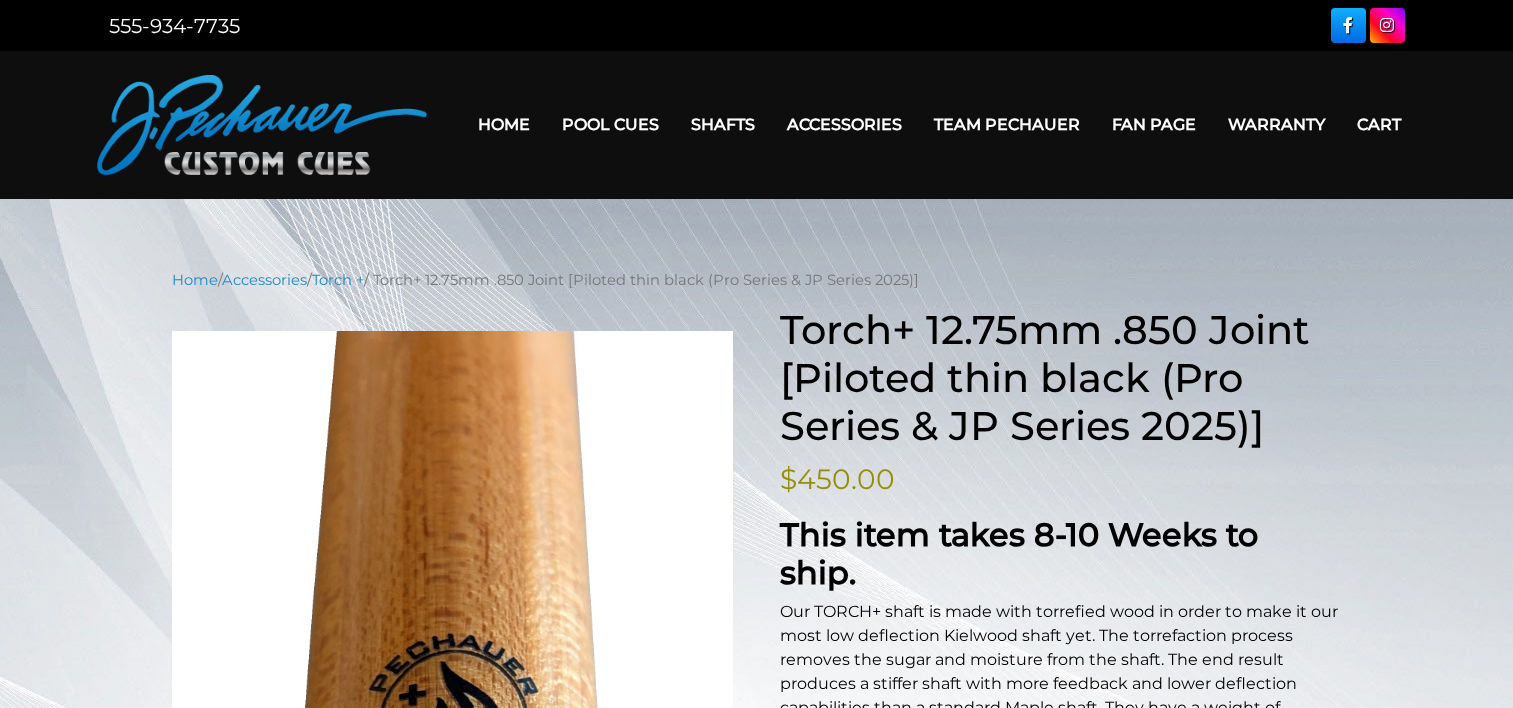 scroll, scrollTop: 0, scrollLeft: 0, axis: both 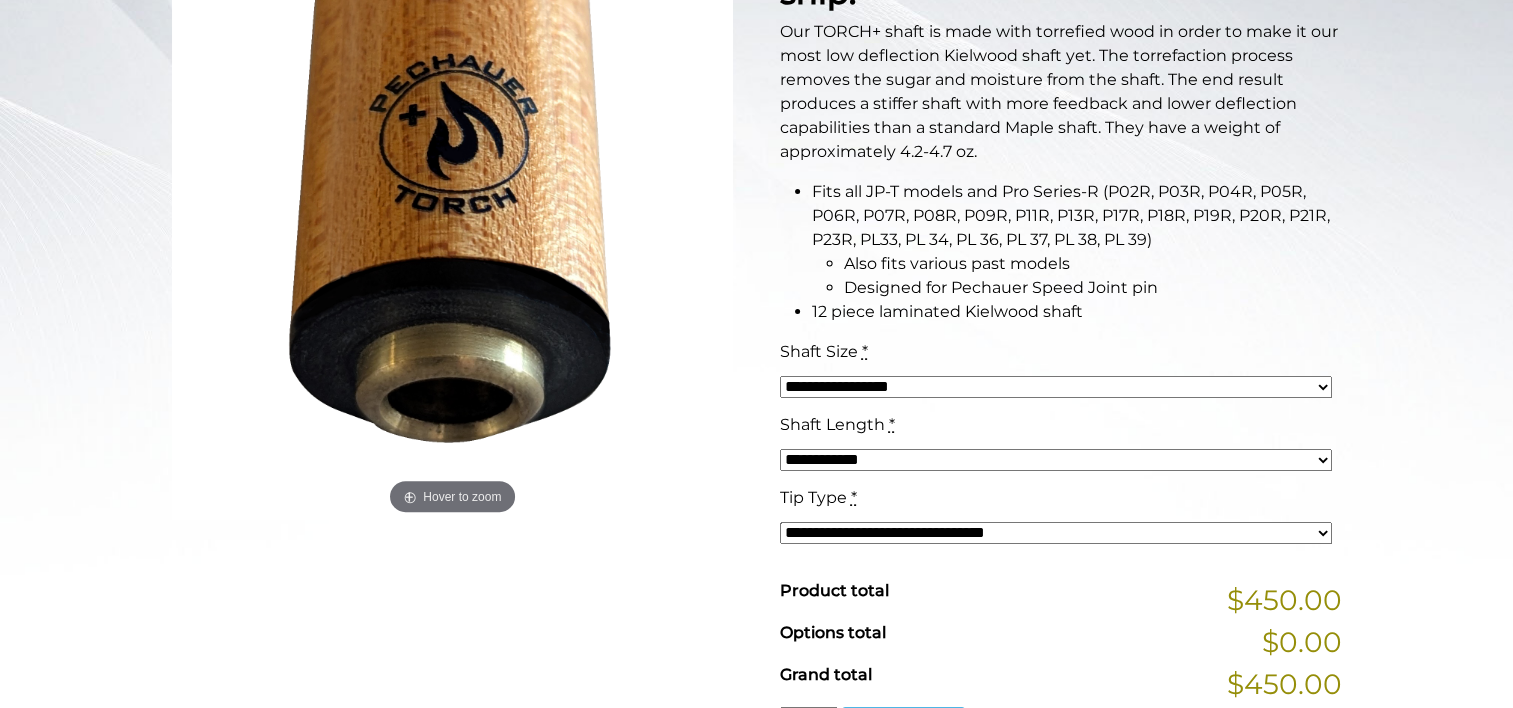 click on "**********" at bounding box center (1056, 387) 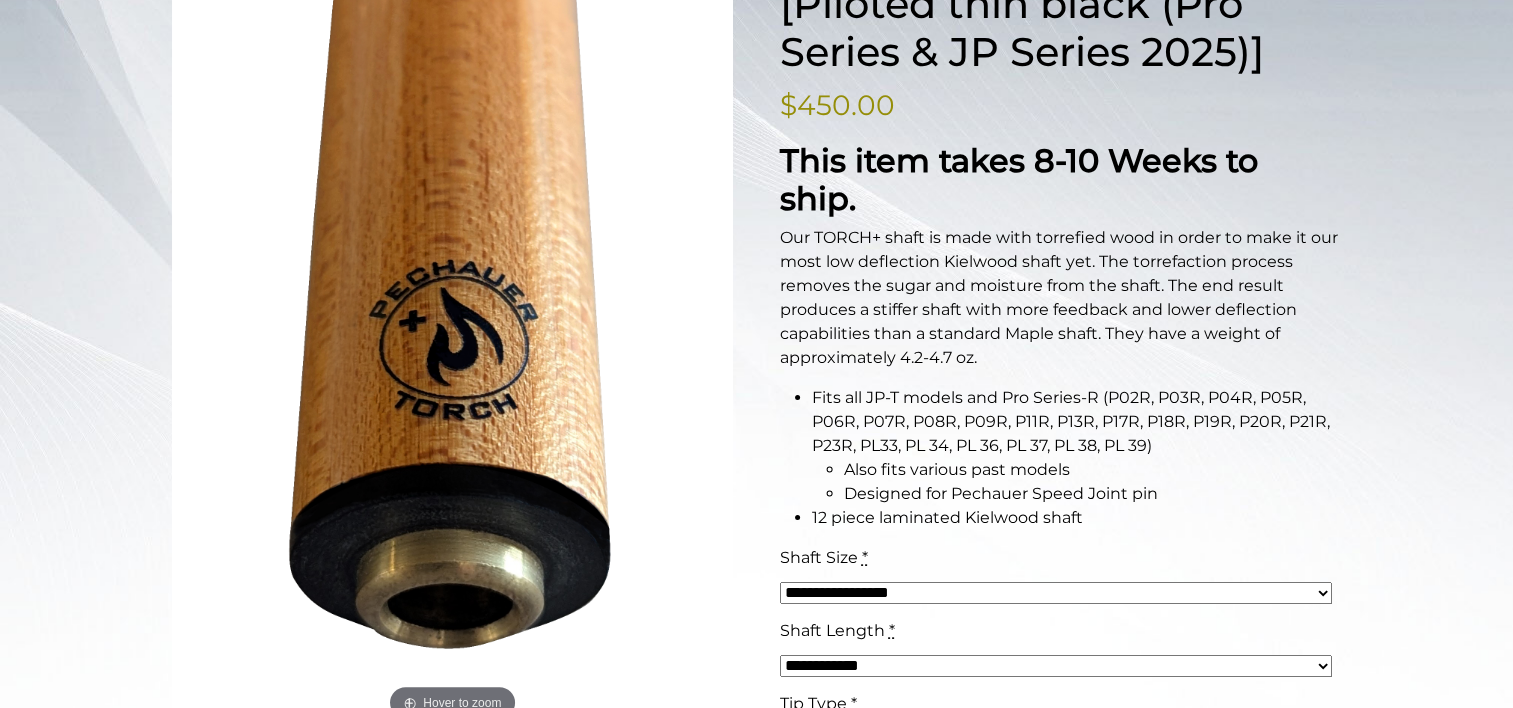 scroll, scrollTop: 372, scrollLeft: 0, axis: vertical 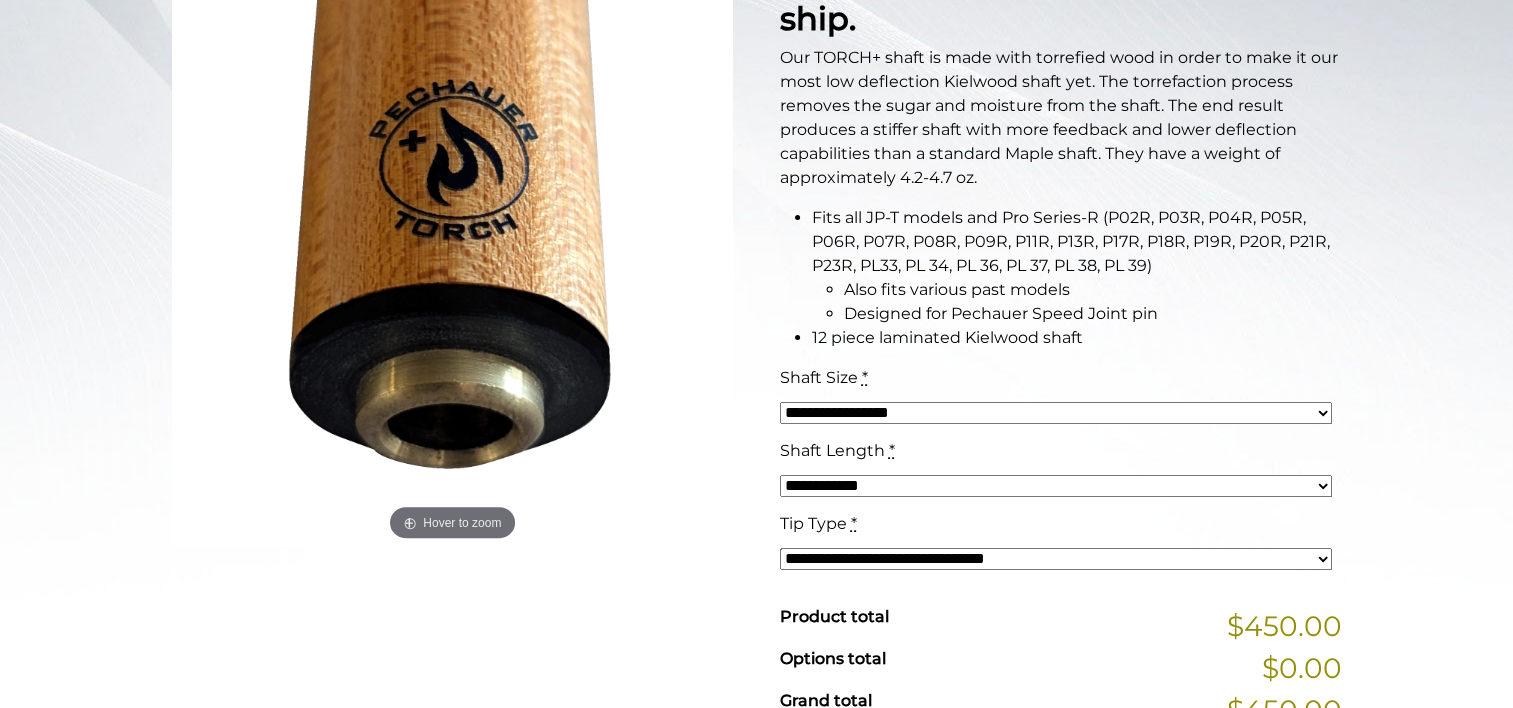 click on "**********" at bounding box center [1056, 486] 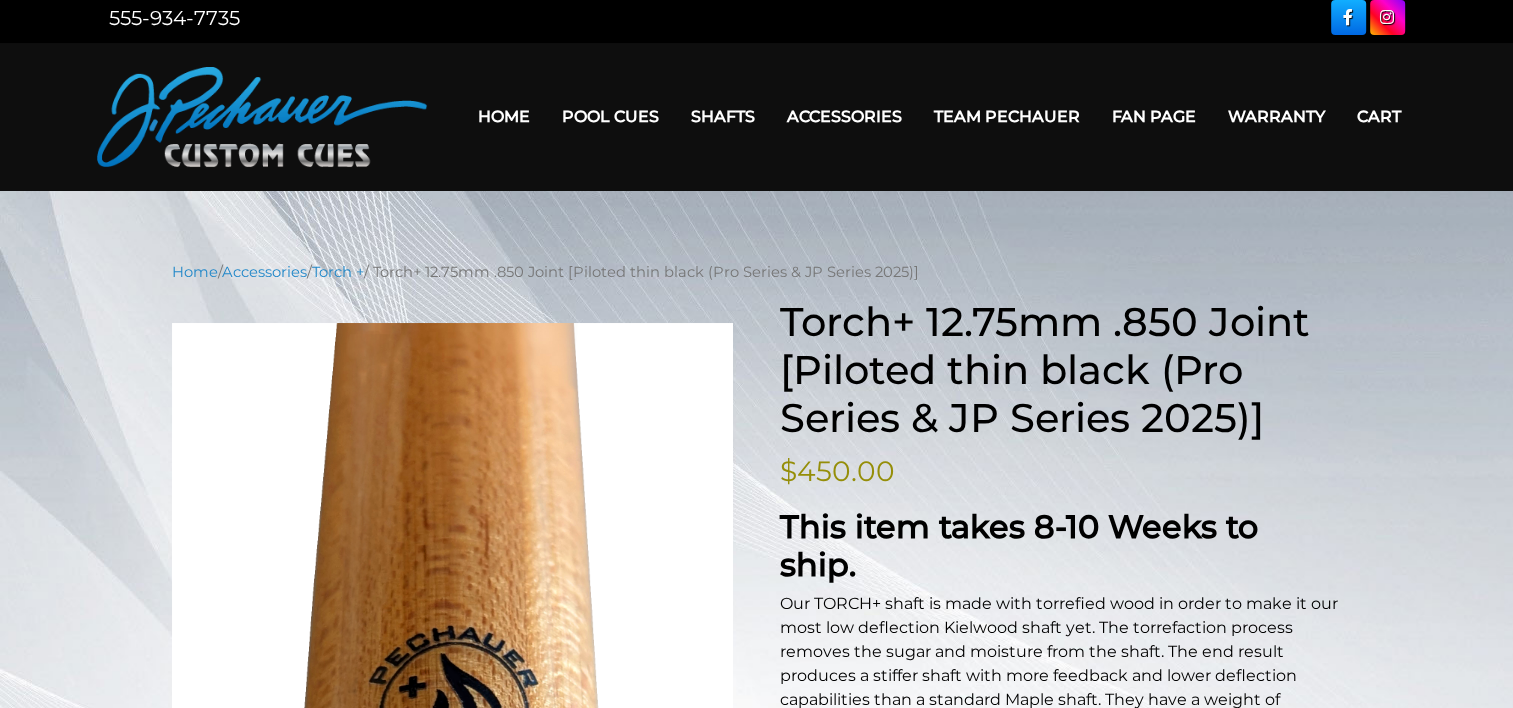 scroll, scrollTop: 0, scrollLeft: 0, axis: both 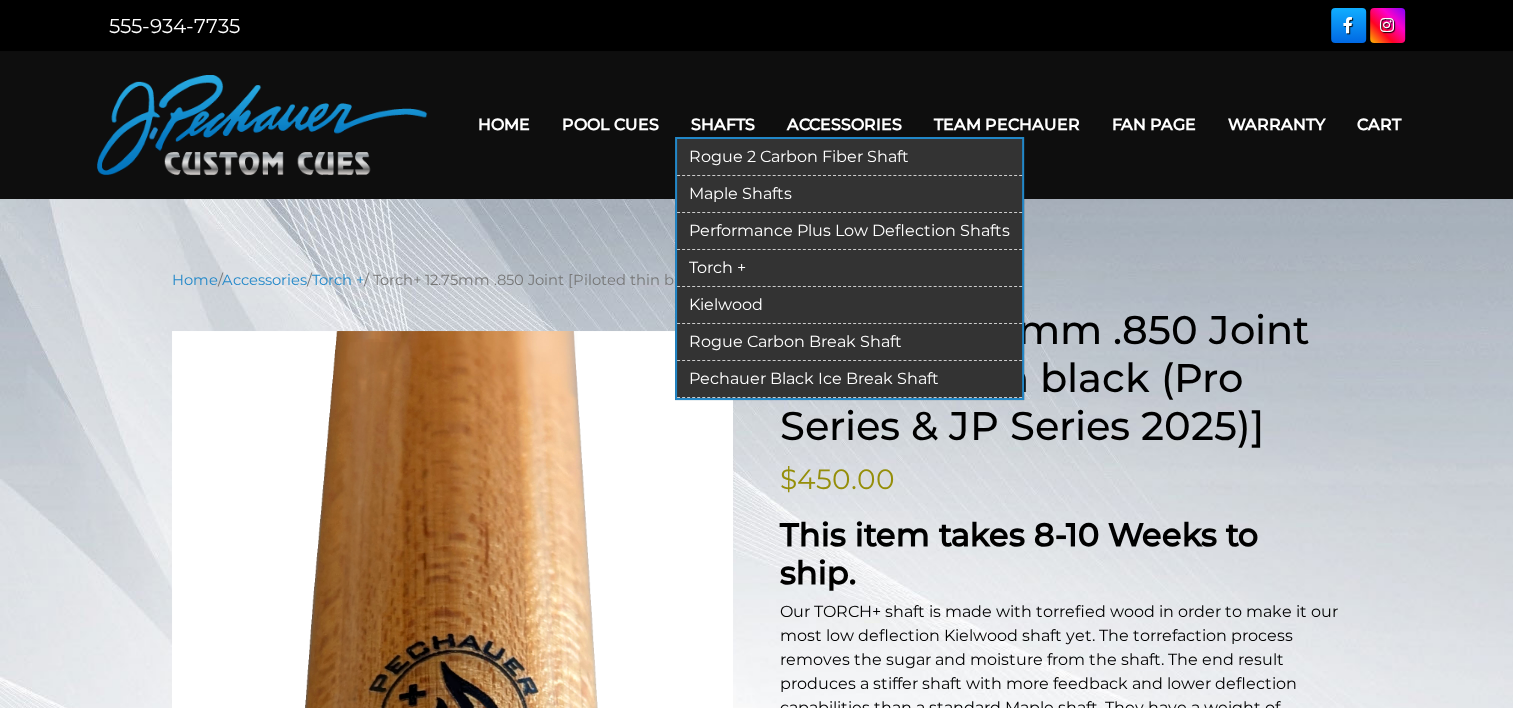click on "Torch +" at bounding box center [849, 268] 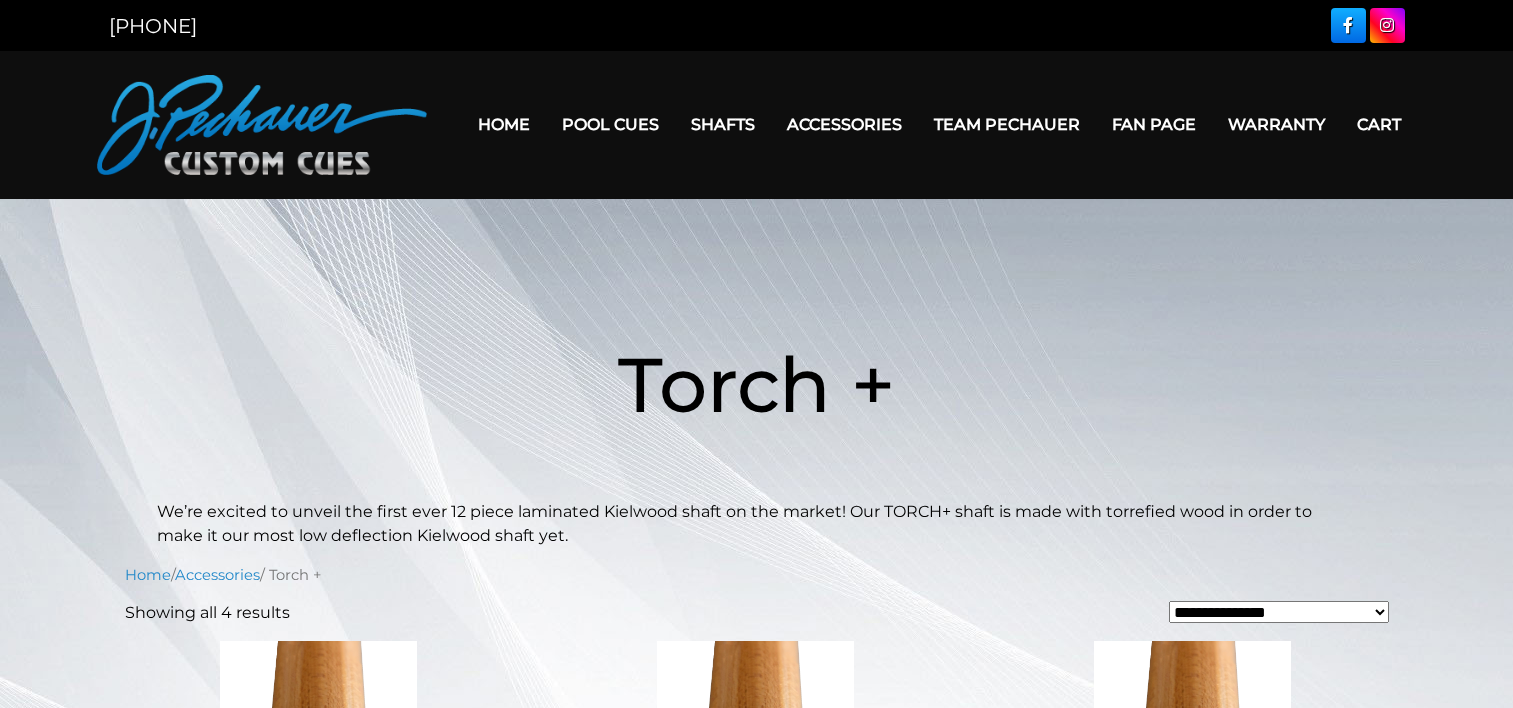 scroll, scrollTop: 0, scrollLeft: 0, axis: both 